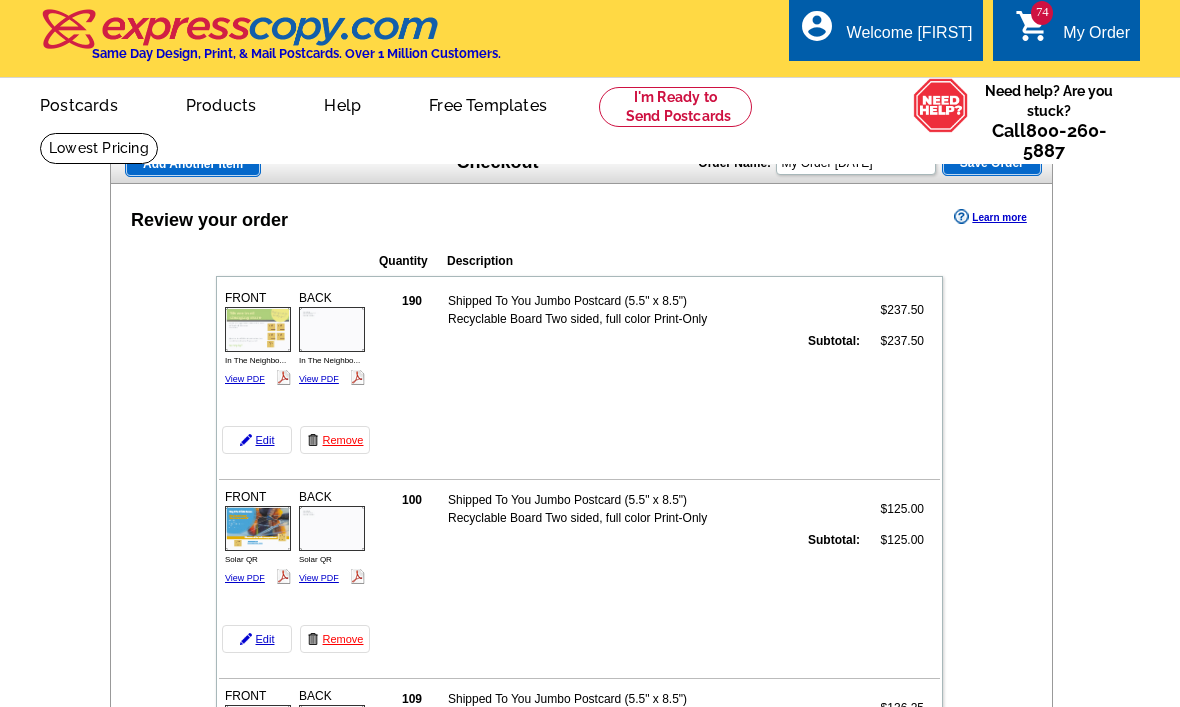 scroll, scrollTop: 1, scrollLeft: 0, axis: vertical 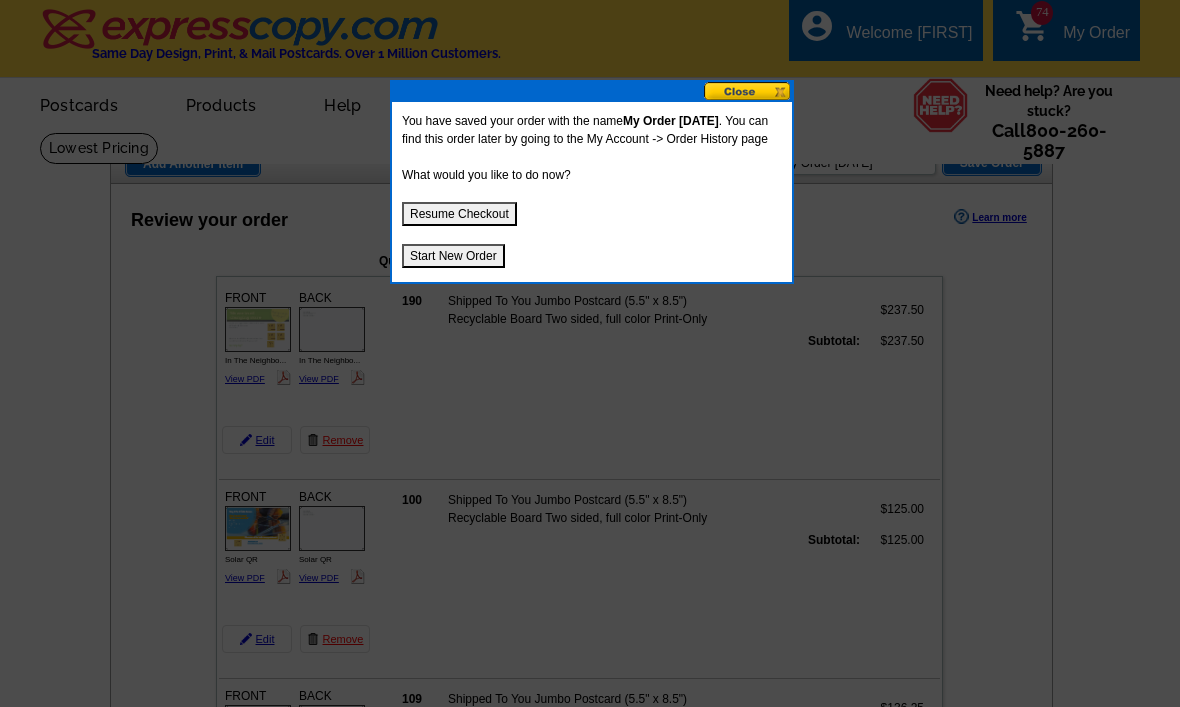 click on "Start New Order" at bounding box center [453, 256] 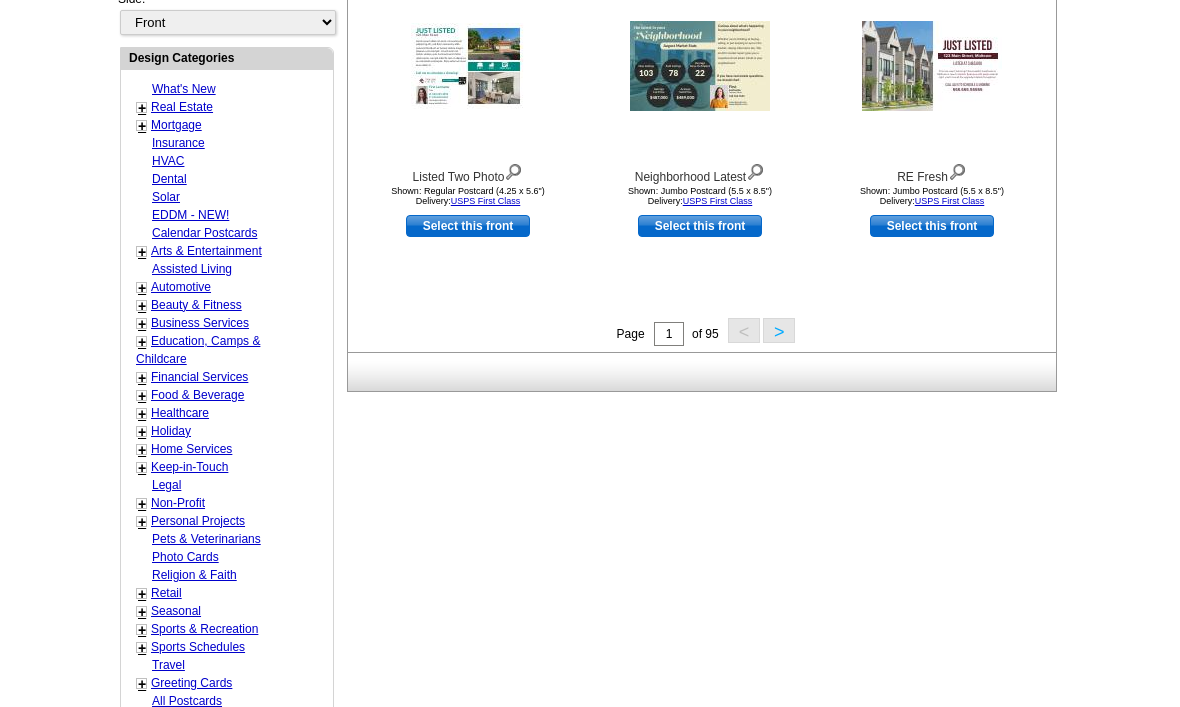 scroll, scrollTop: 778, scrollLeft: 0, axis: vertical 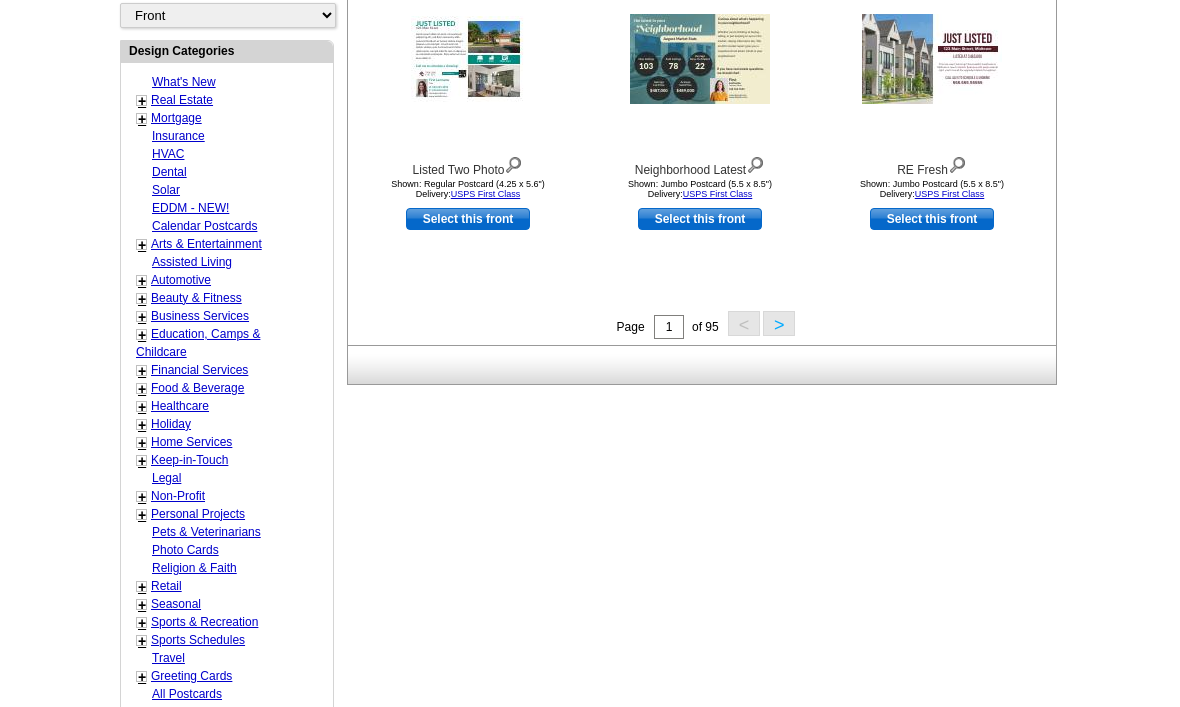 click on "Seasonal" at bounding box center (176, 604) 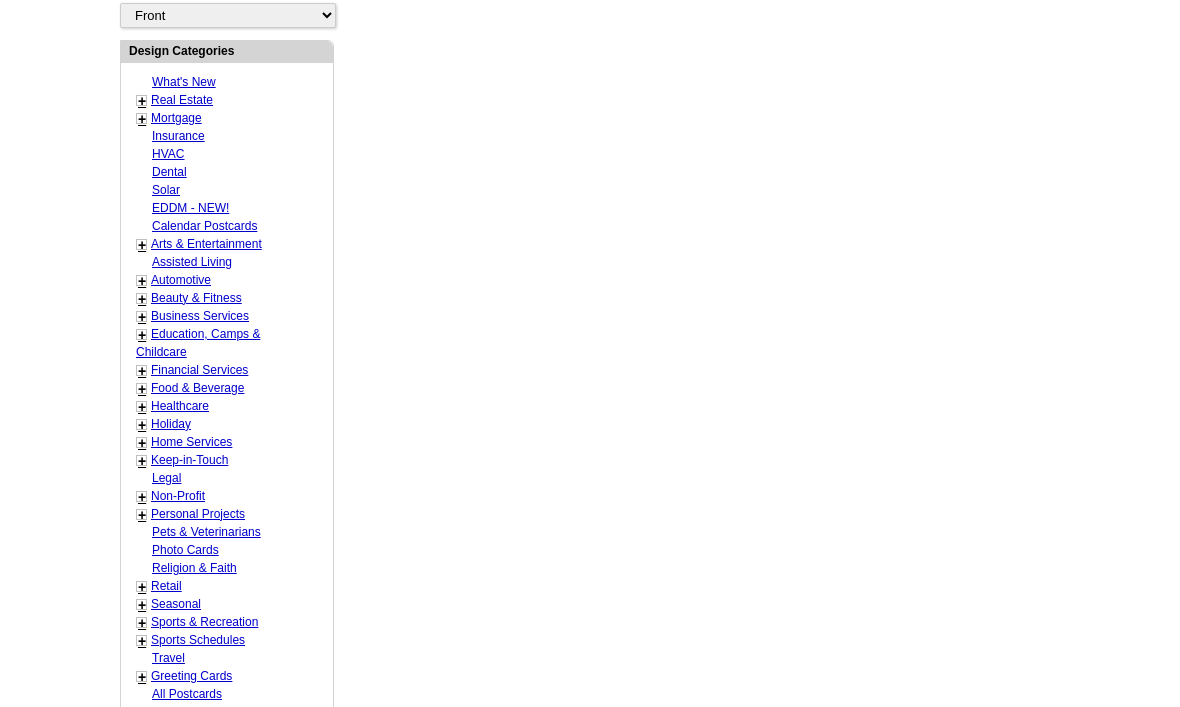 click on "Retail" at bounding box center [166, 586] 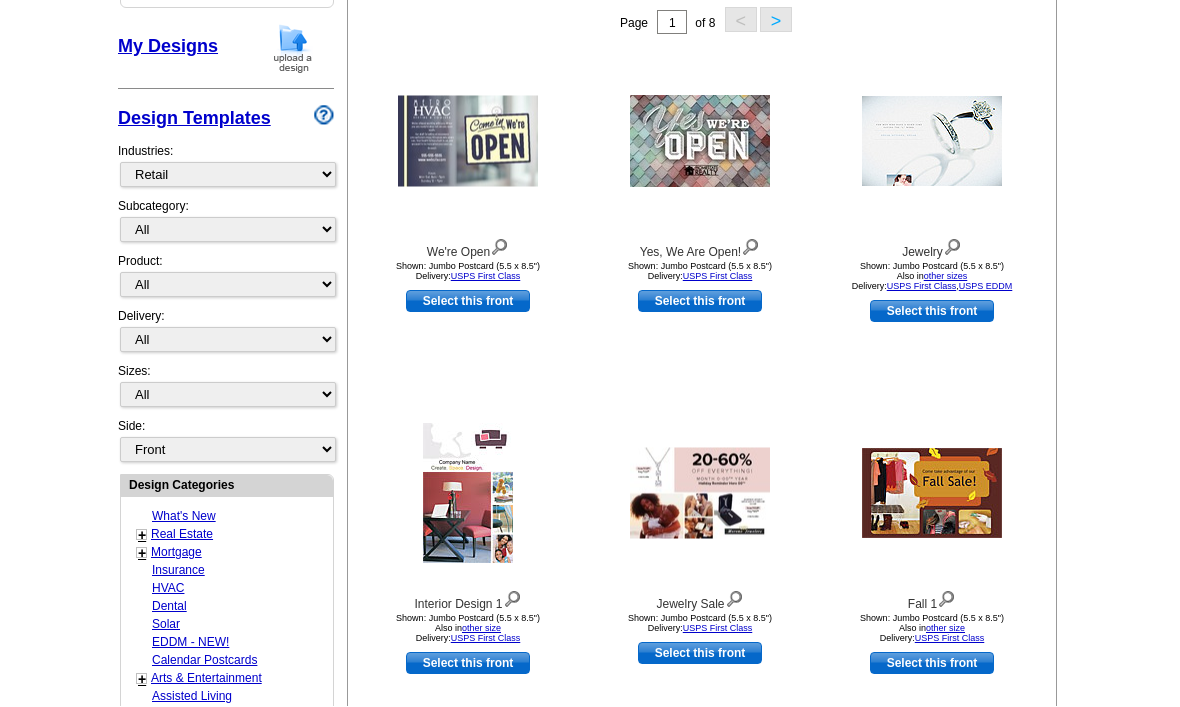 scroll, scrollTop: 344, scrollLeft: 0, axis: vertical 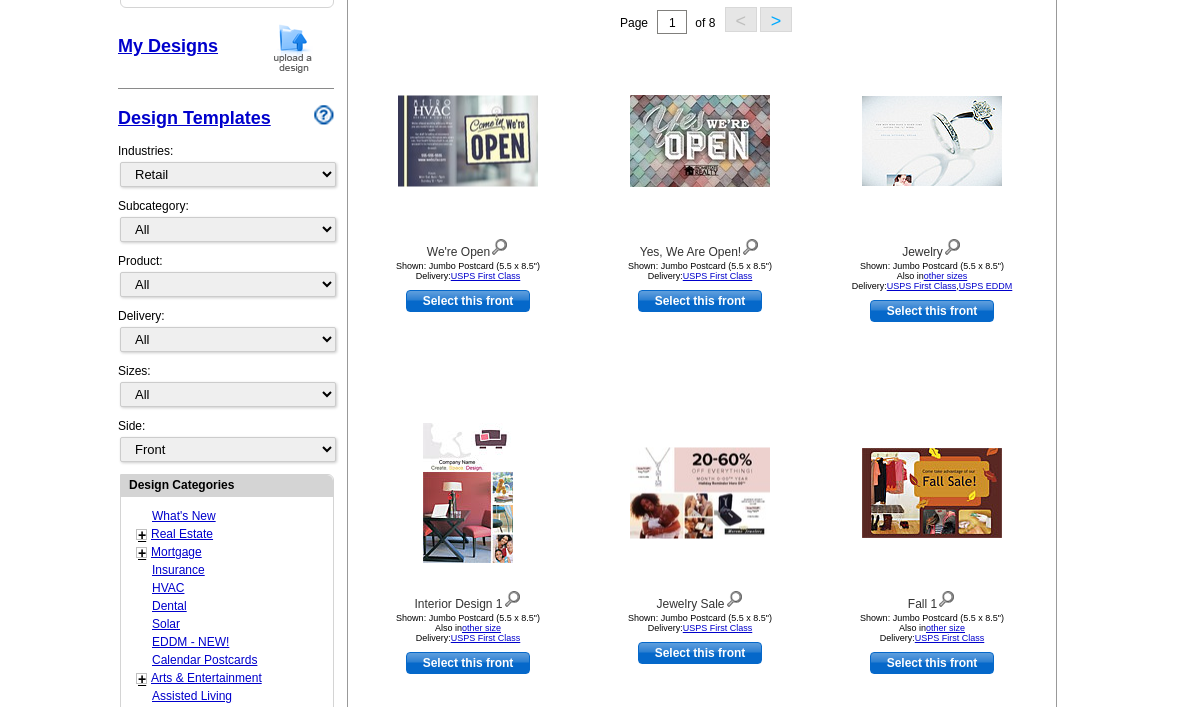 click on "Select this front" at bounding box center [468, 301] 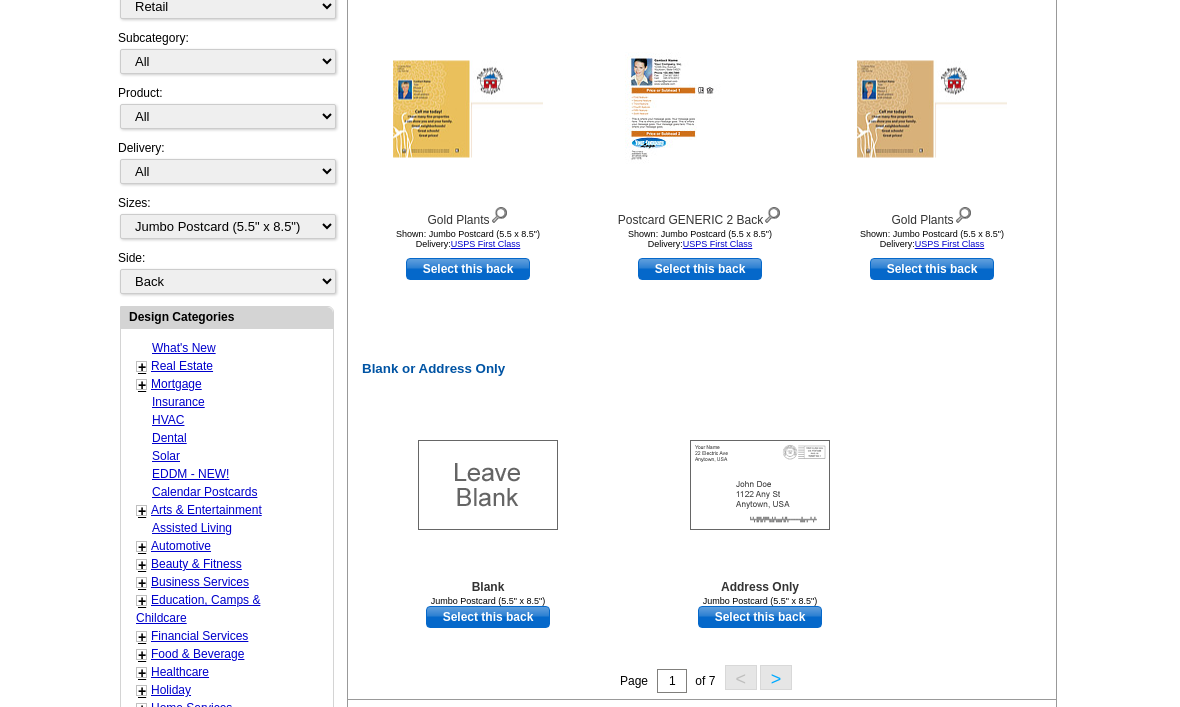 scroll, scrollTop: 728, scrollLeft: 0, axis: vertical 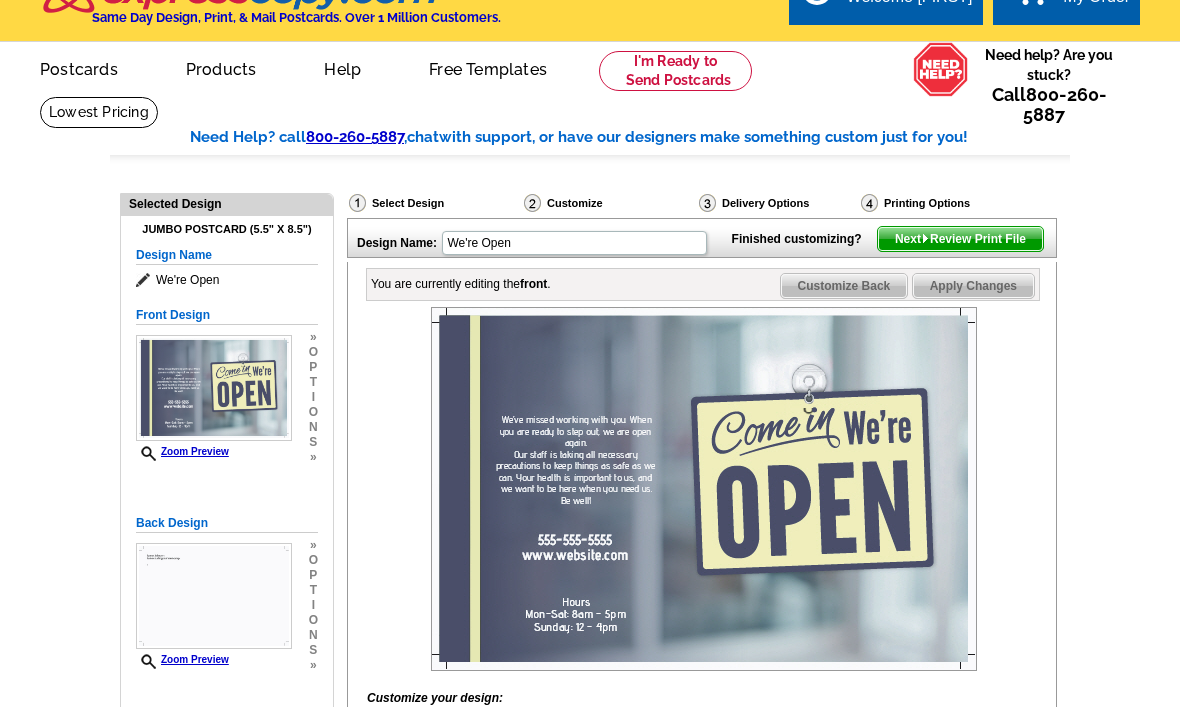 click on "Need Help? call  800-260-5887 ,  chat  with support, or have our designers make something custom just for you!
Got it, no need for the selection guide next time.
Show Results
Selected Design
Jumbo Postcard (5.5" x 8.5")
Design Name
We're Open
Front Design
Zoom Preview
»
o
p
t
i
o
n
s
»
» o p t" at bounding box center [590, 717] 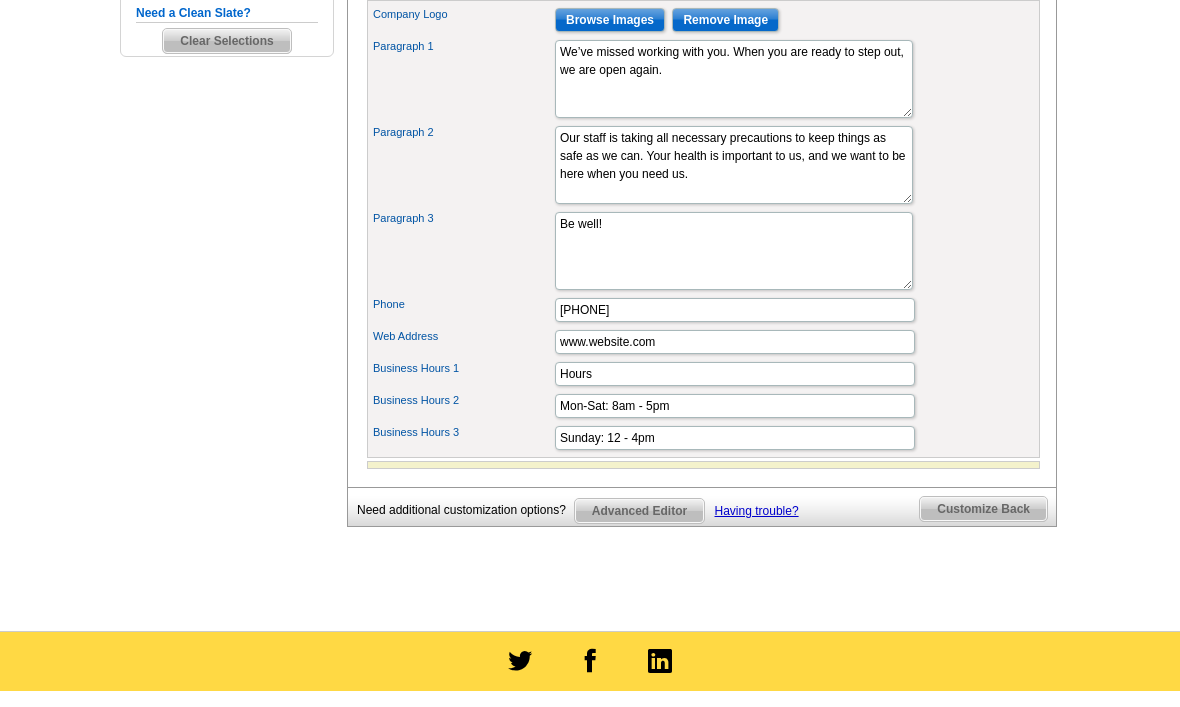scroll, scrollTop: 734, scrollLeft: 0, axis: vertical 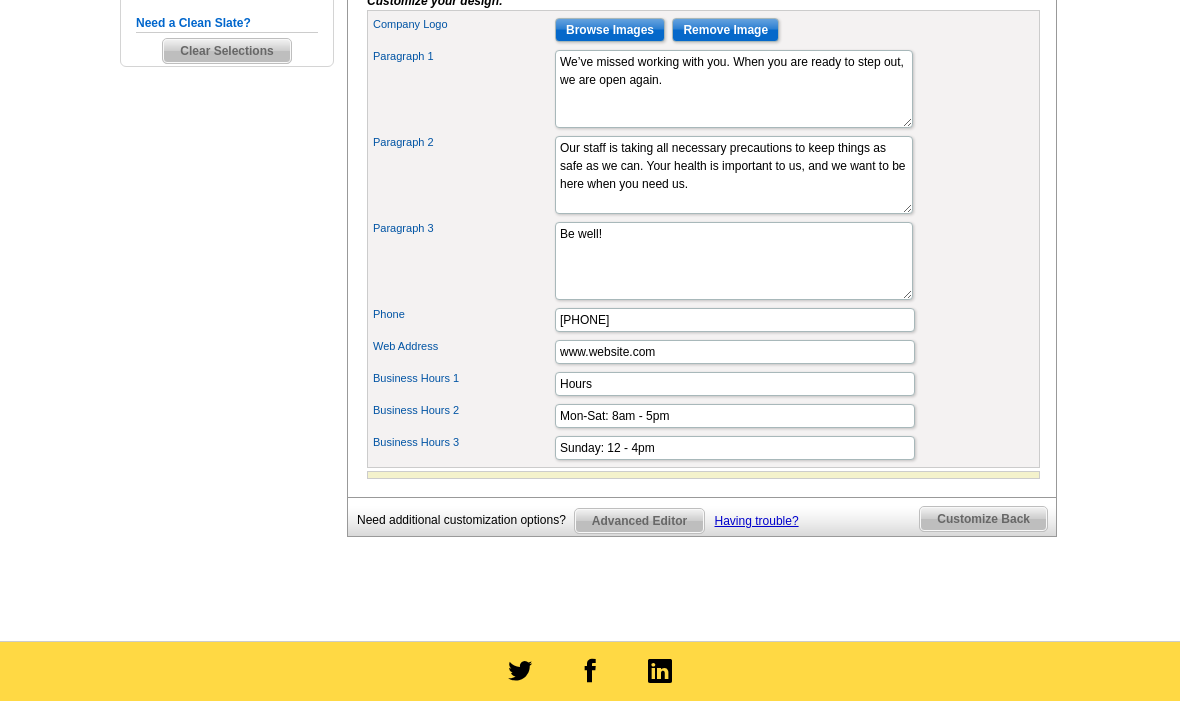 click on "Browse Images" at bounding box center [610, 30] 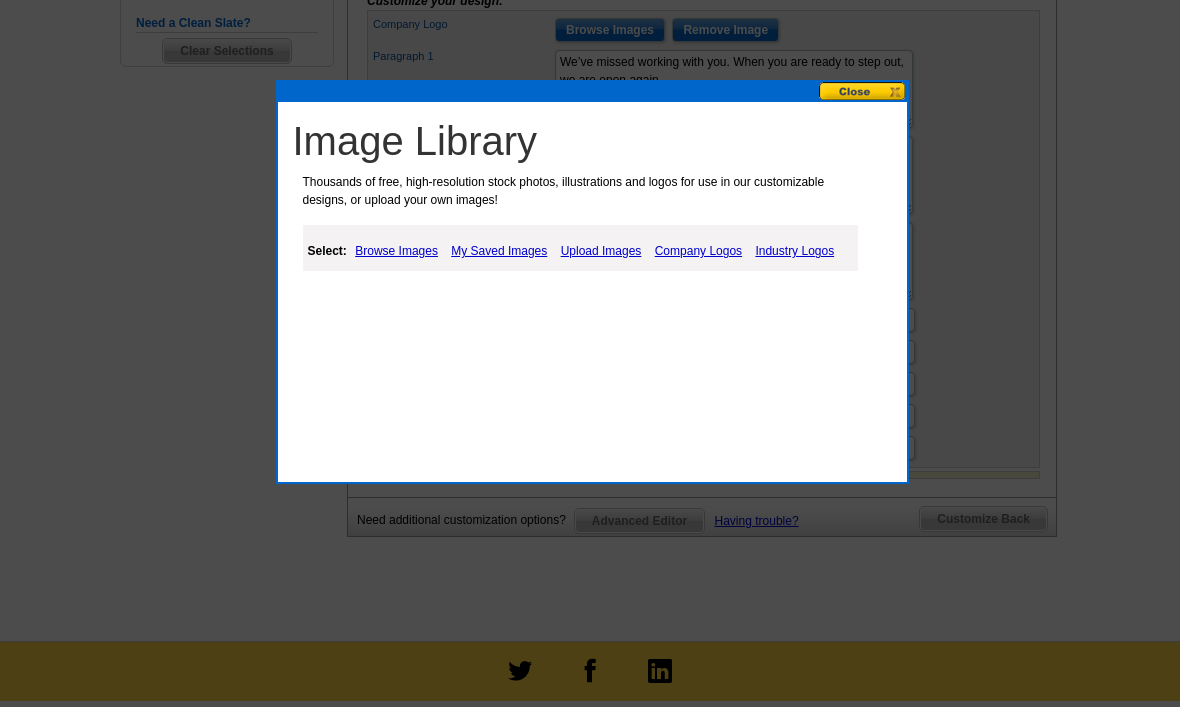 click on "My Saved Images" at bounding box center [499, 251] 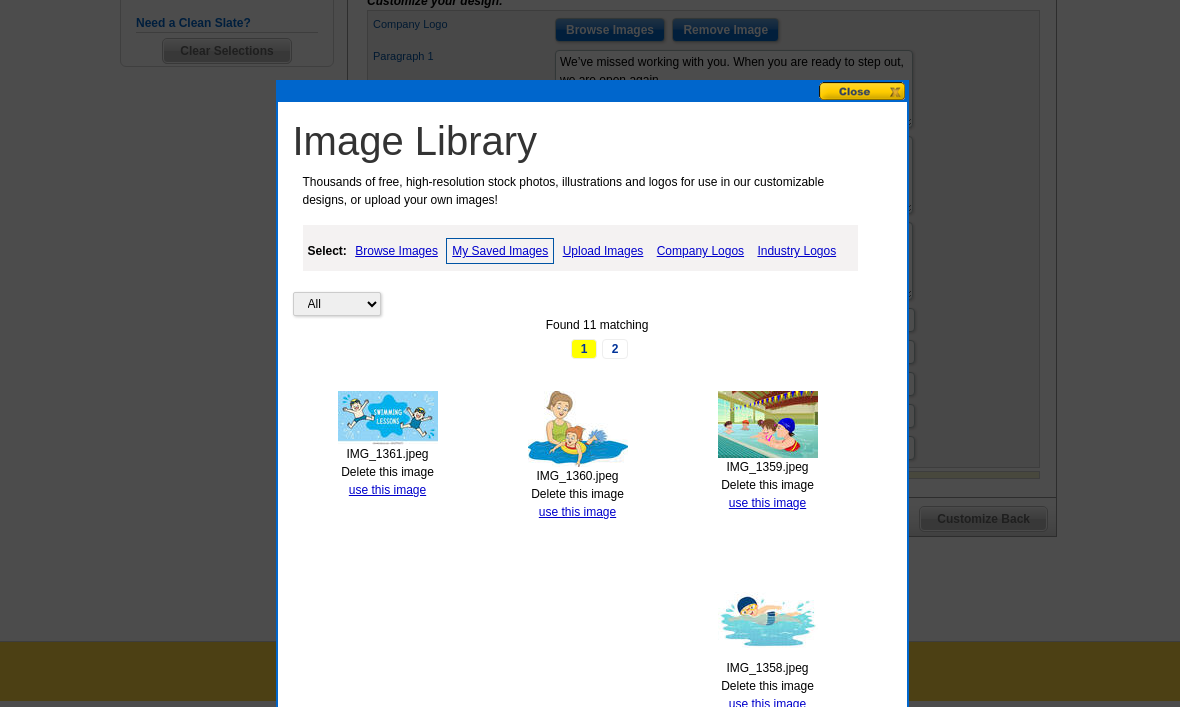 click on "Delete this image" at bounding box center (387, 472) 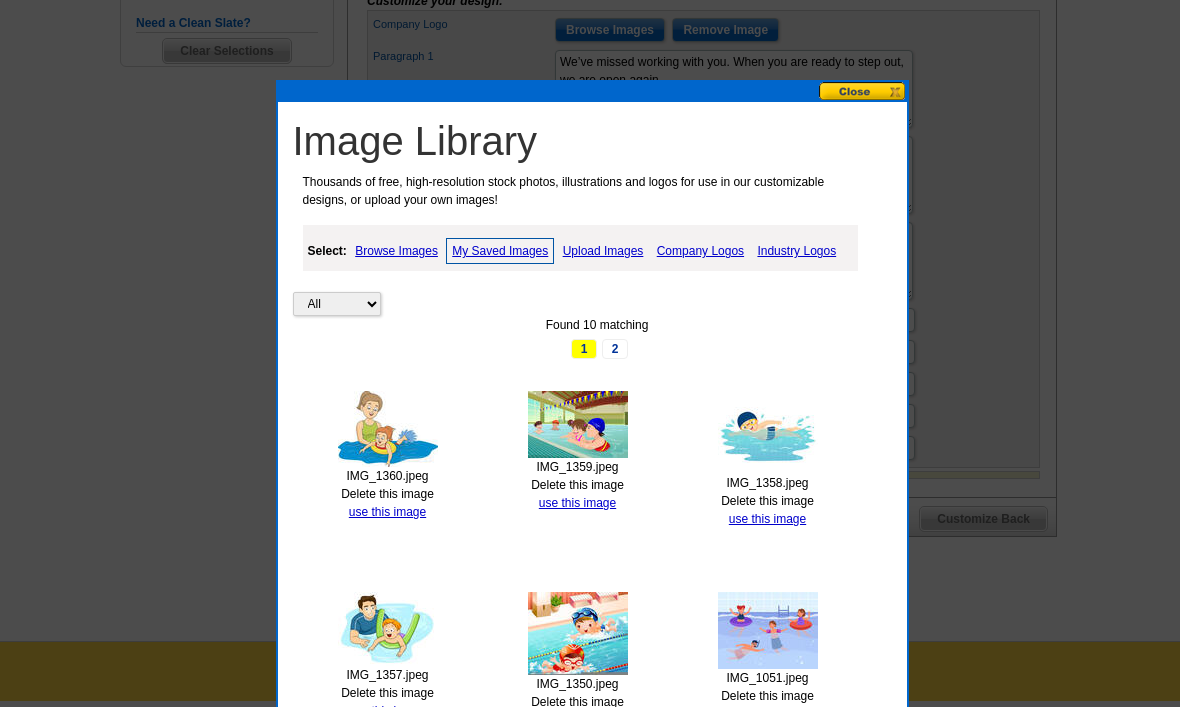 click on "Delete this image" at bounding box center [387, 494] 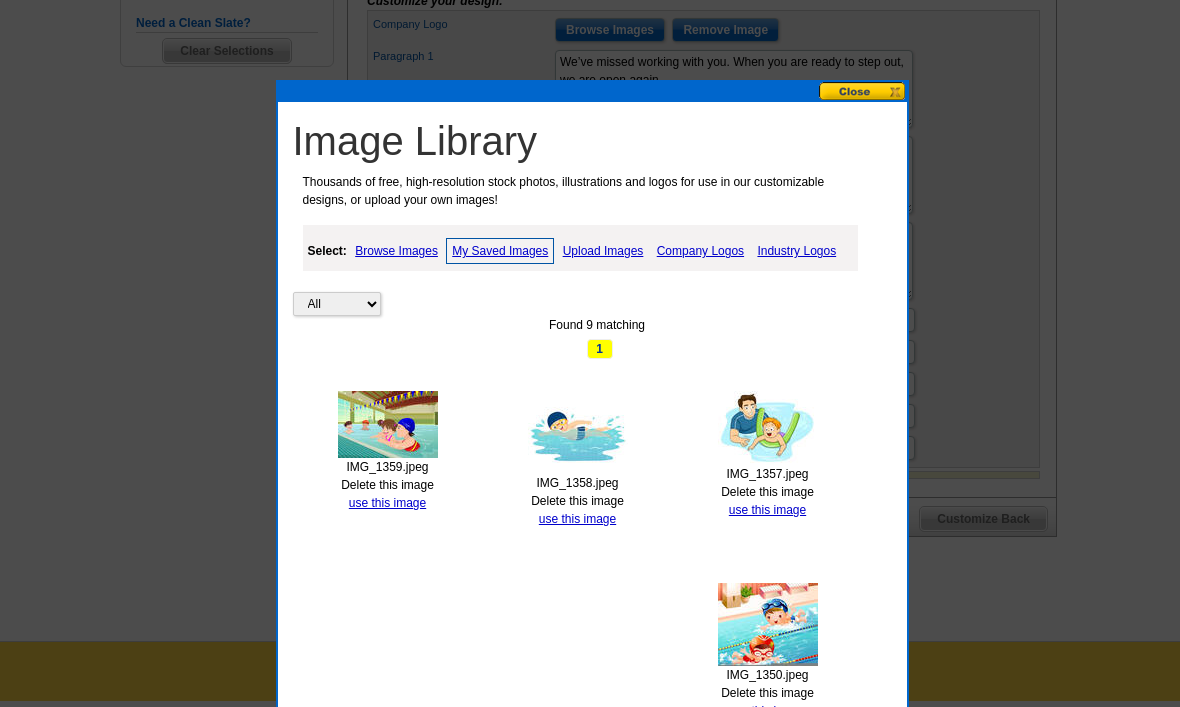 click on "Delete this image" at bounding box center [387, 485] 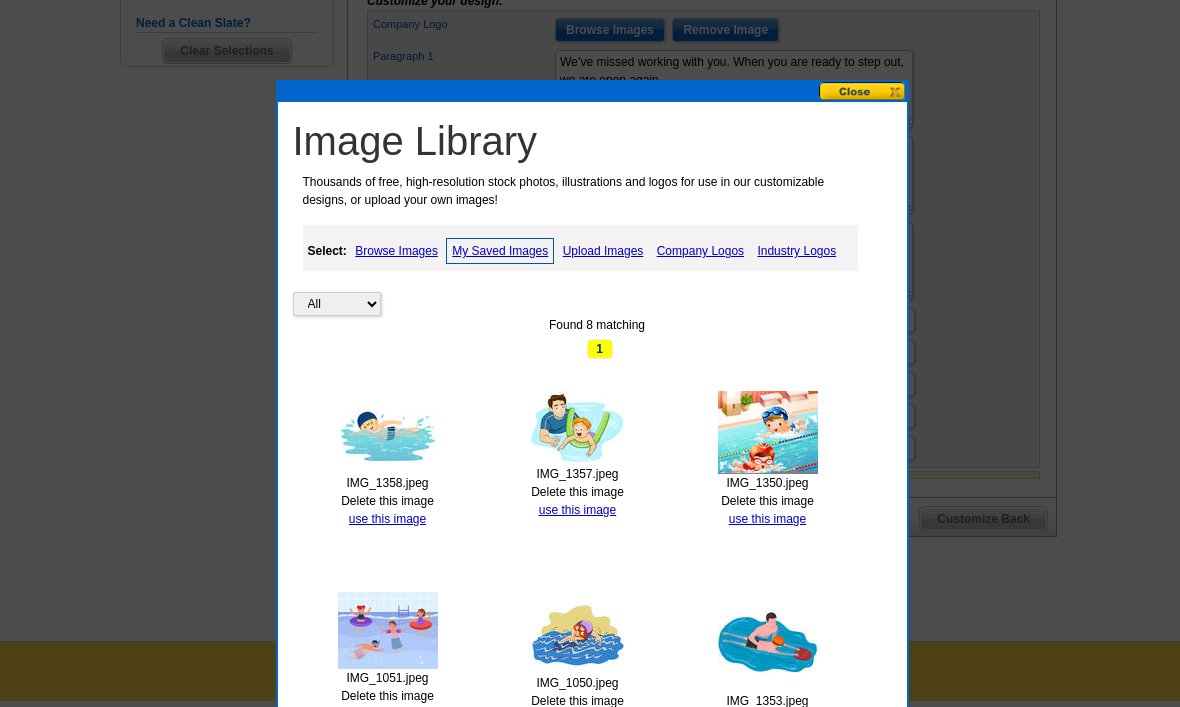 click on "Delete this image" at bounding box center (387, 501) 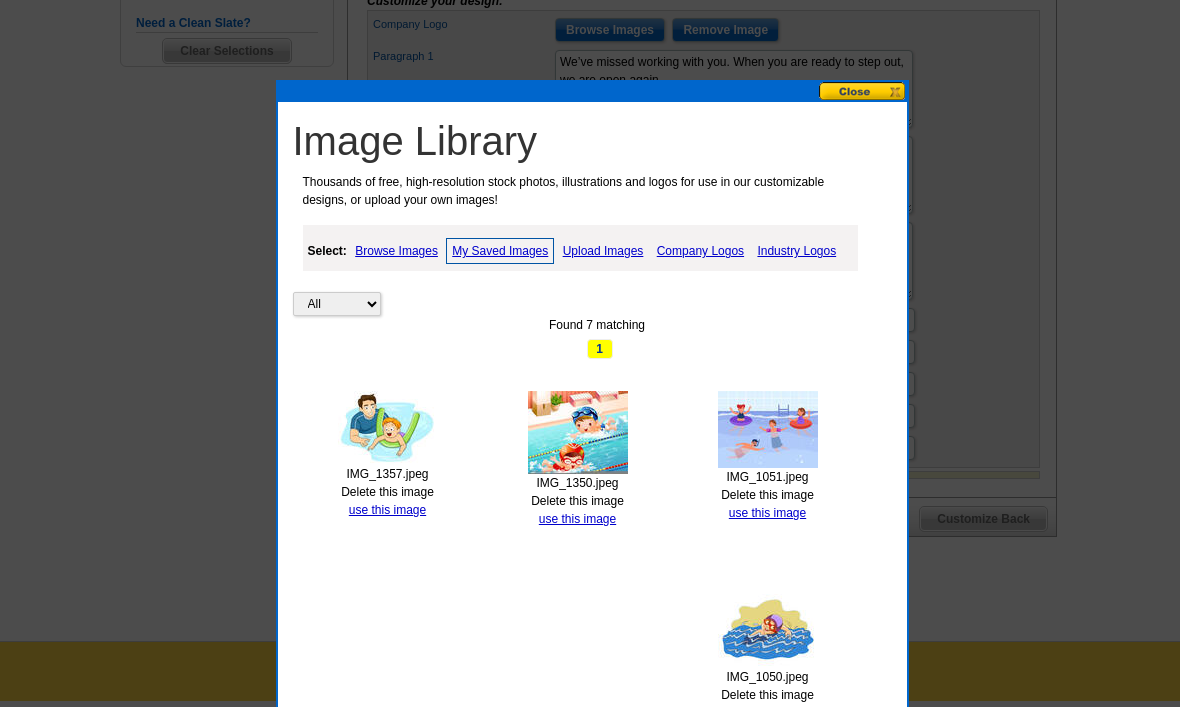 click on "Delete this image" at bounding box center (387, 492) 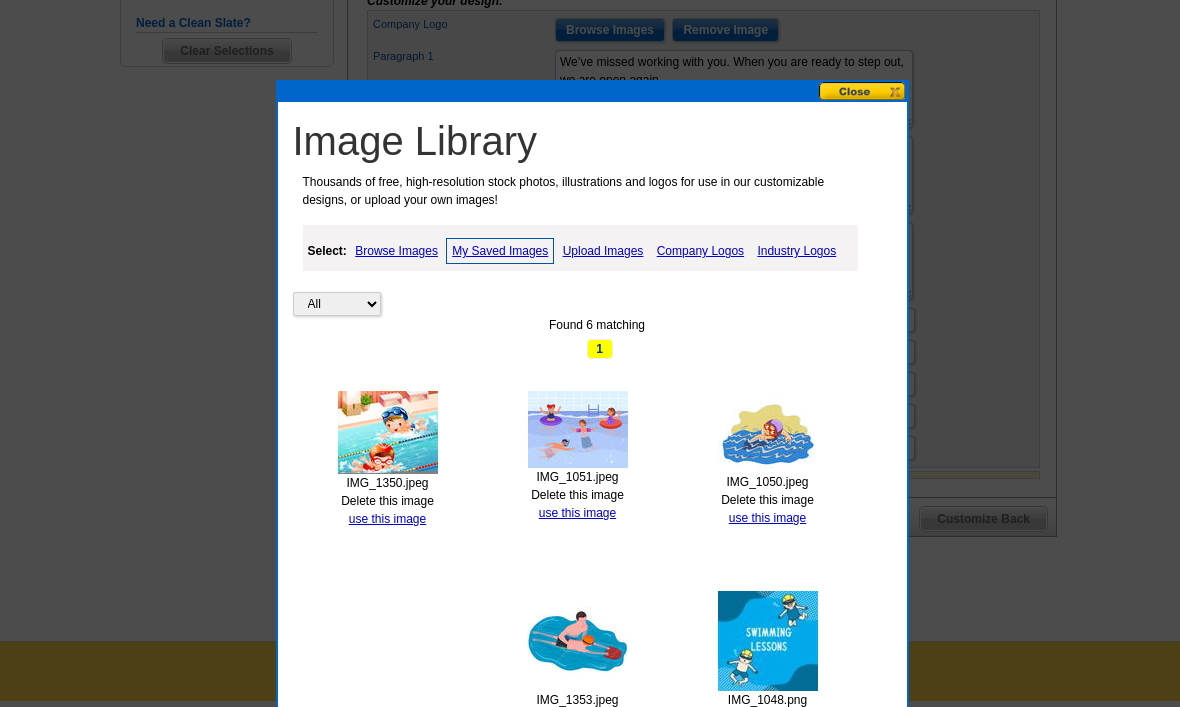 click on "All Property Found 6 matching 1 IMG_1350.jpeg  Delete this image  use this image IMG_1051.jpeg  Delete this image  use this image IMG_1050.jpeg  Delete this image  use this image IMG_1353.jpeg  Delete this image  use this image IMG_1048.png  Delete this image  use this image IMG_1351.jpeg  Delete this image  use this image Found 6 matching 1" at bounding box center (597, 631) 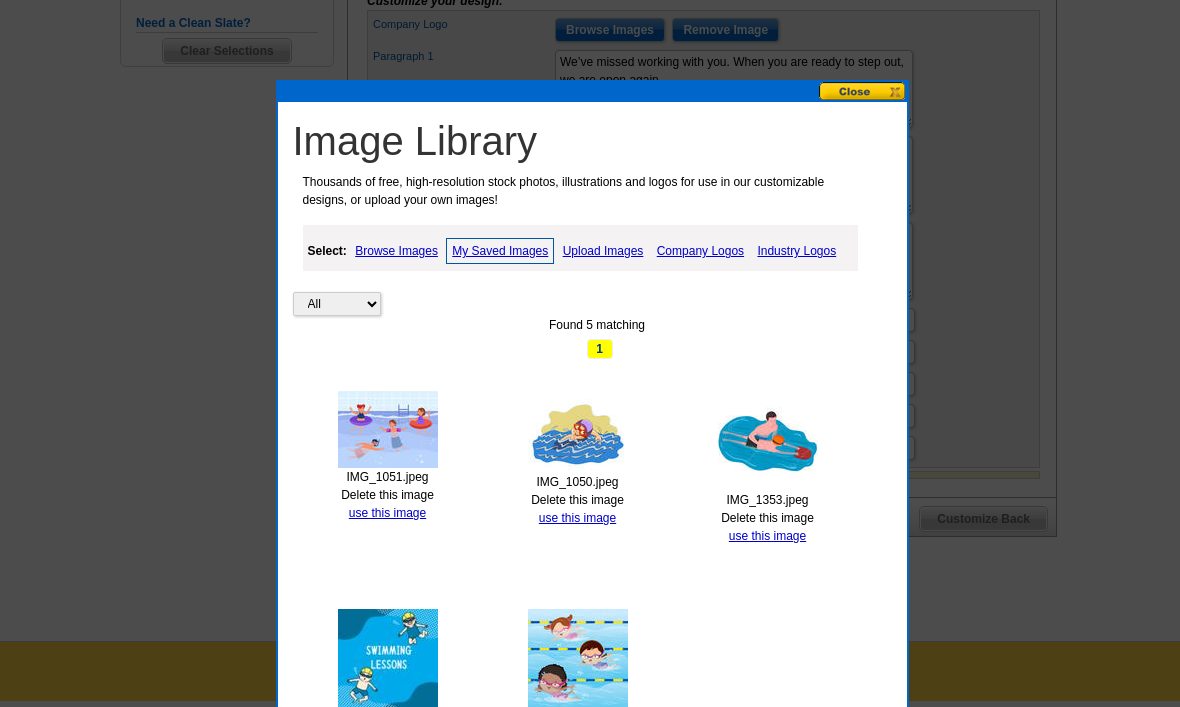 click on "IMG_1051.jpeg" at bounding box center (388, 477) 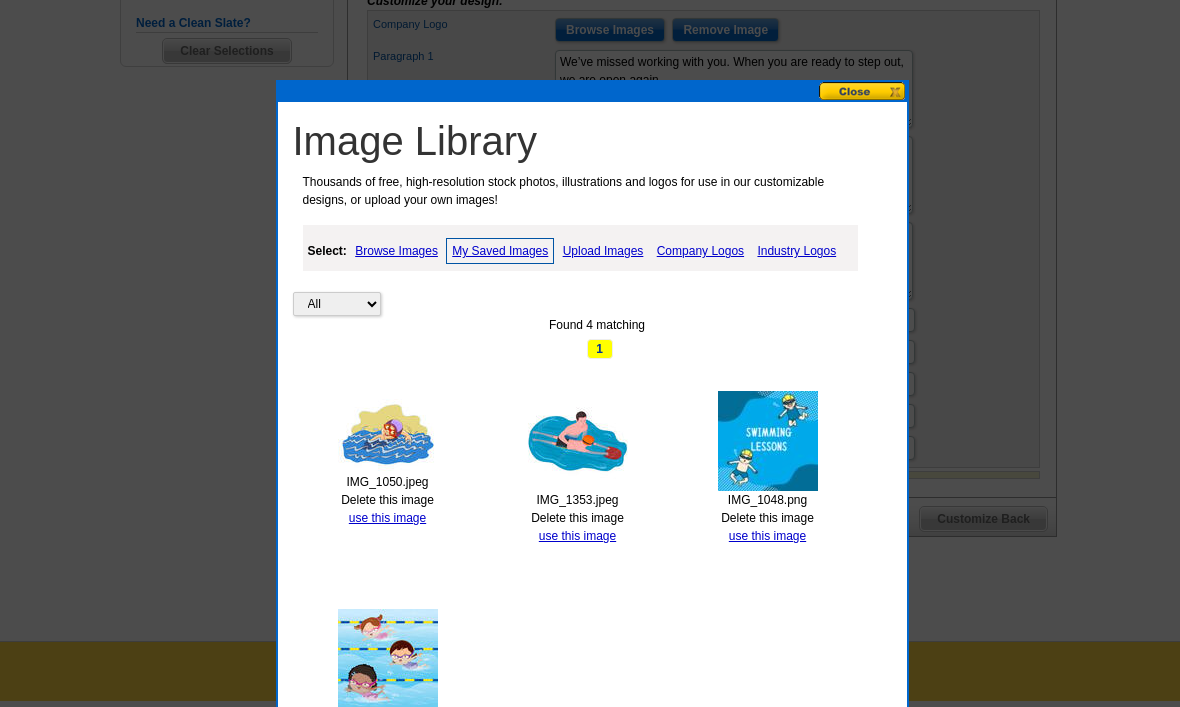 click on "Delete this image" at bounding box center [387, 500] 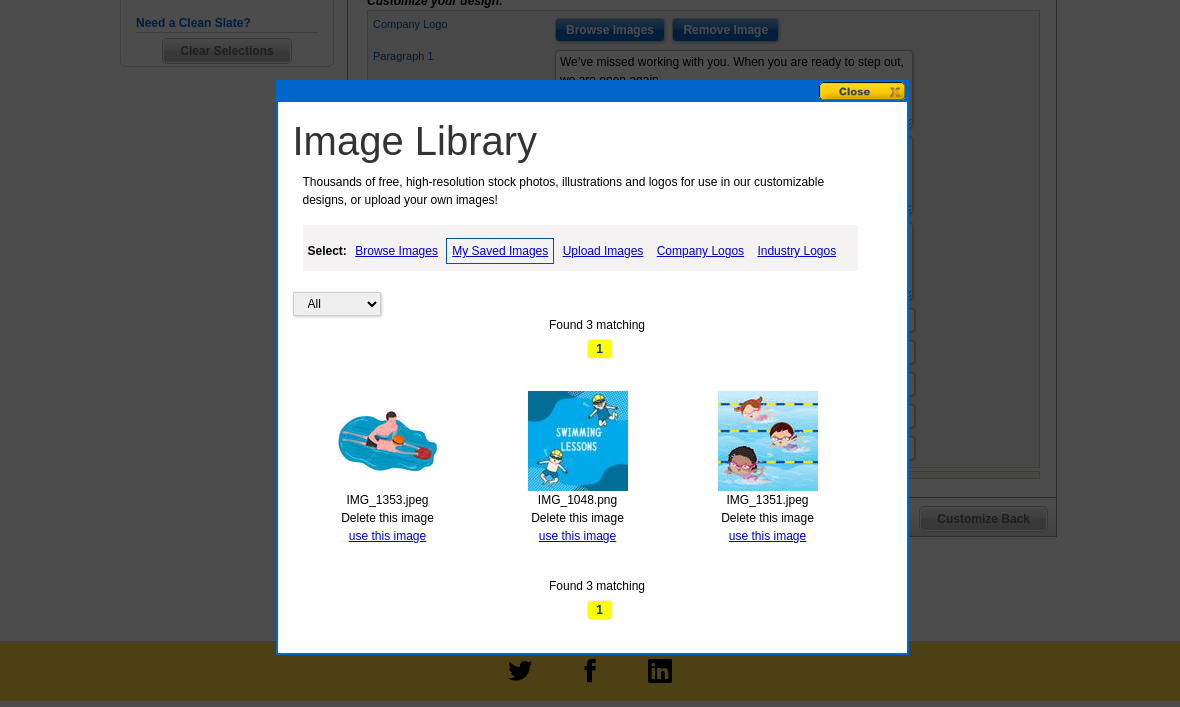click on "Delete this image" at bounding box center [387, 518] 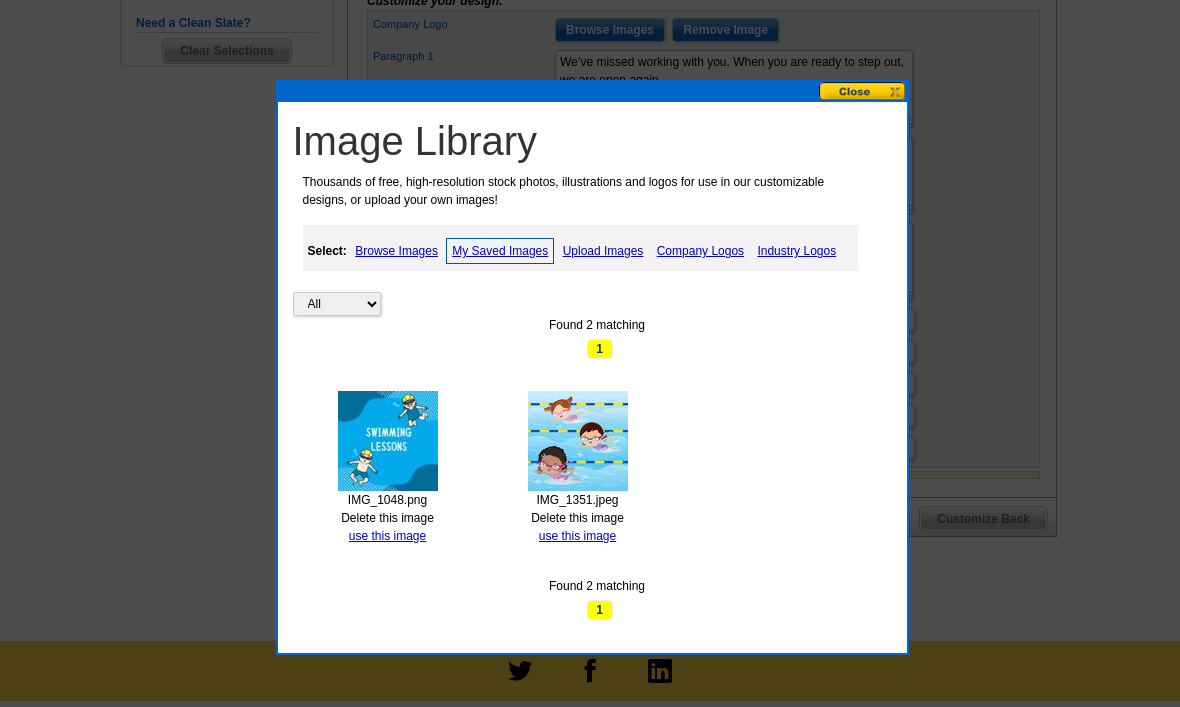click on "Delete this image" at bounding box center (387, 518) 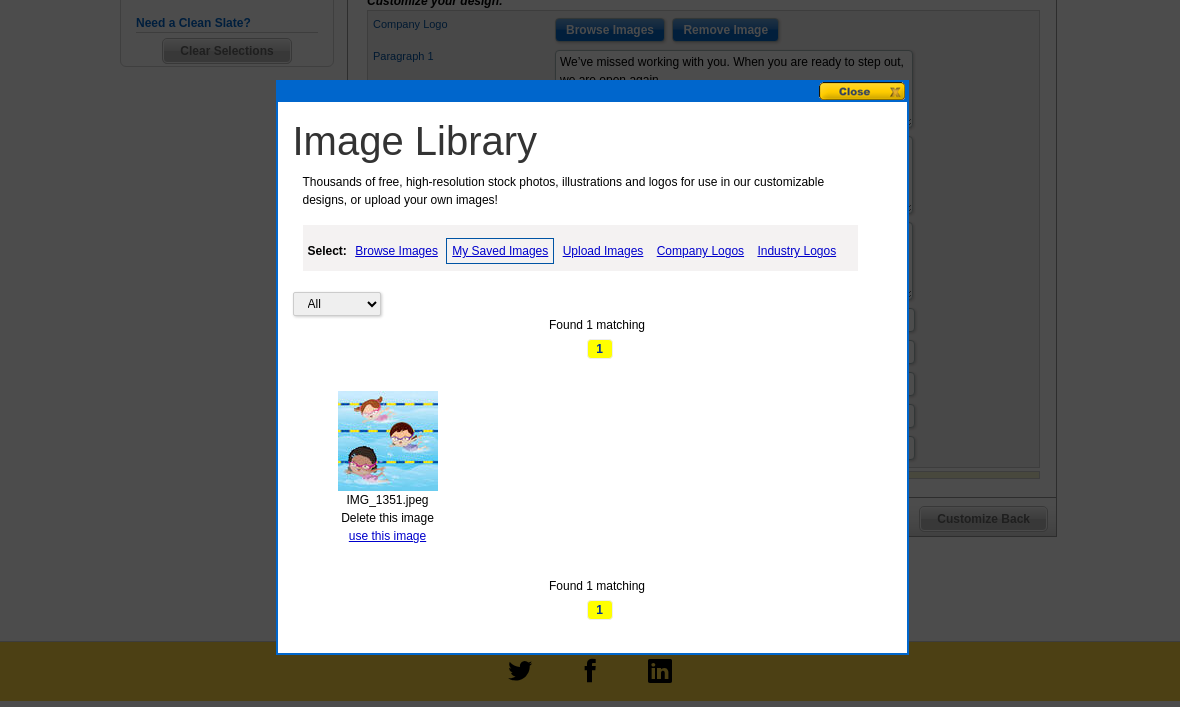 click on "Delete this image" at bounding box center (387, 518) 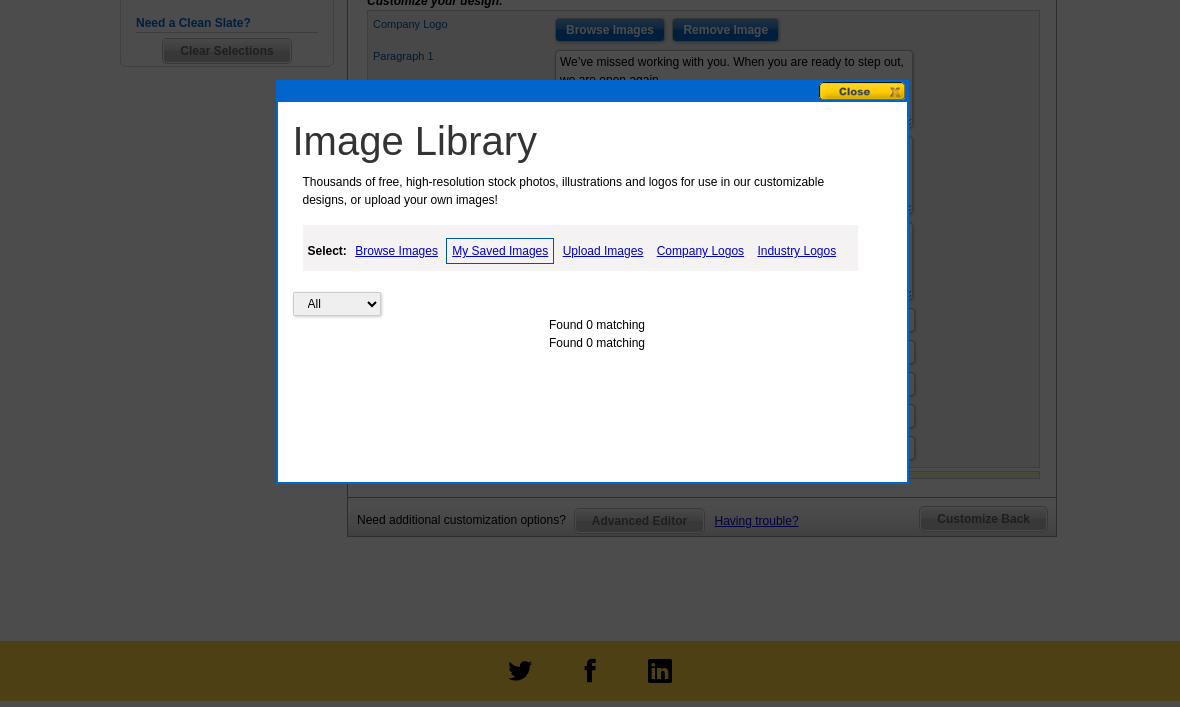 click at bounding box center [863, 91] 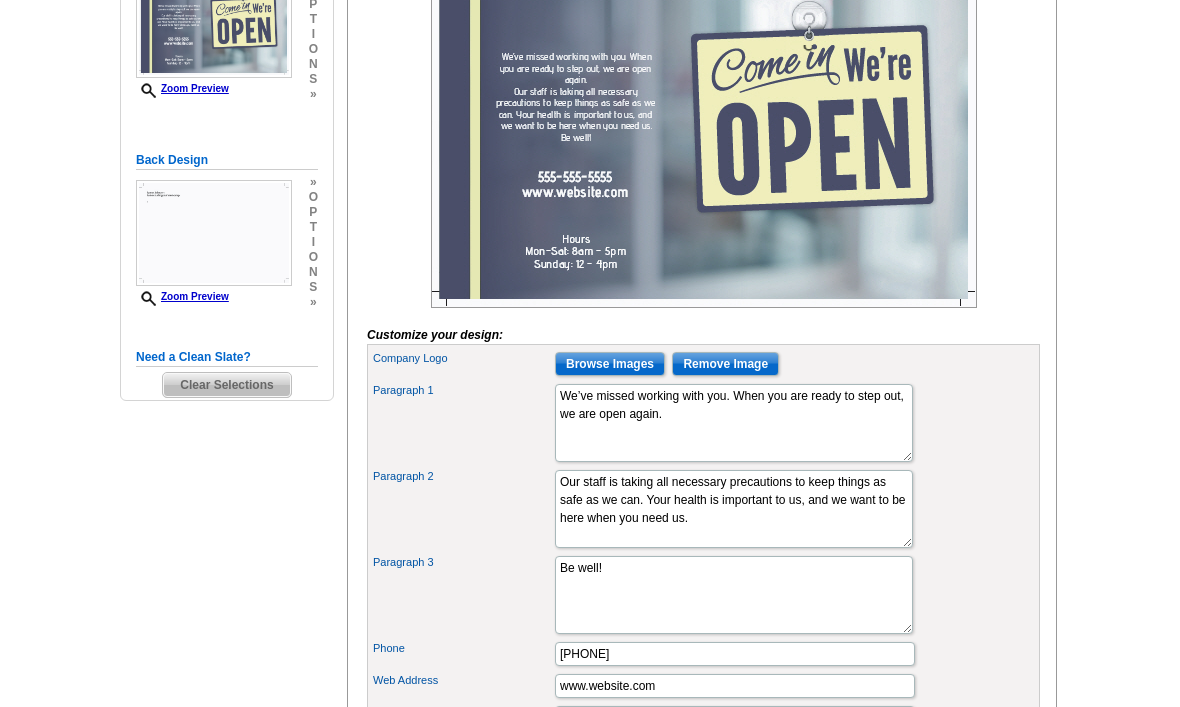 scroll, scrollTop: 397, scrollLeft: 0, axis: vertical 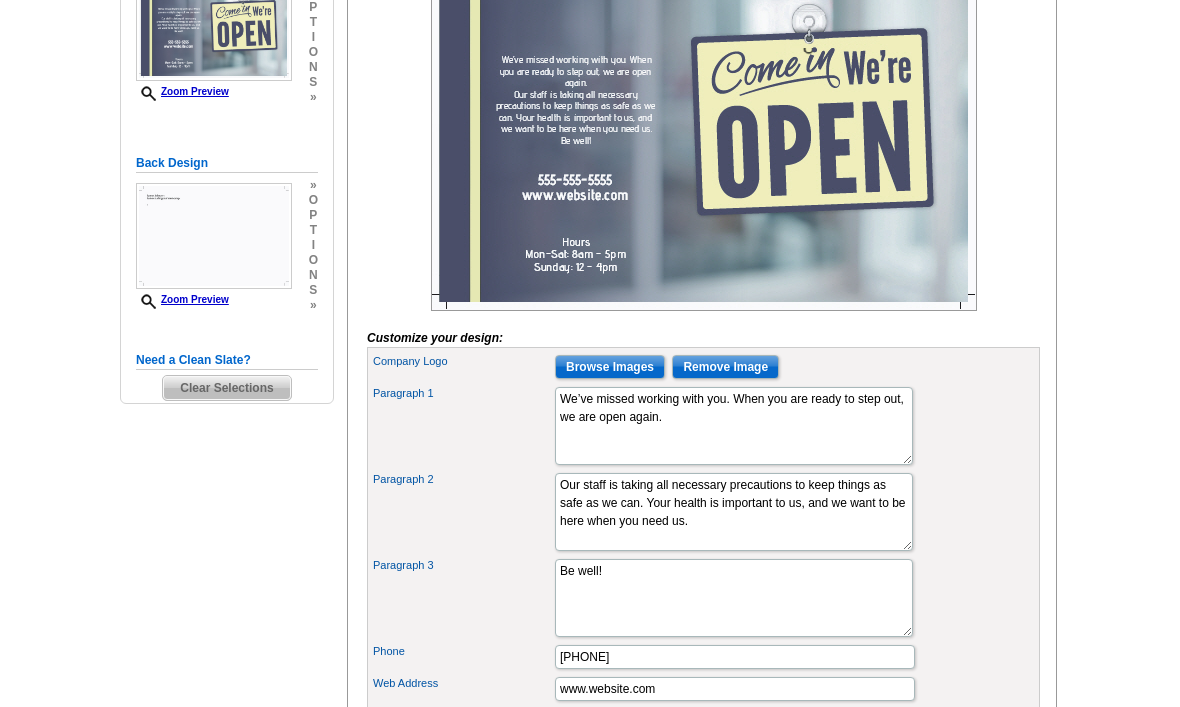 click on "Browse Images" at bounding box center [610, 367] 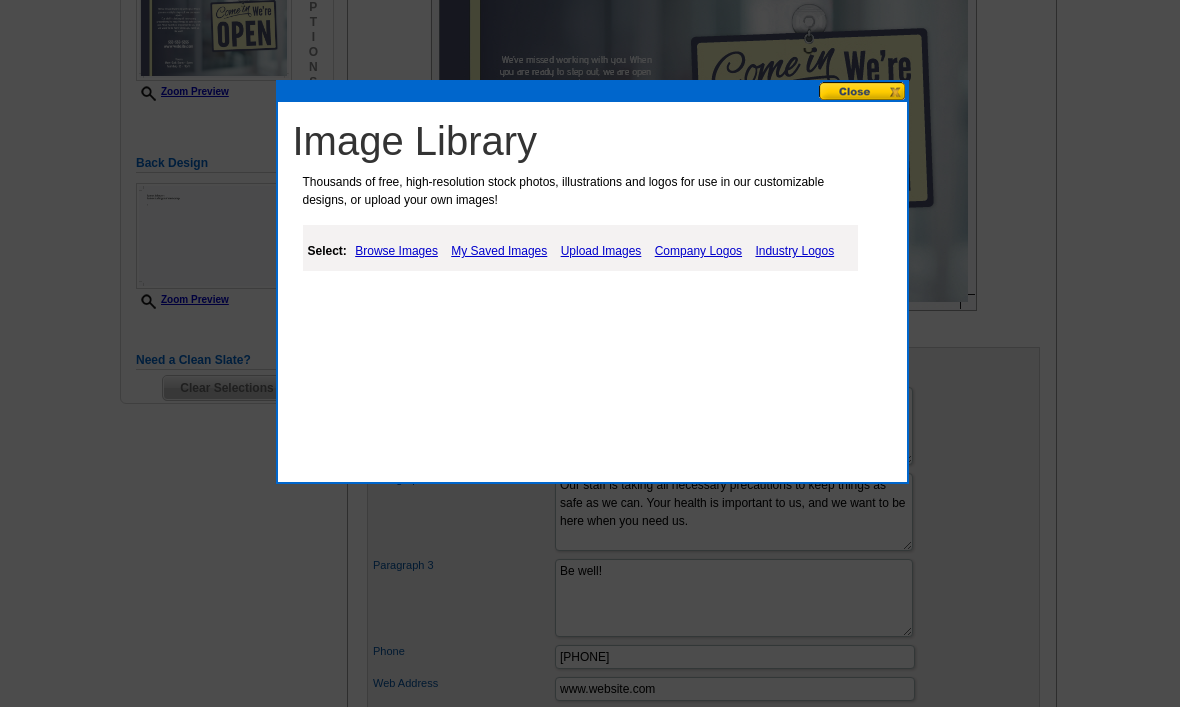 click on "My Saved Images" at bounding box center [499, 251] 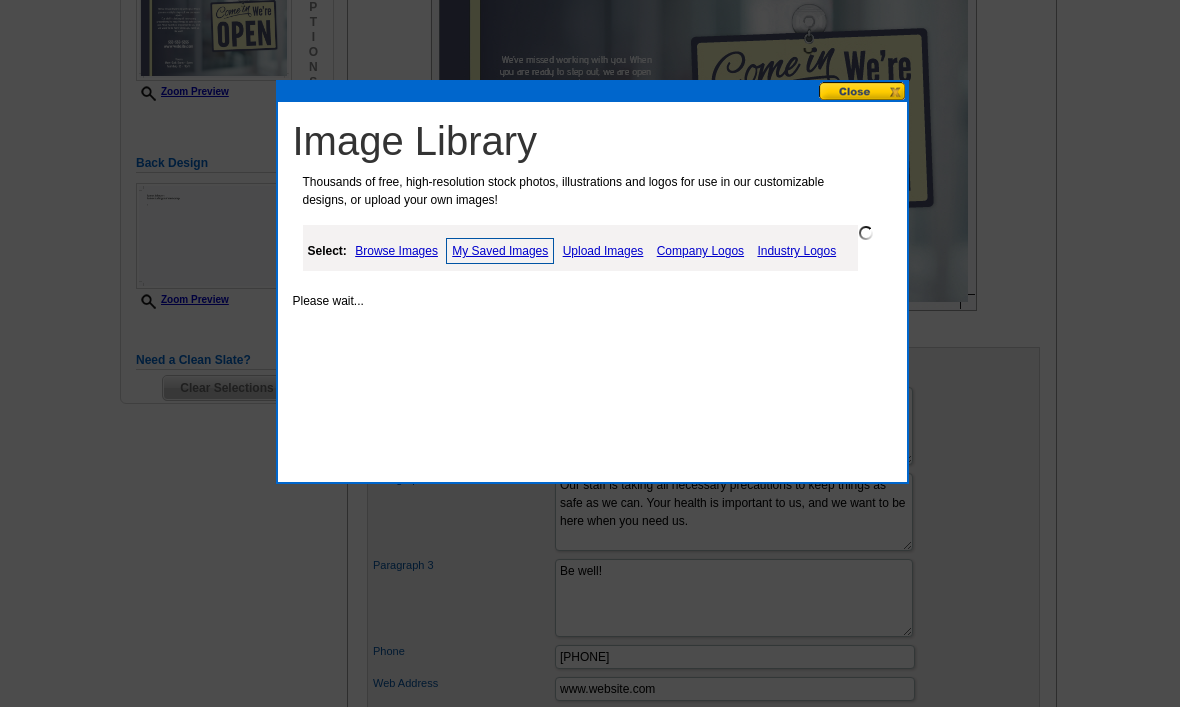 click on "Upload Images" at bounding box center [603, 251] 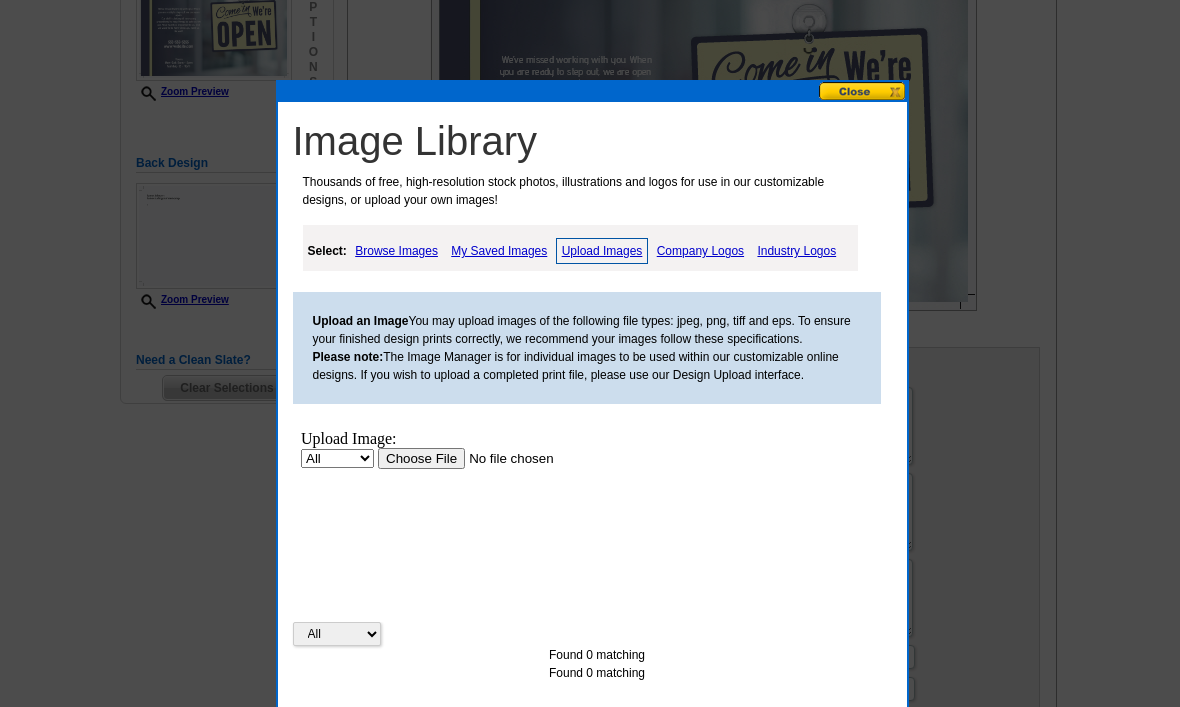 scroll, scrollTop: 0, scrollLeft: 0, axis: both 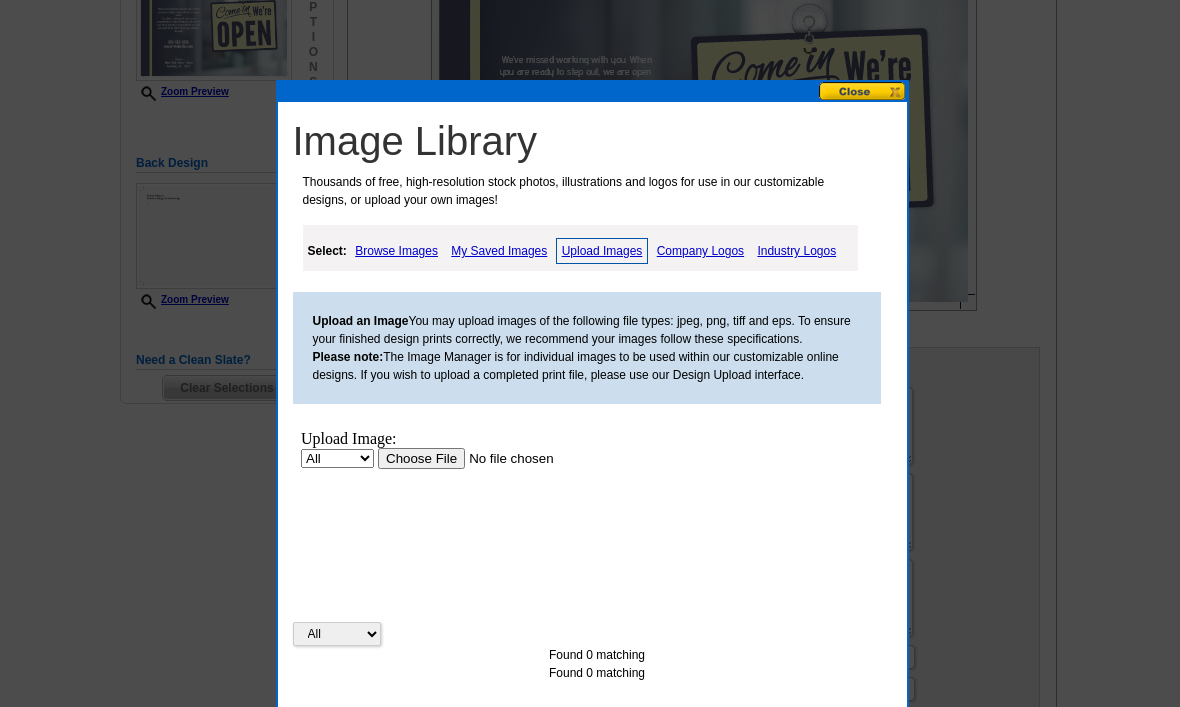 click at bounding box center (503, 458) 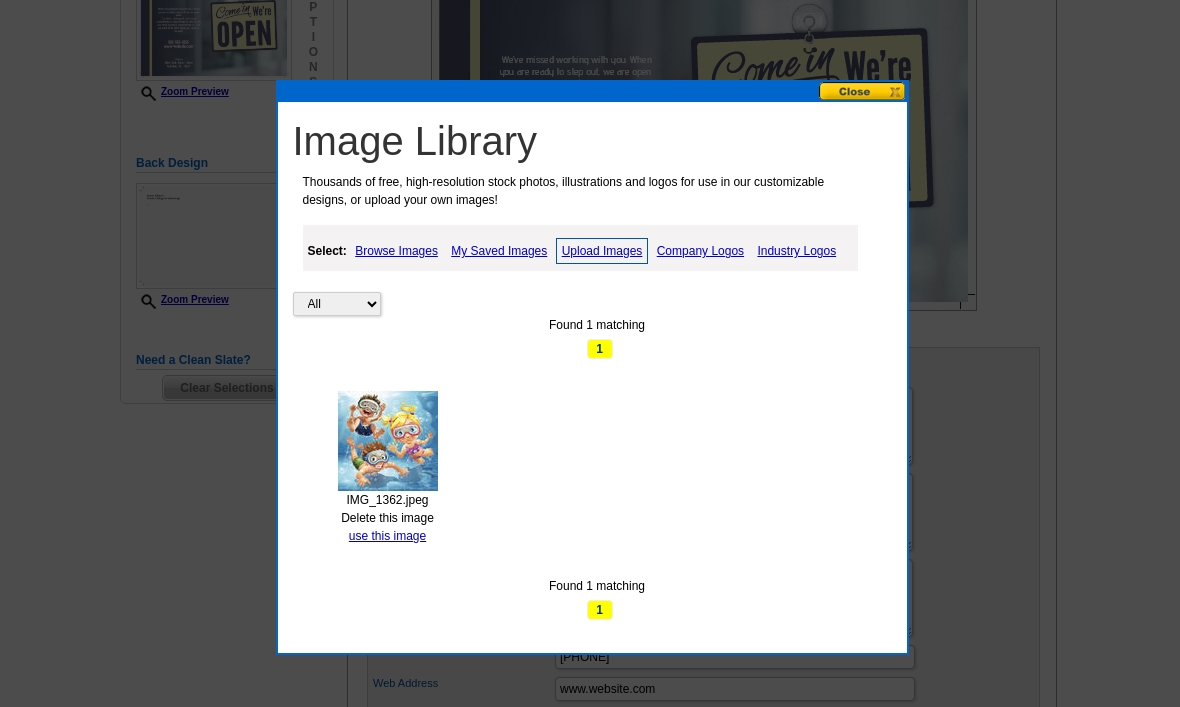 click on "Delete this image" at bounding box center [387, 518] 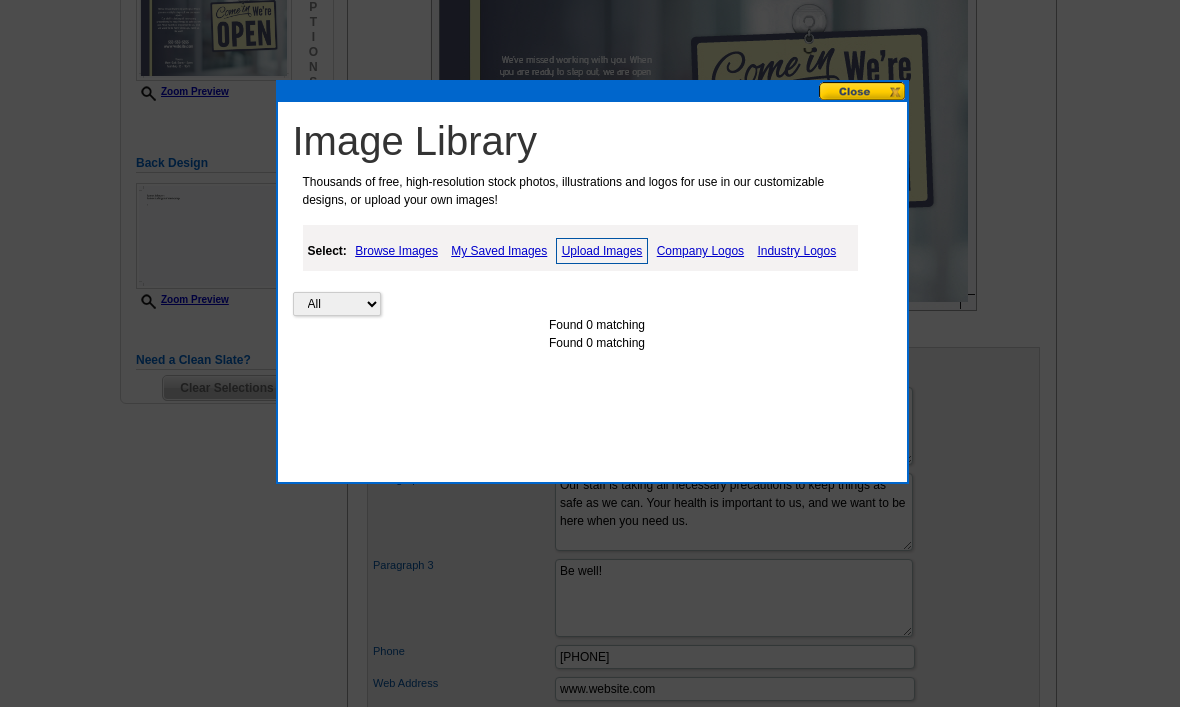 click on "My Saved Images" at bounding box center (499, 251) 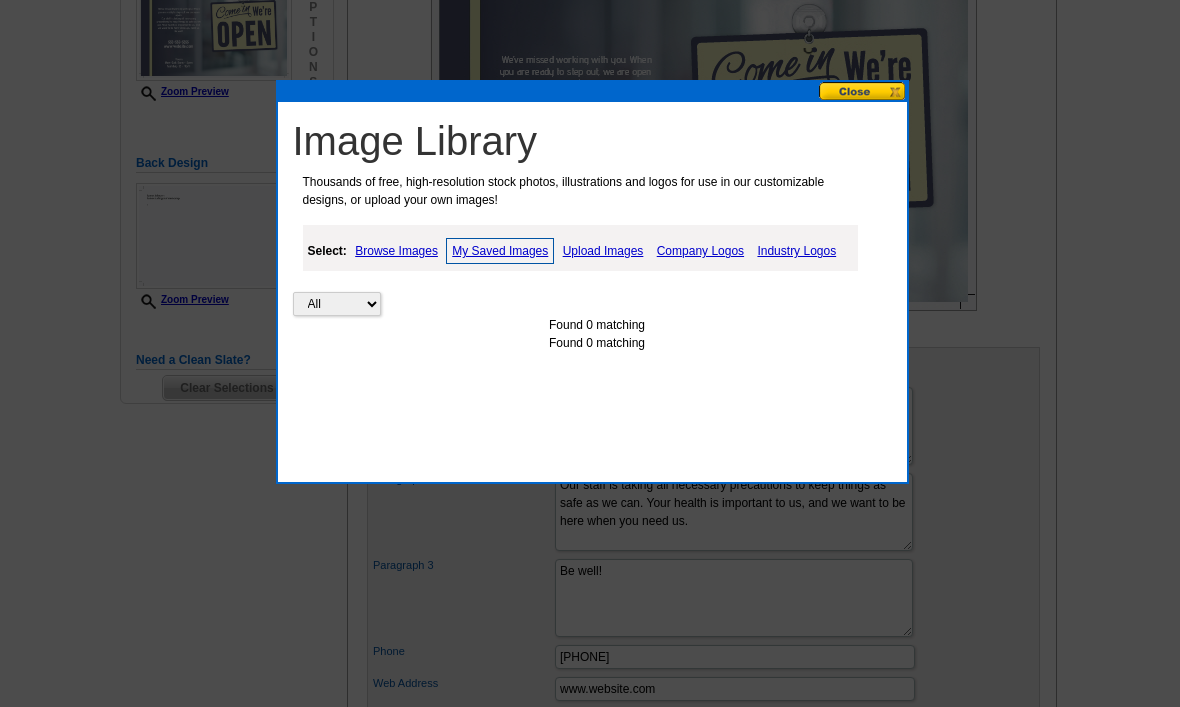 click on "Upload Images" at bounding box center [603, 251] 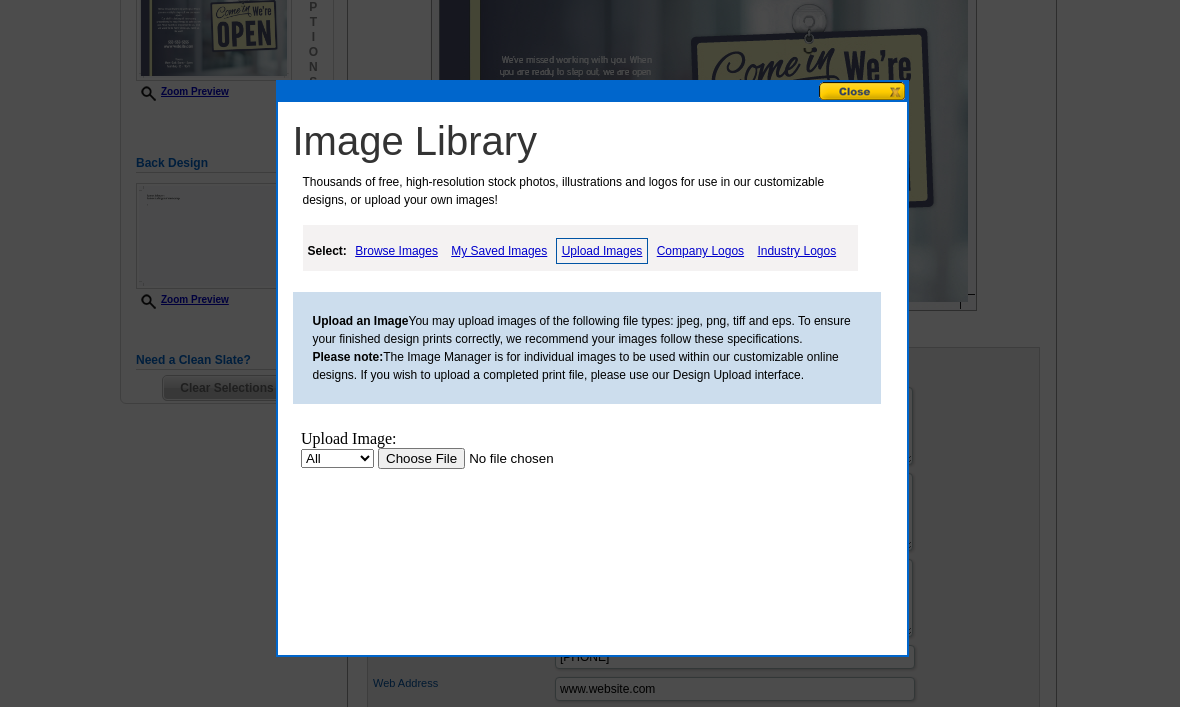 scroll, scrollTop: 0, scrollLeft: 0, axis: both 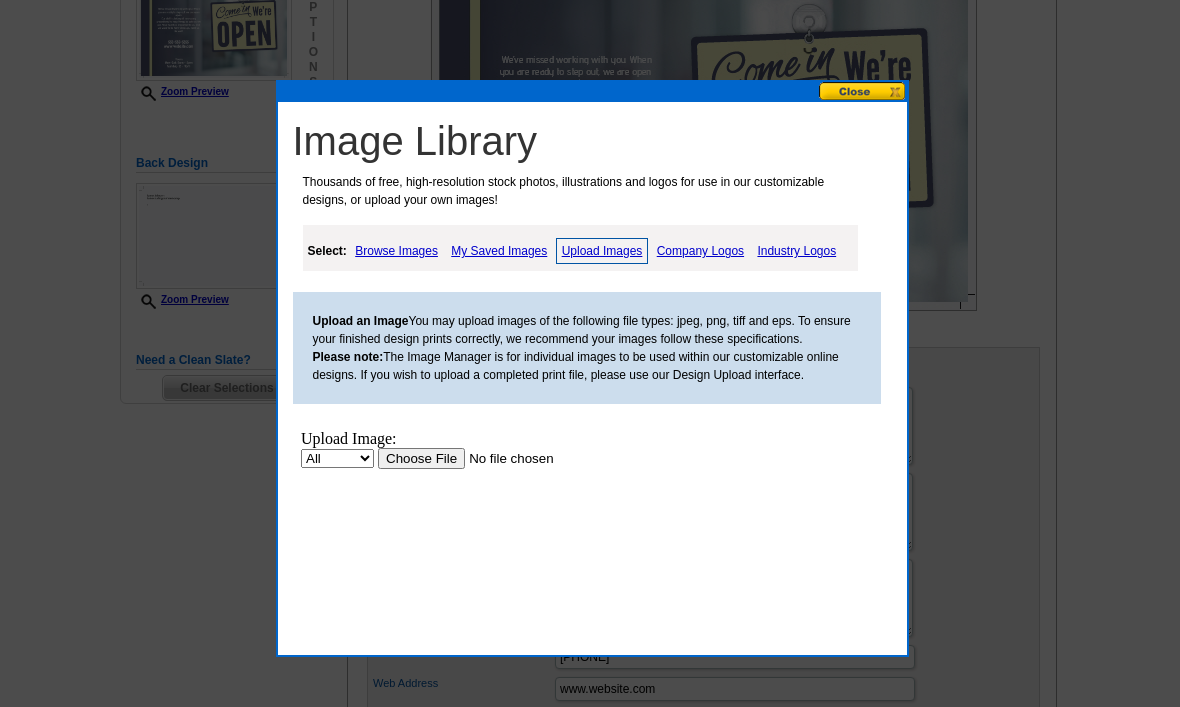 click at bounding box center (503, 458) 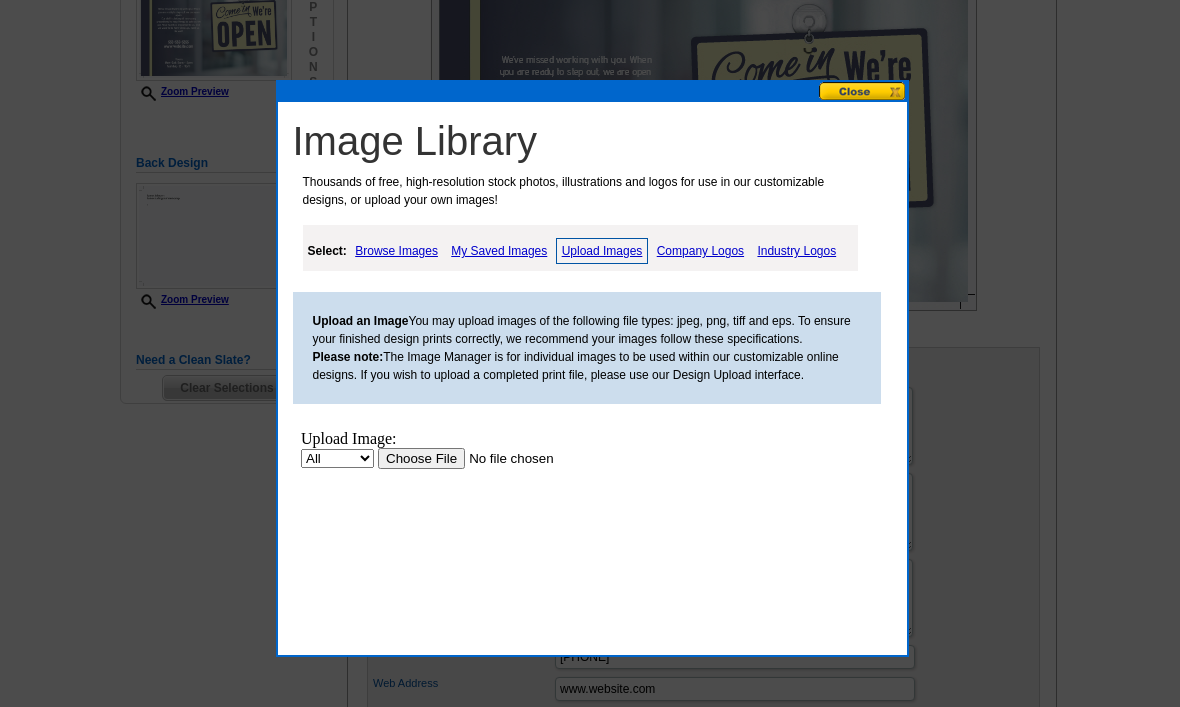 click at bounding box center (503, 458) 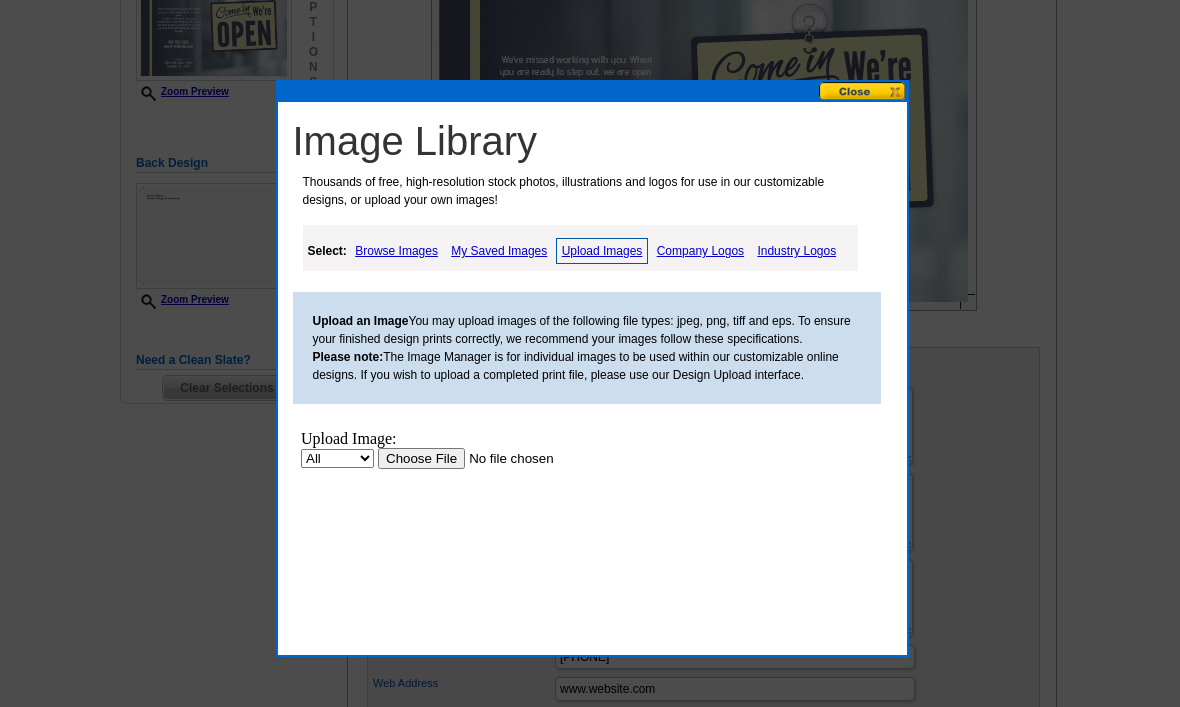 click on "Upload an Image  You may upload images of the following file types: jpeg, png, tiff and eps. To ensure your
finished design prints correctly, we recommend your images follow these specifications.
Please note:  The Image Manager is for individual images to be used within our customizable online designs.
If you wish to upload a completed print file, please use our Design Upload interface." at bounding box center (597, 423) 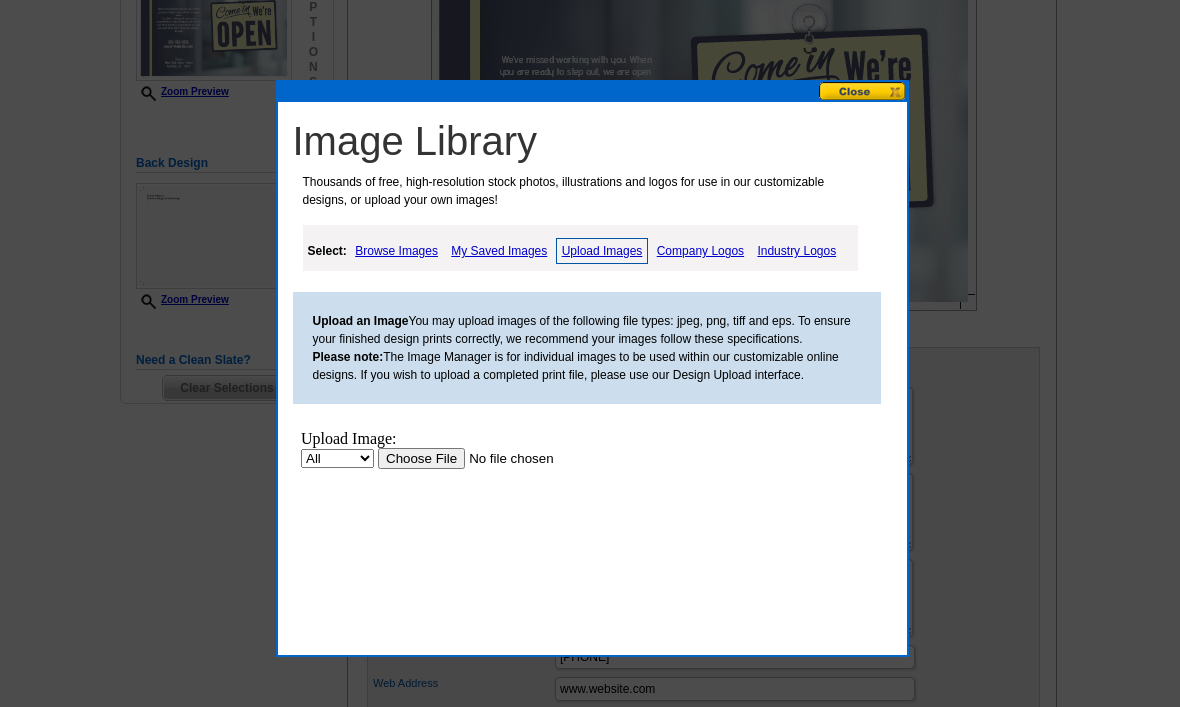 click at bounding box center [503, 458] 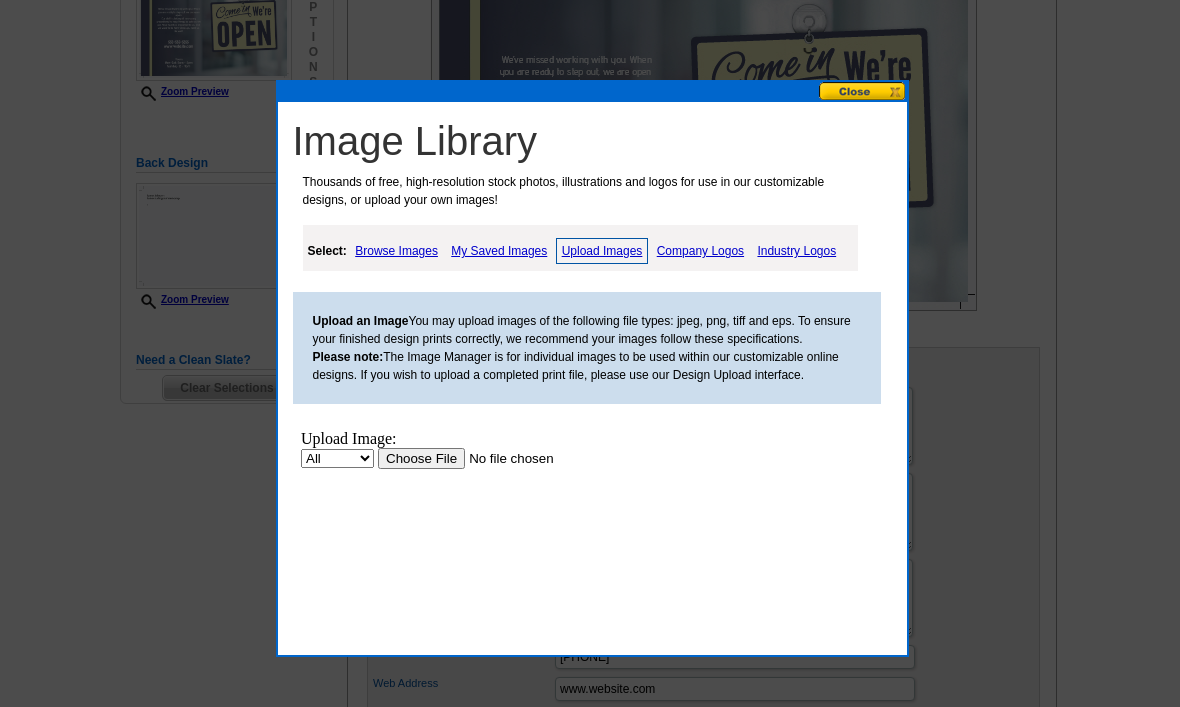 click on "My Saved Images" at bounding box center [499, 251] 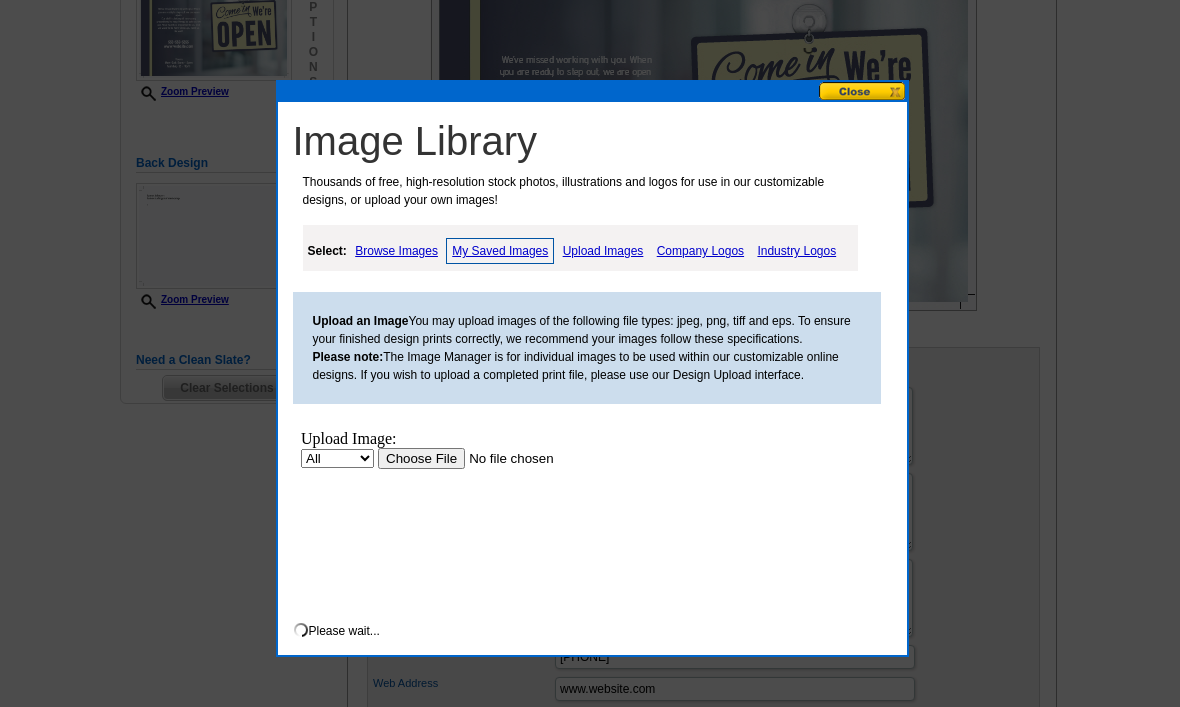 click on "Upload Images" at bounding box center (603, 251) 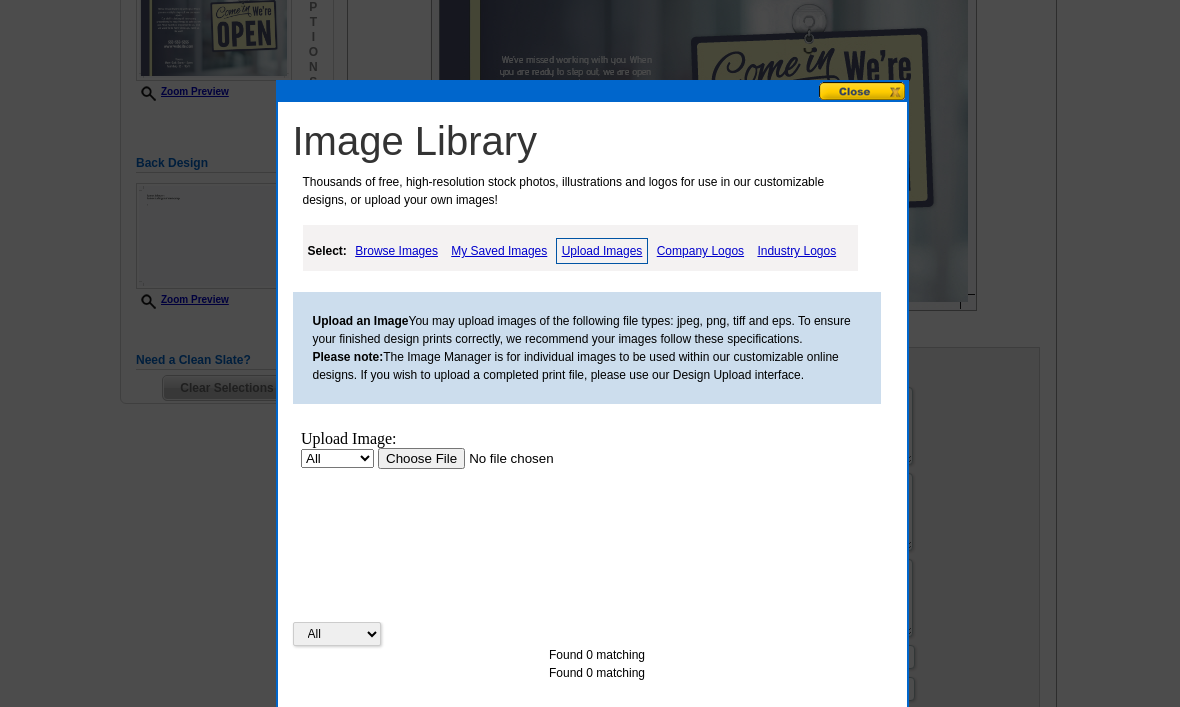 scroll, scrollTop: 0, scrollLeft: 0, axis: both 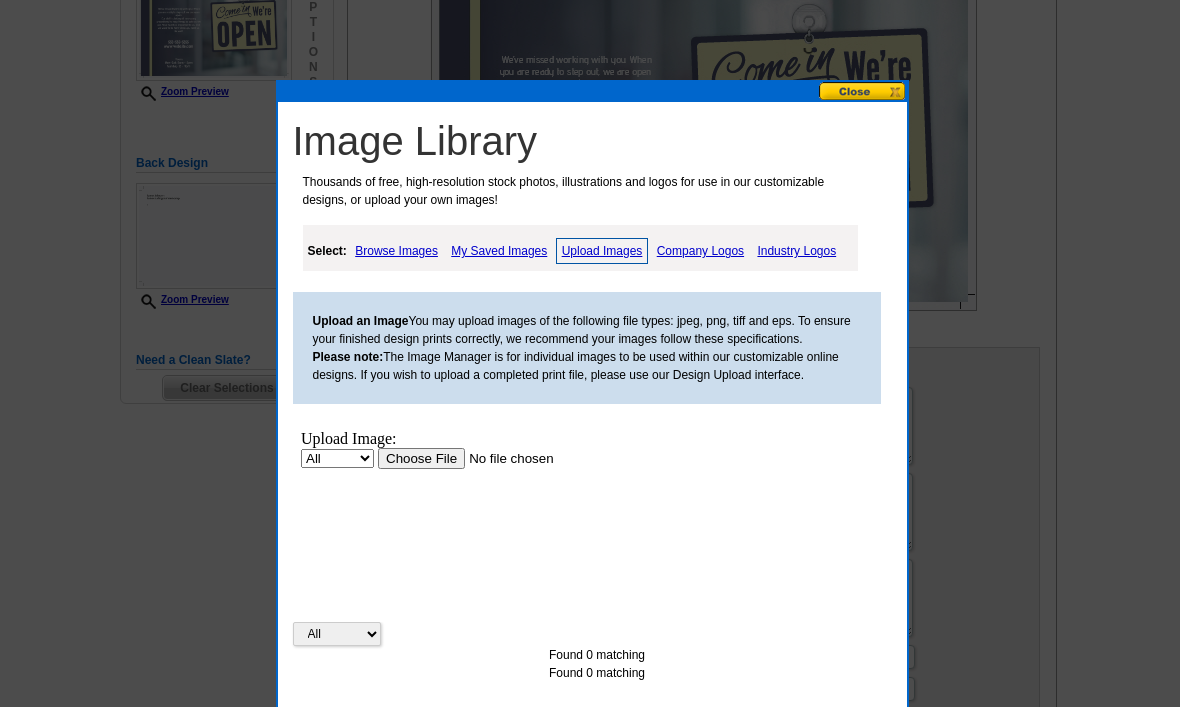 click at bounding box center [503, 458] 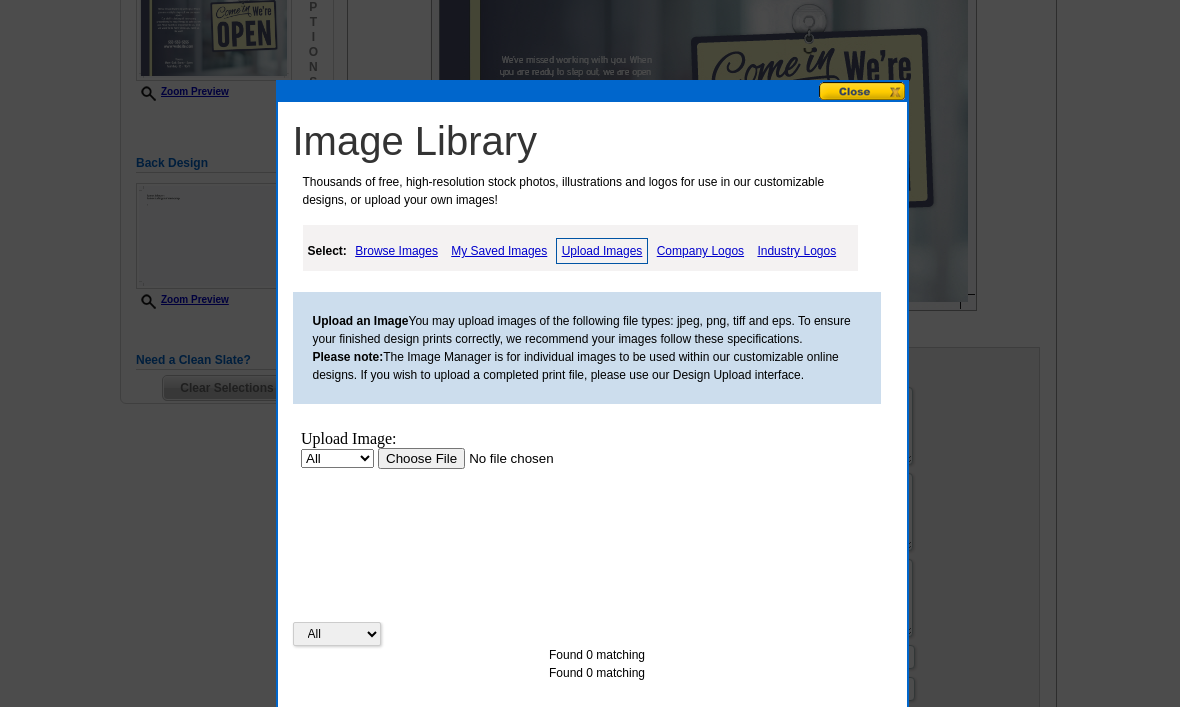 click on "All
Property" at bounding box center (336, 458) 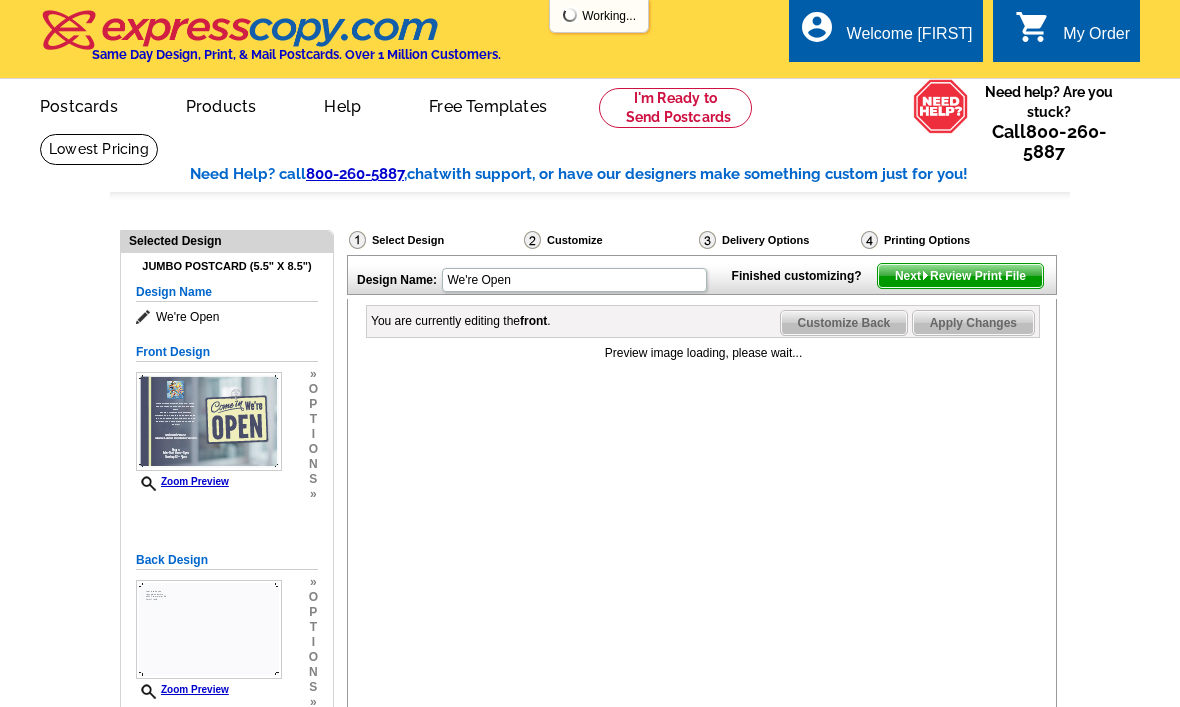 scroll, scrollTop: 397, scrollLeft: 0, axis: vertical 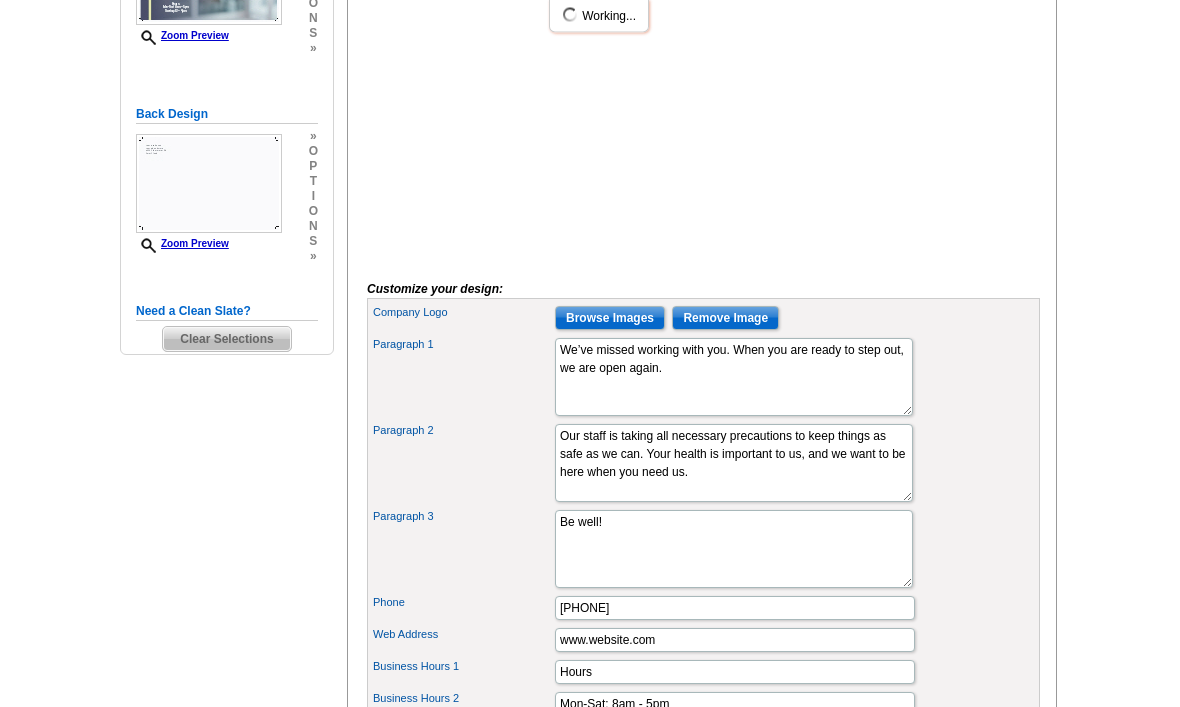 click on "Browse Images" at bounding box center [610, 319] 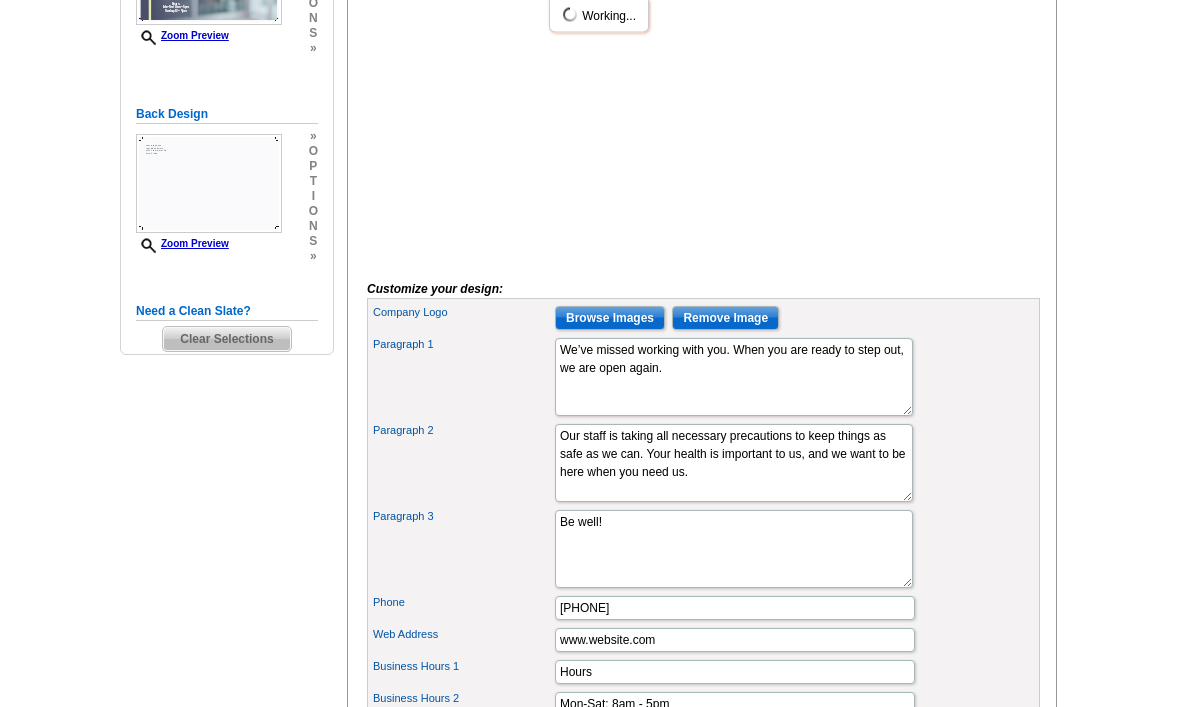 scroll, scrollTop: 446, scrollLeft: 0, axis: vertical 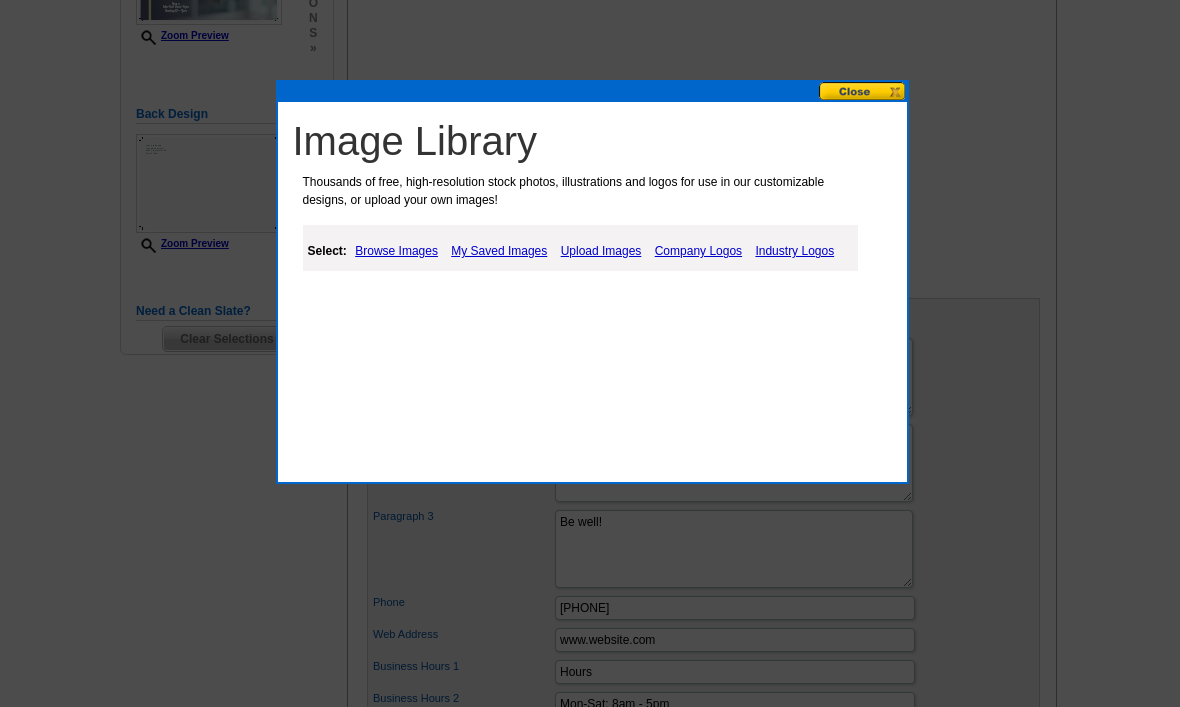 click on "Image Library
Thousands of free, high-resolution stock photos,
illustrations and logos for use in our customizable designs, or upload your own images!
Select:
Browse Images
My Saved Images
Upload Images
Company Logos
Industry Logos" at bounding box center [597, 204] 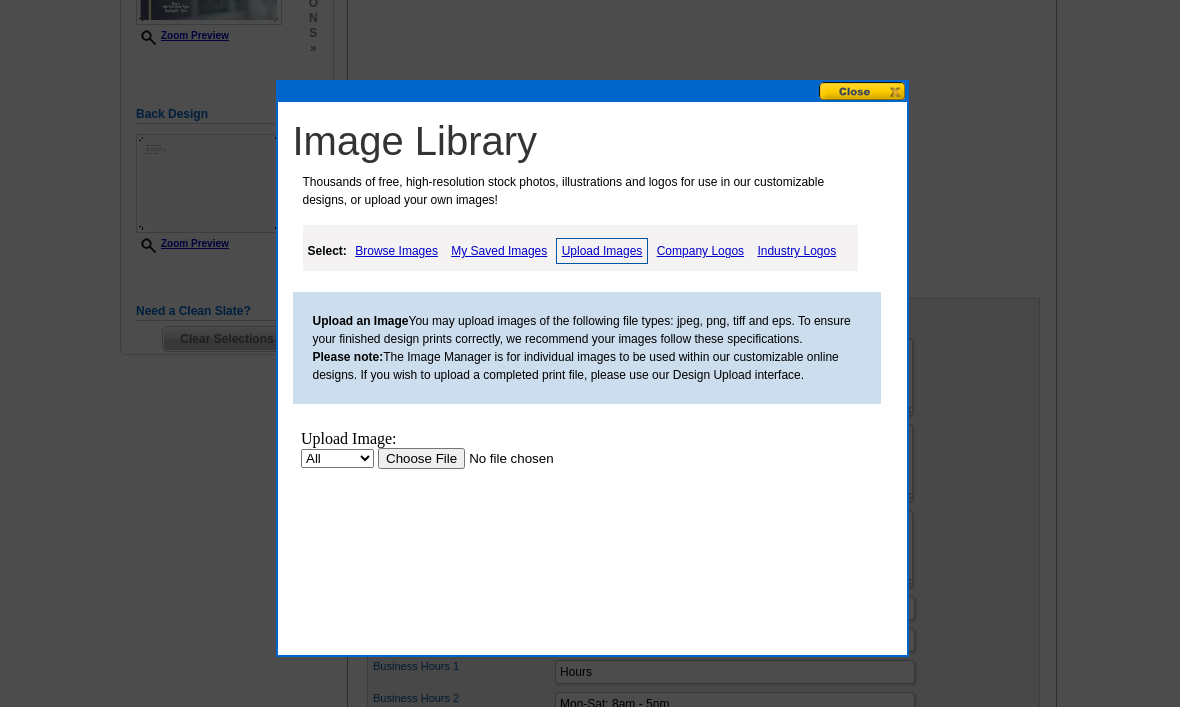 scroll, scrollTop: 0, scrollLeft: 0, axis: both 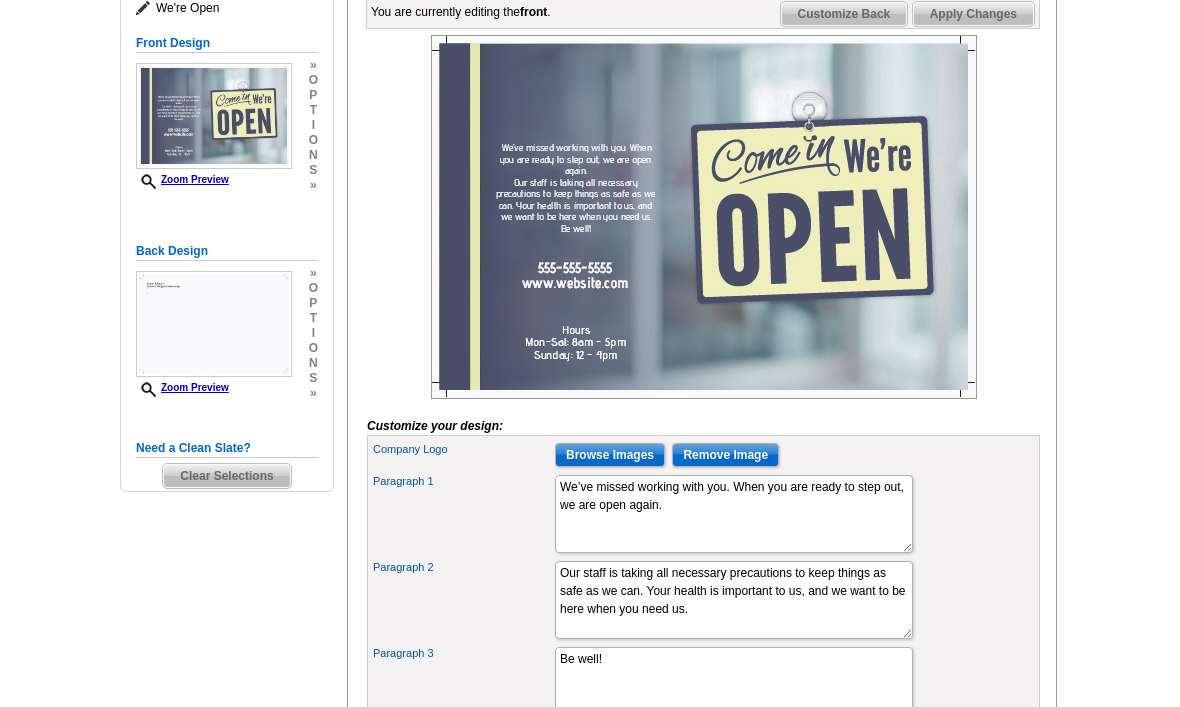 click on "Browse Images" at bounding box center (610, 456) 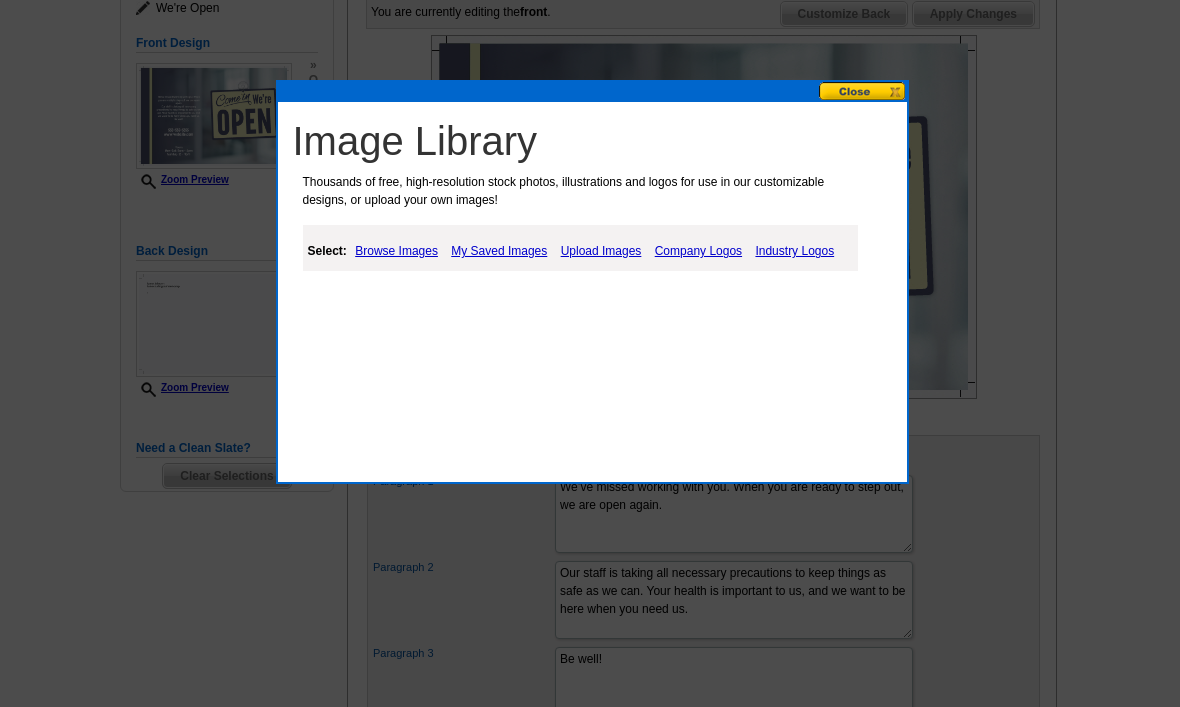click on "Upload Images" at bounding box center [601, 251] 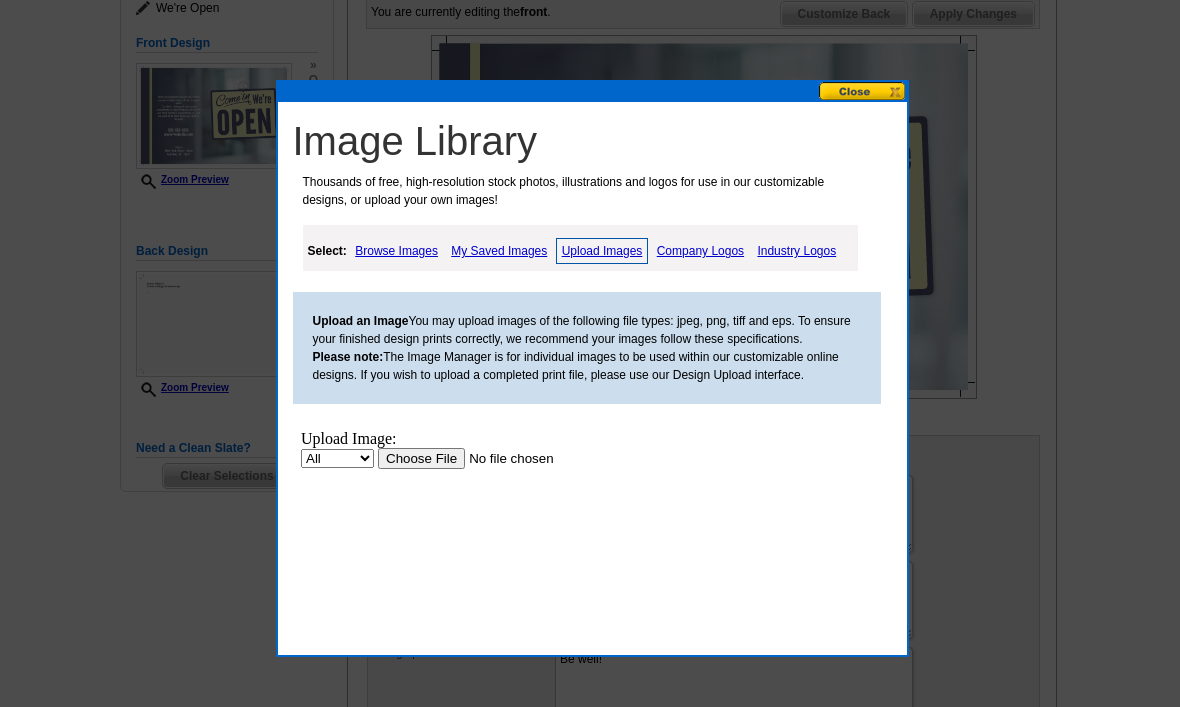 scroll, scrollTop: 0, scrollLeft: 0, axis: both 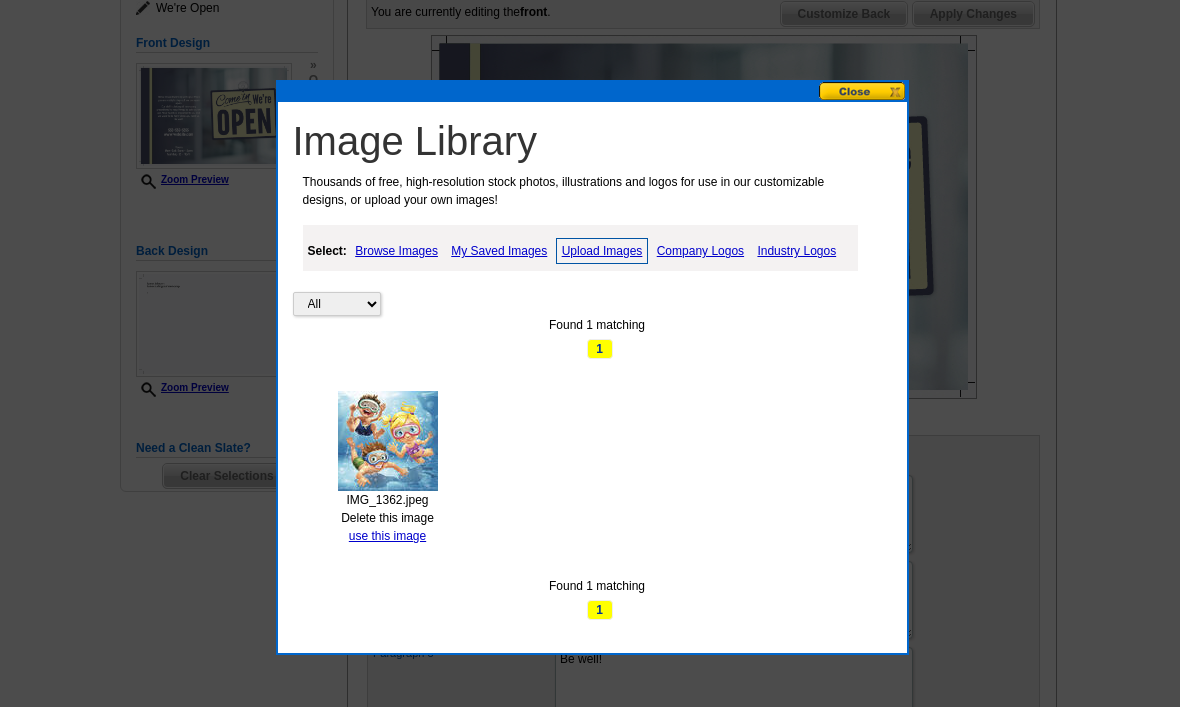 click on "use this image" at bounding box center (387, 536) 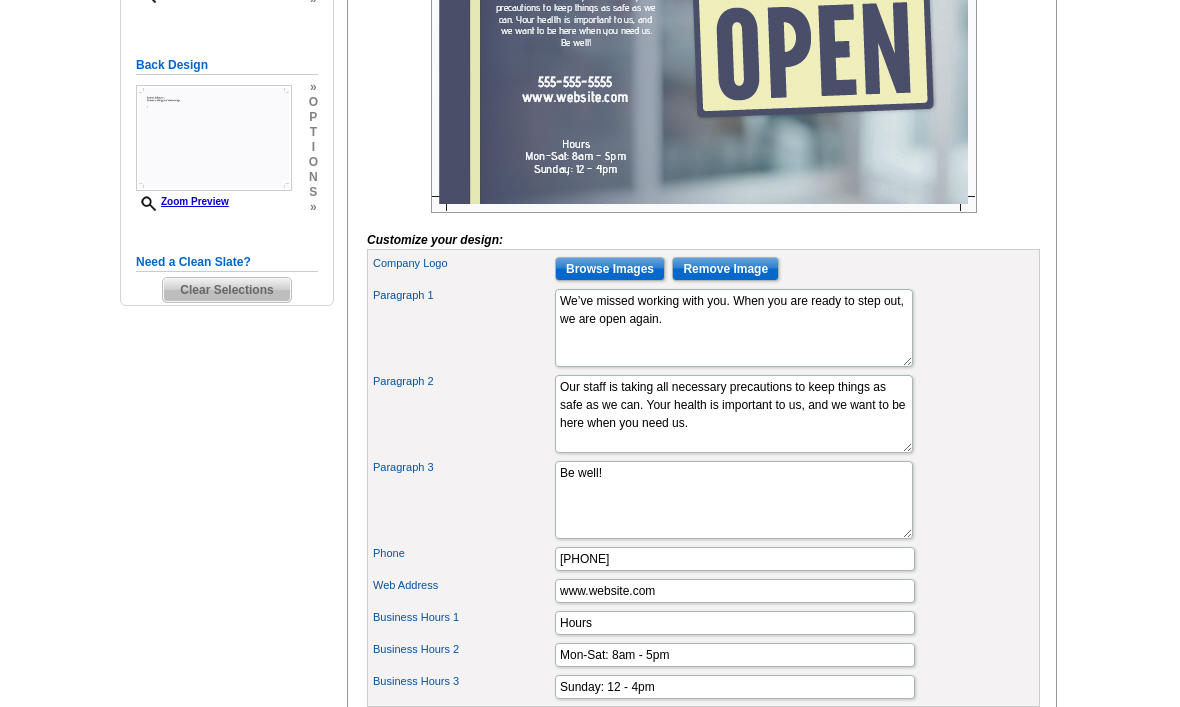 scroll, scrollTop: 498, scrollLeft: 0, axis: vertical 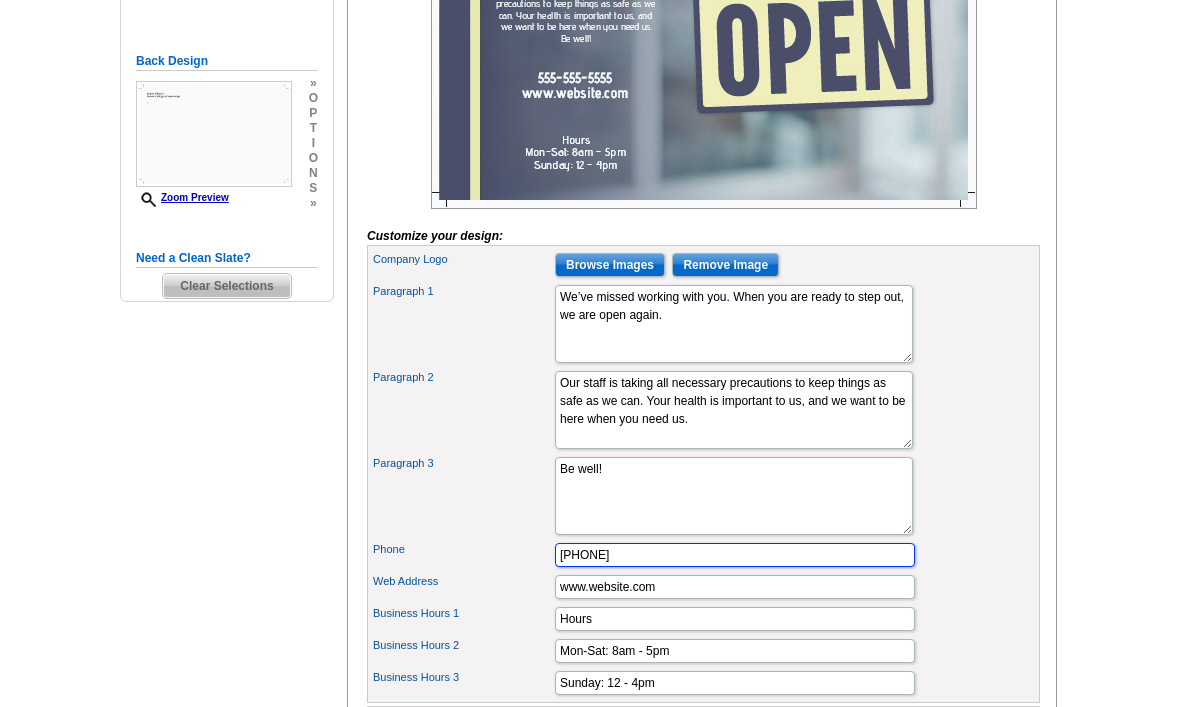 click on "555-555-5555" at bounding box center (735, 556) 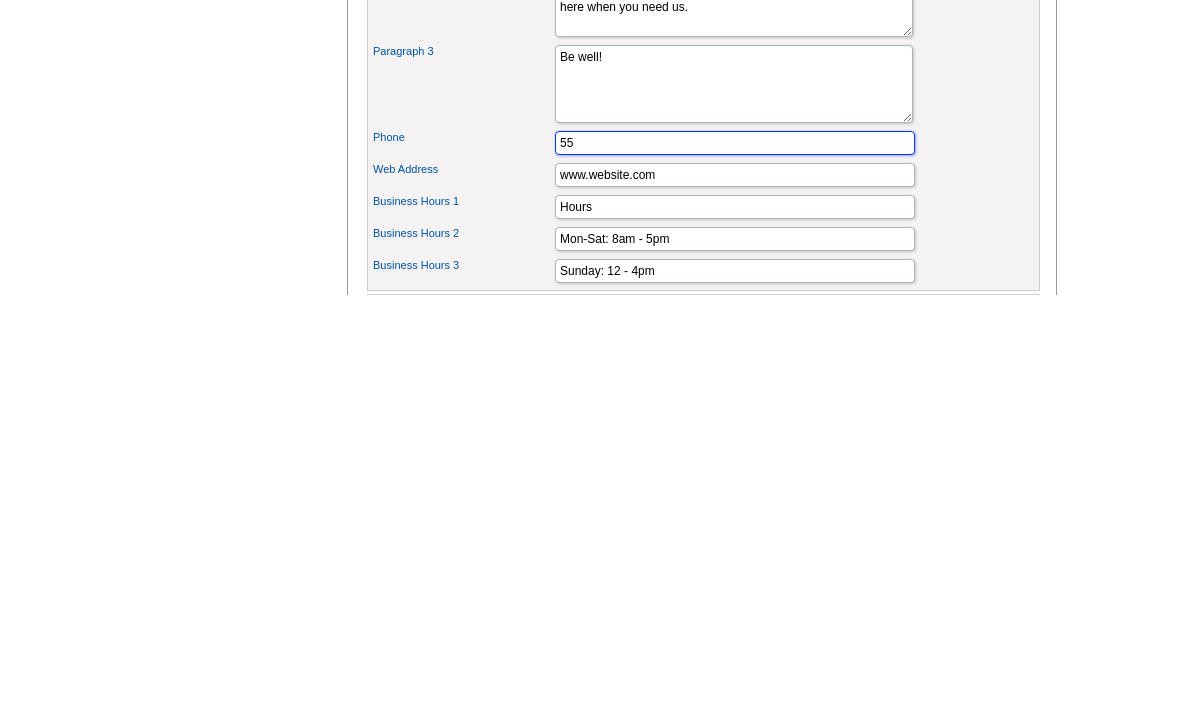 type on "5" 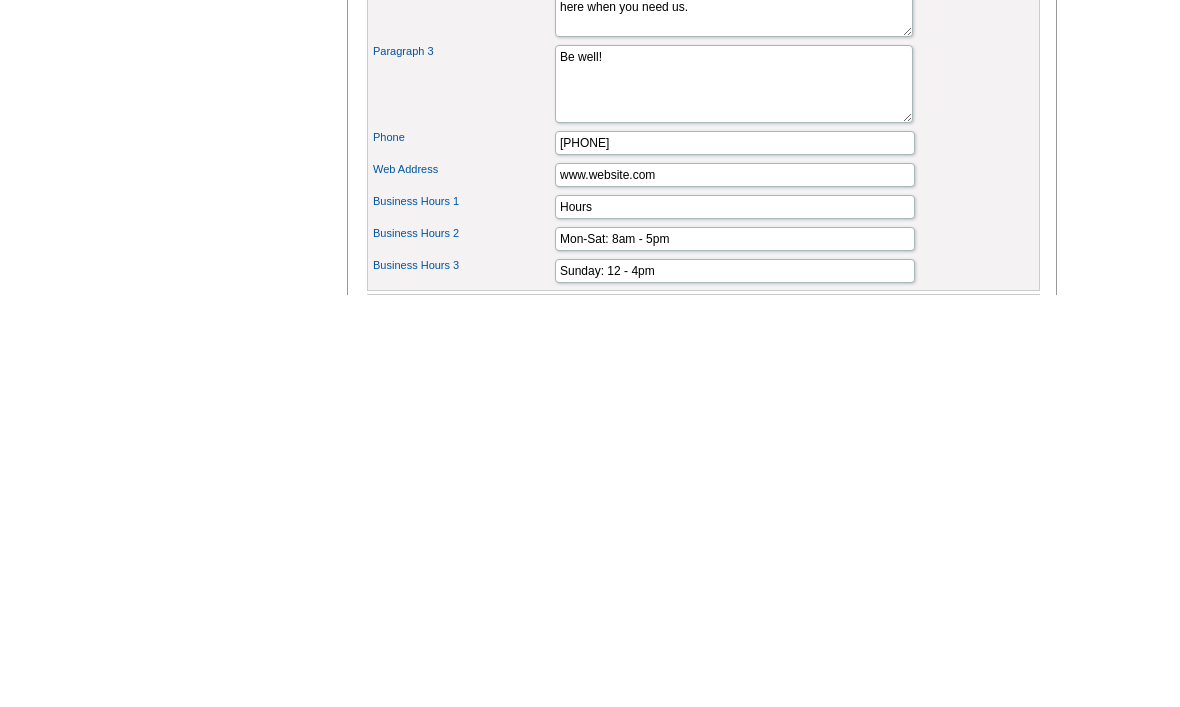 scroll, scrollTop: 911, scrollLeft: 0, axis: vertical 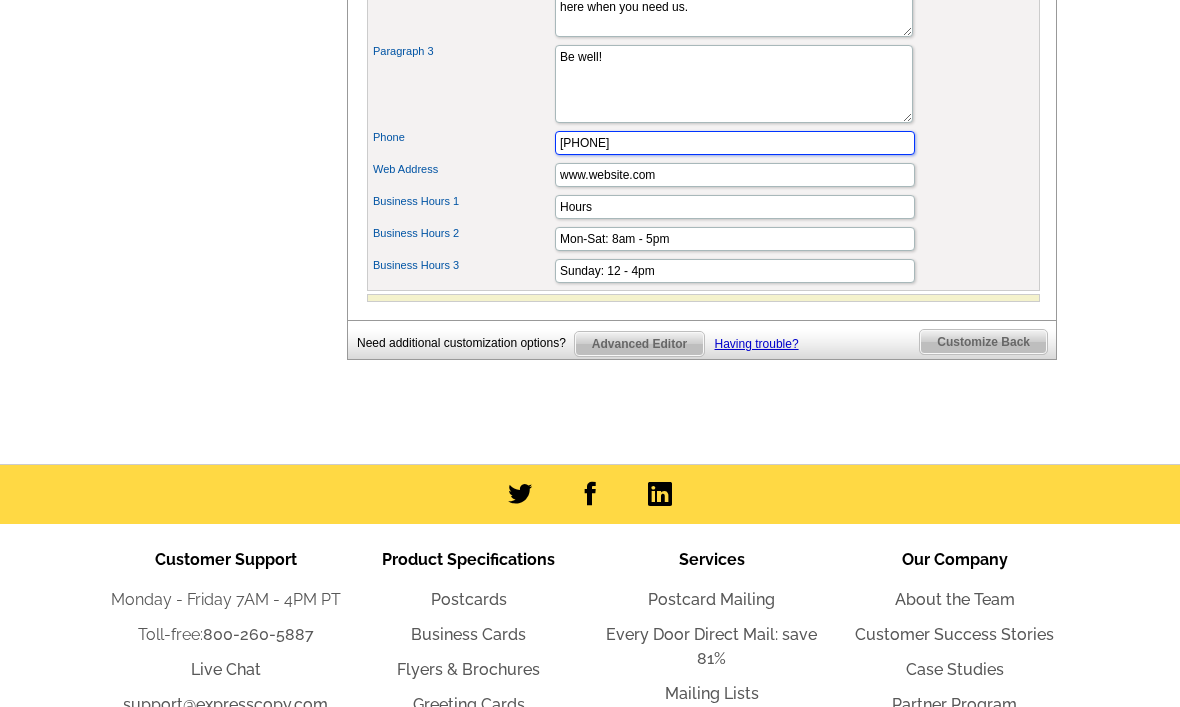 type on "320-380-9577" 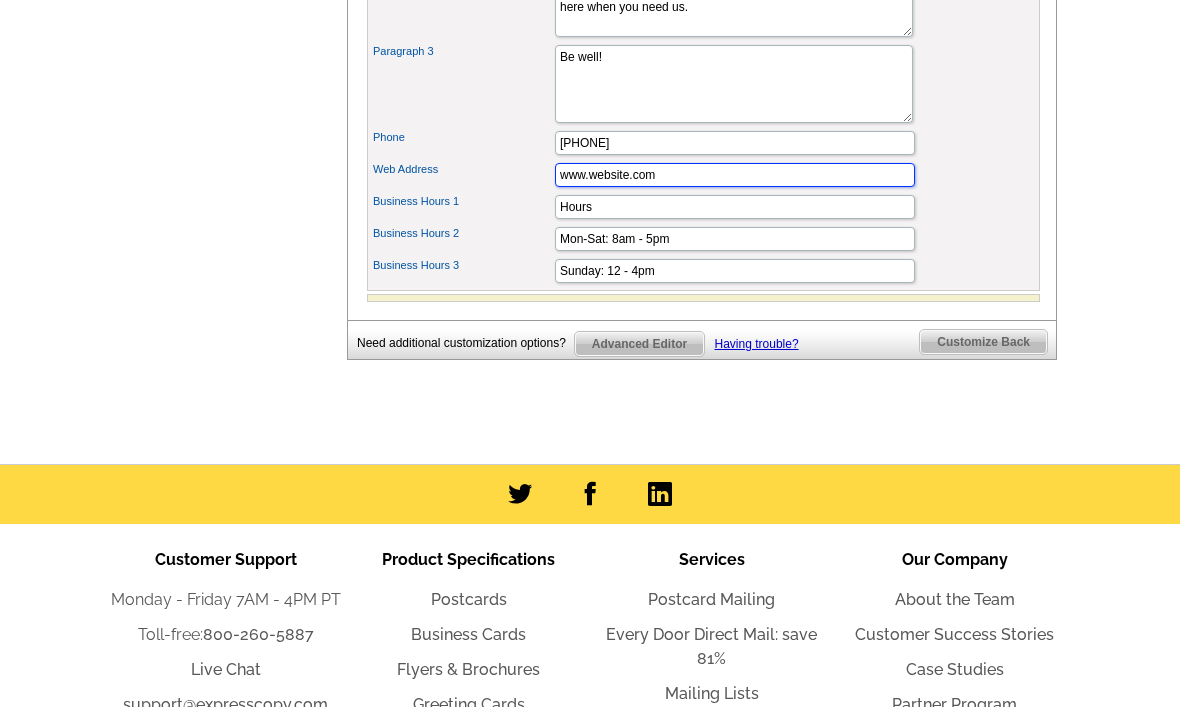 click on "www.website.com" at bounding box center [735, 175] 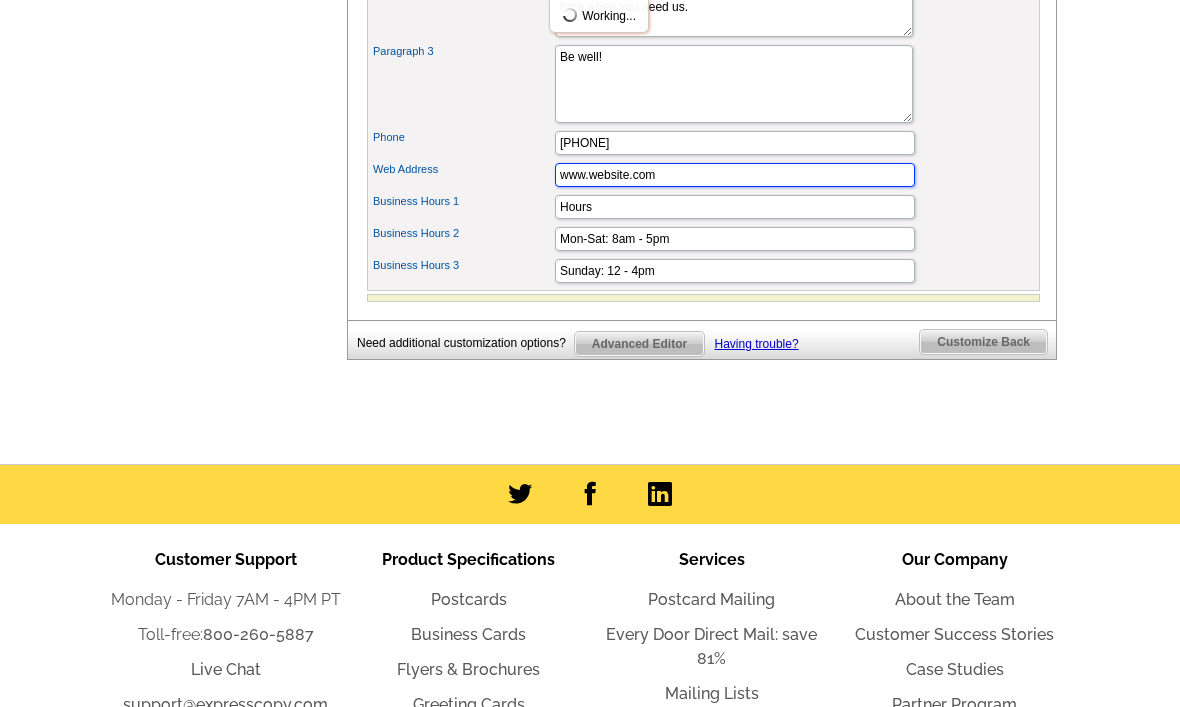 scroll, scrollTop: 0, scrollLeft: 0, axis: both 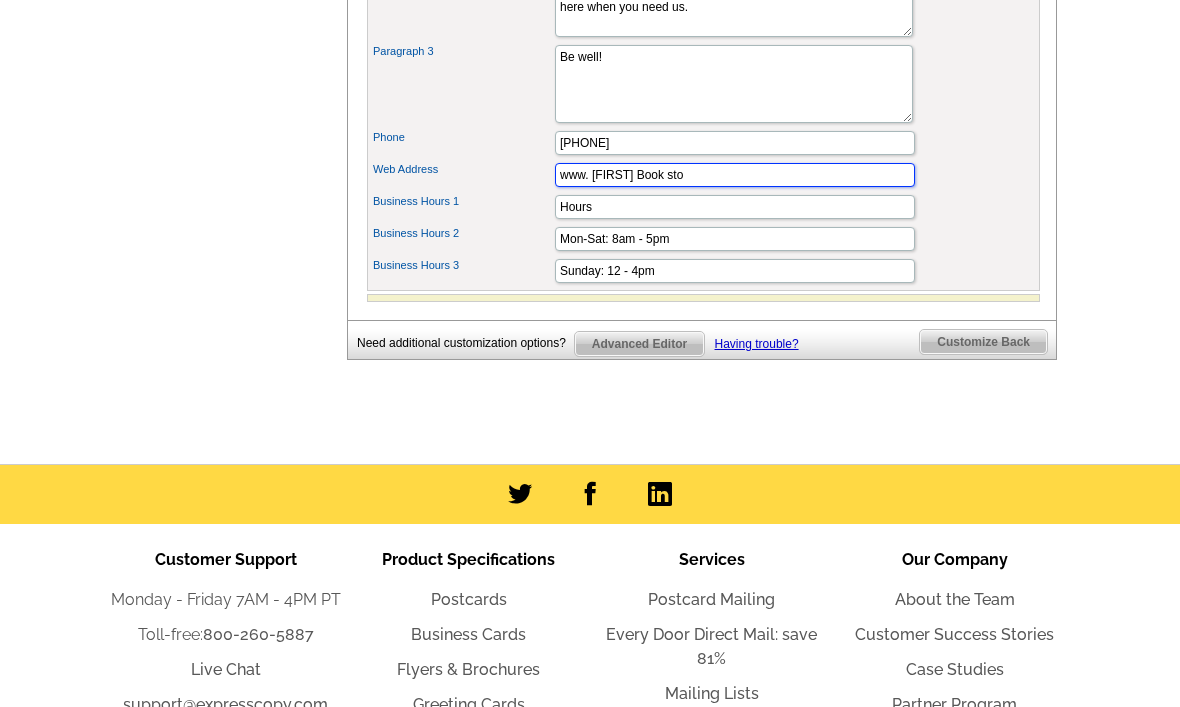 type on "www. Lance bookstore.com" 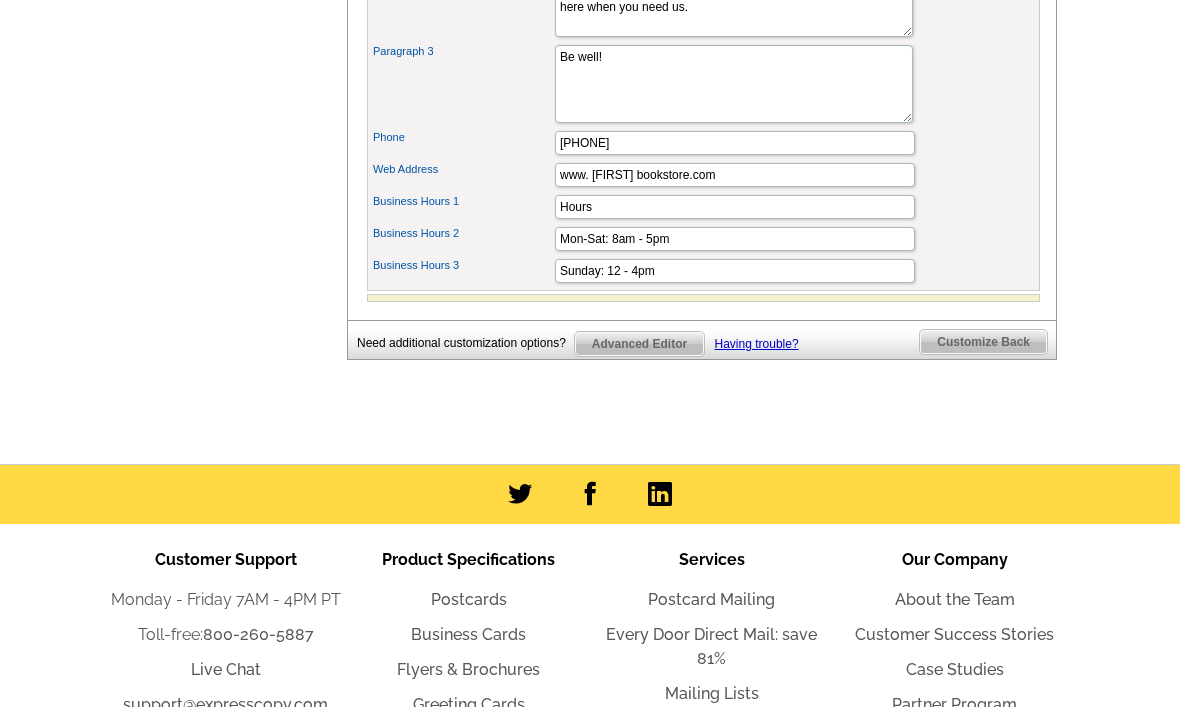 click on "Customize Back" at bounding box center [983, 342] 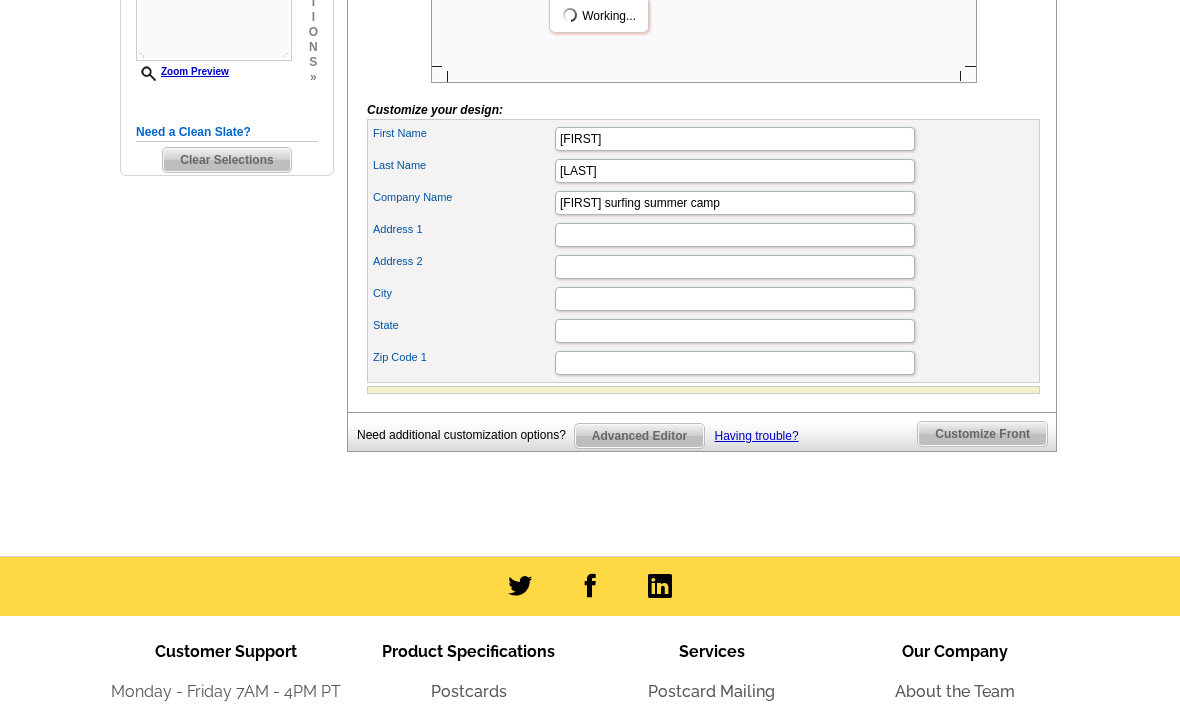 scroll, scrollTop: 621, scrollLeft: 0, axis: vertical 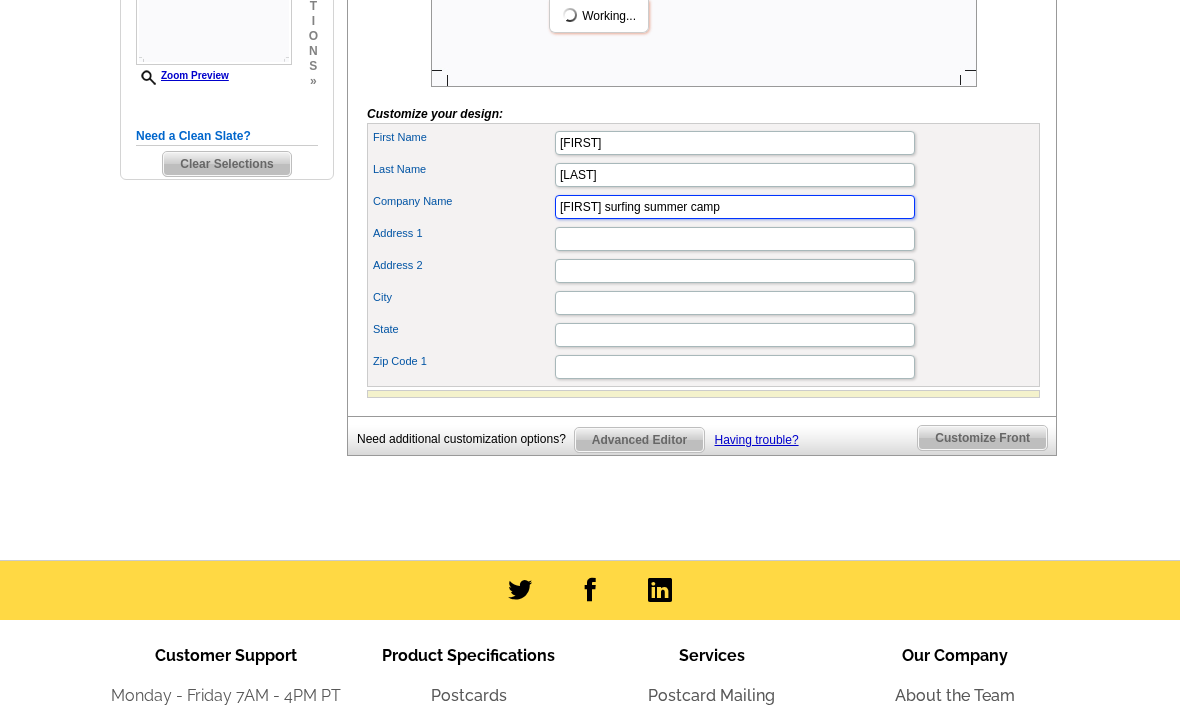 click on "Lance surfing summer camp" at bounding box center [735, 207] 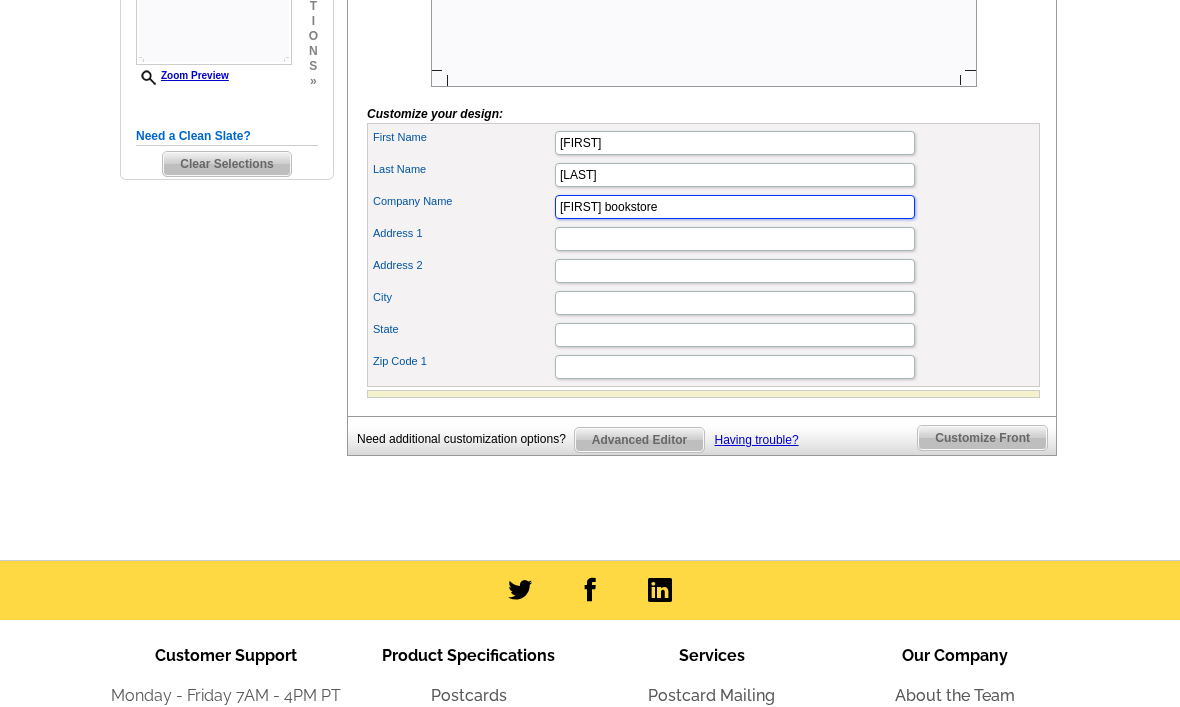 type on "Lance bookstore" 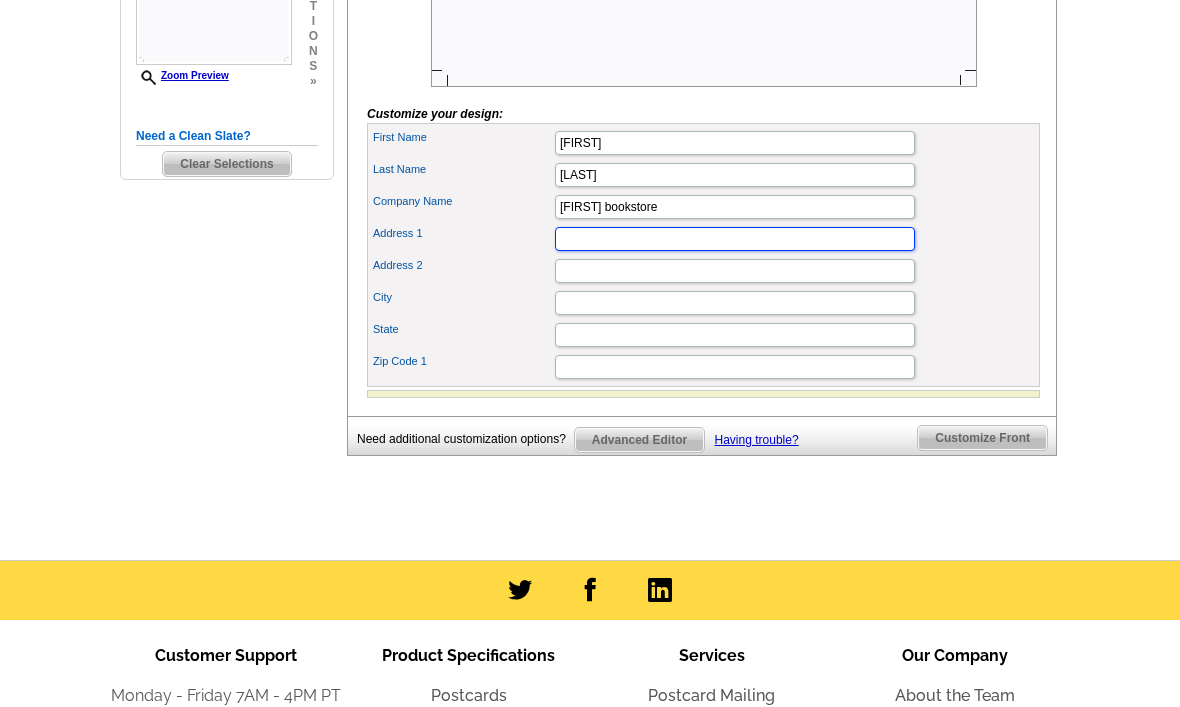 click on "Address 1" at bounding box center [735, 239] 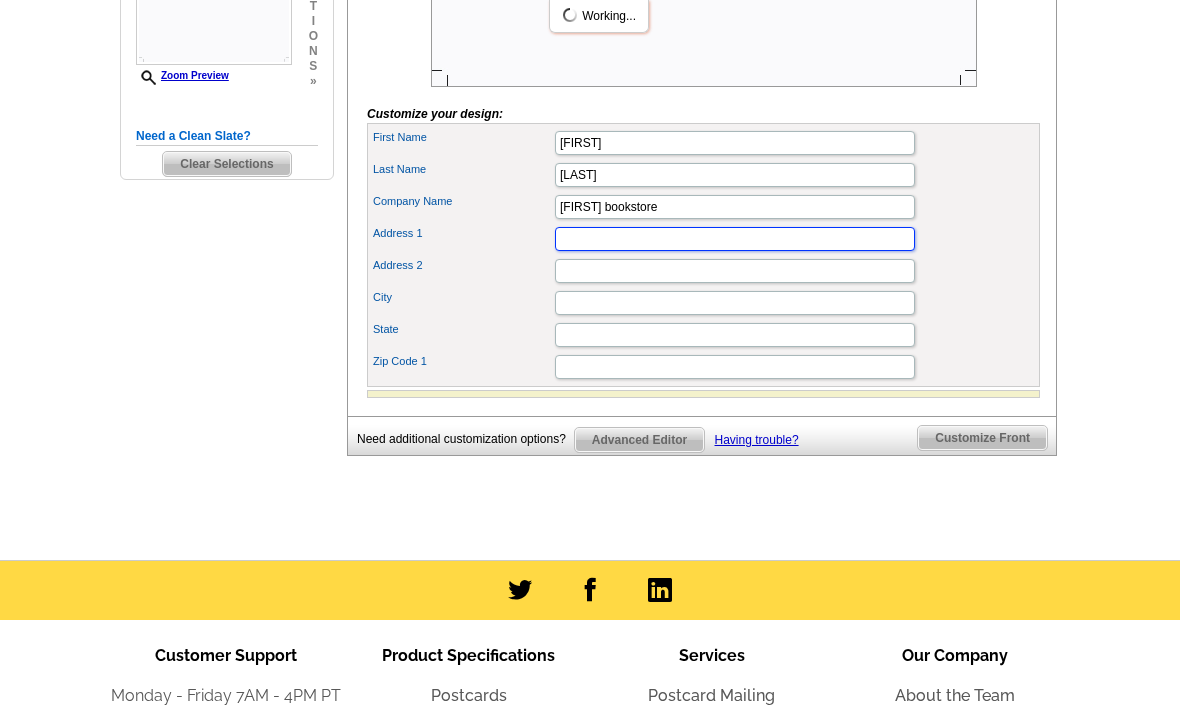 type on "4020 Clearwater Rd" 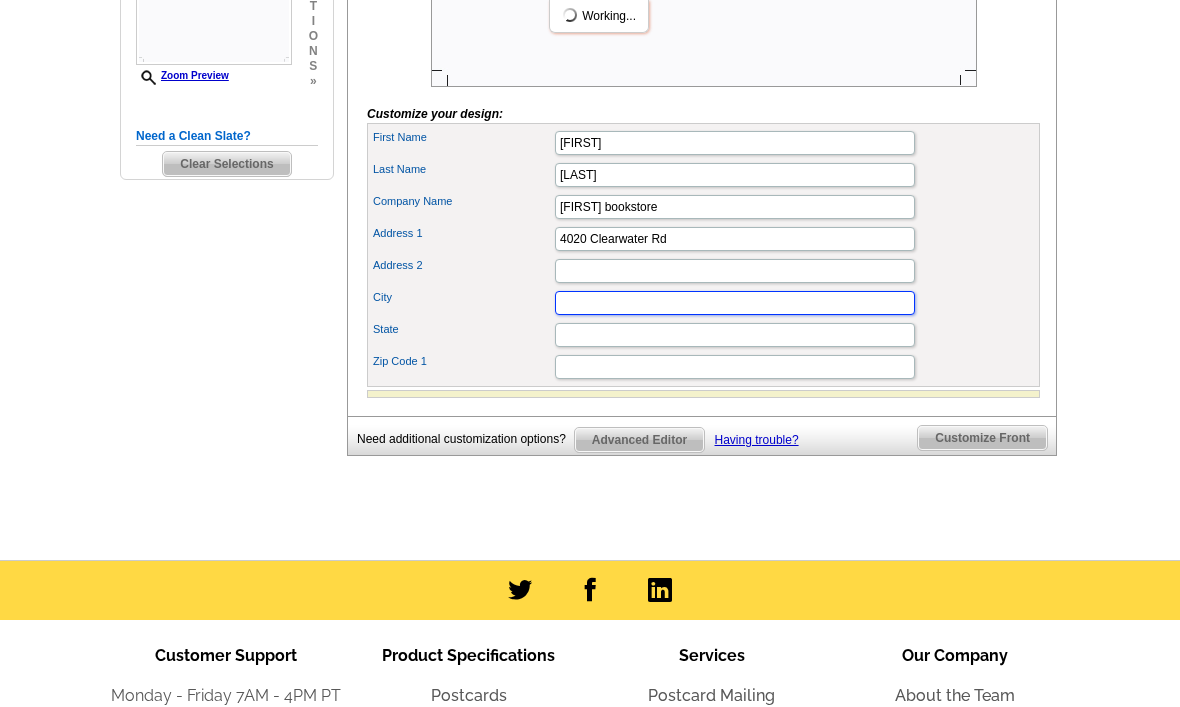 type on "[CITY]" 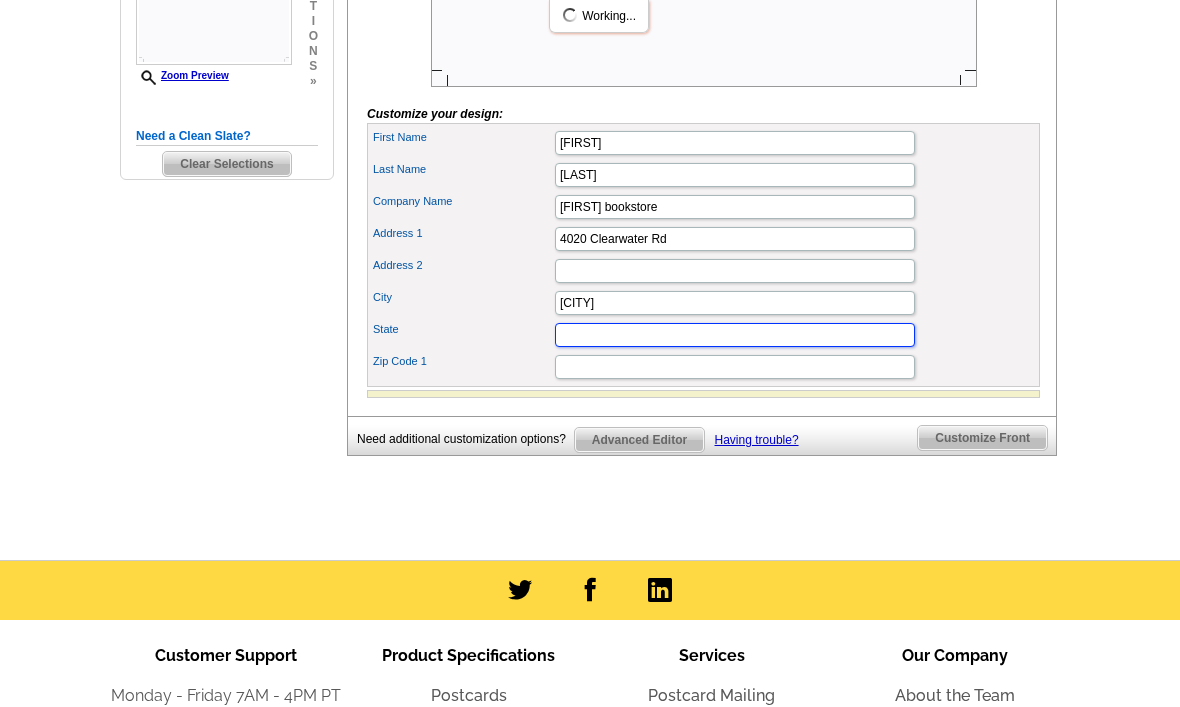type on "MN" 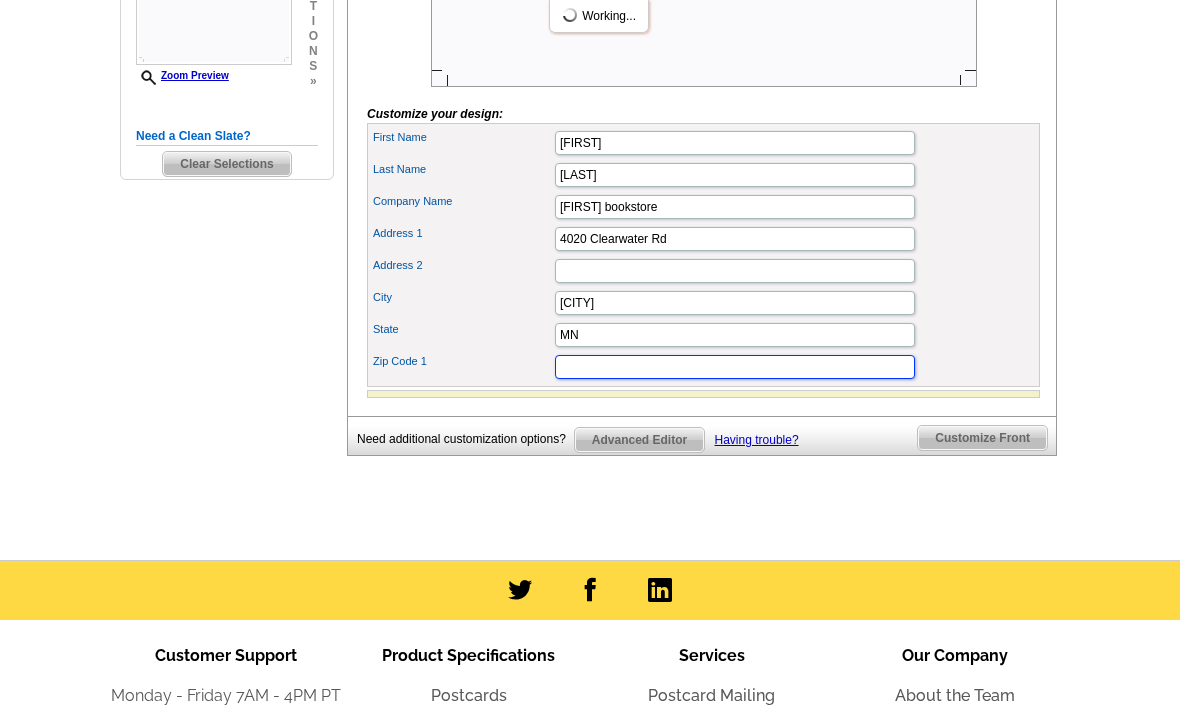 type on "56301" 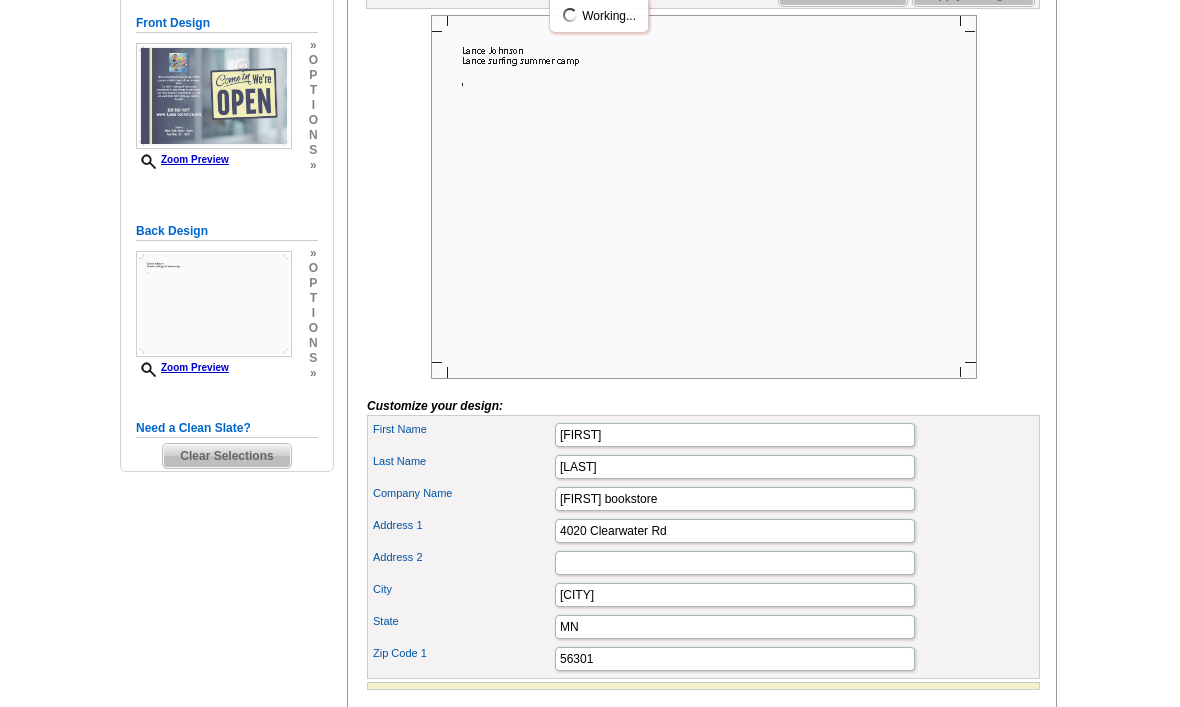scroll, scrollTop: 247, scrollLeft: 0, axis: vertical 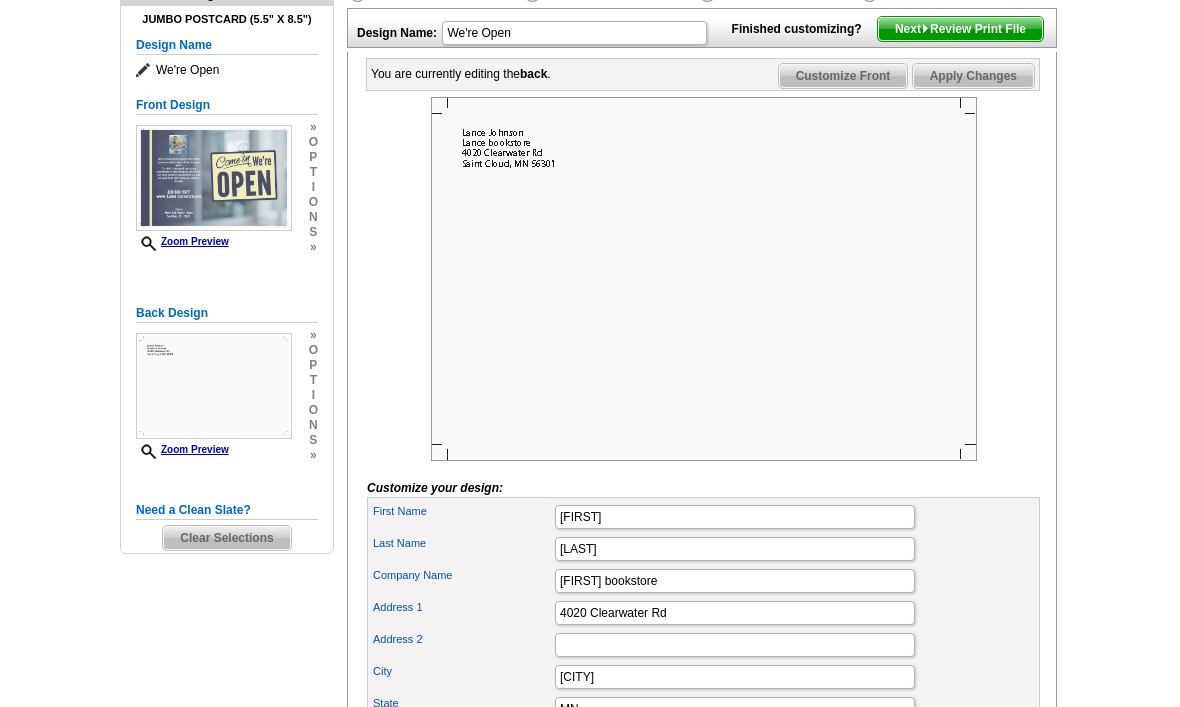 click on "Next   Review Print File" at bounding box center [960, 29] 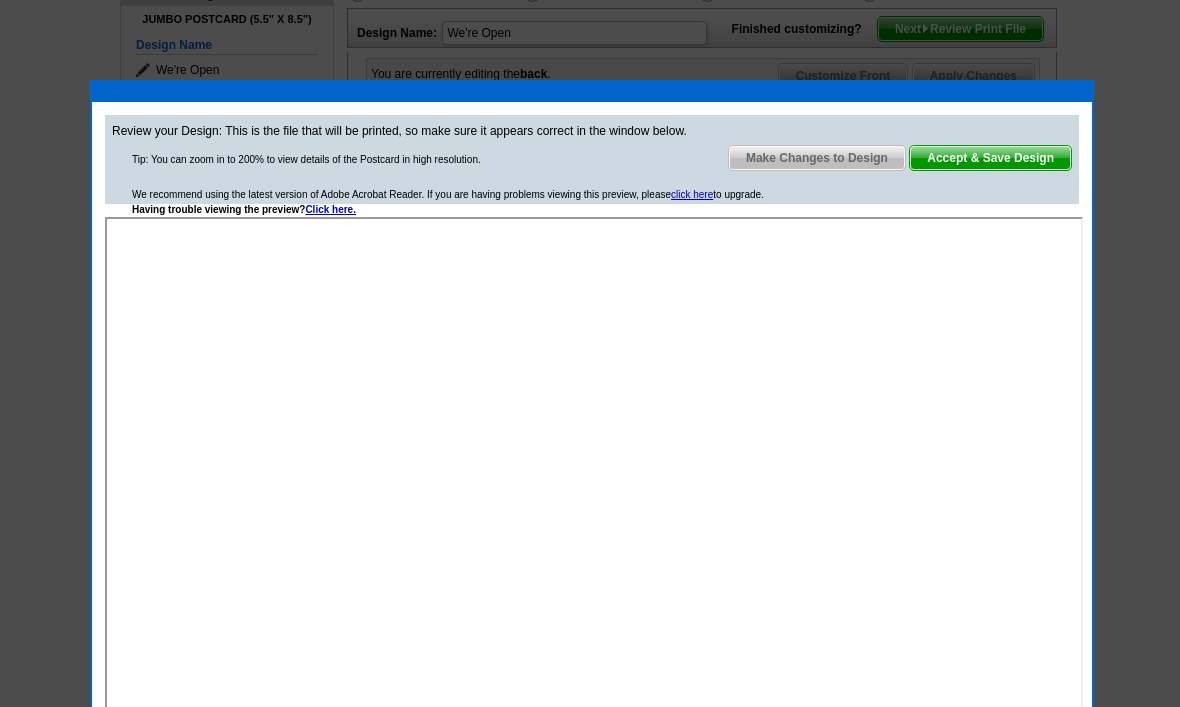 click on "Accept & Save Design" at bounding box center [990, 158] 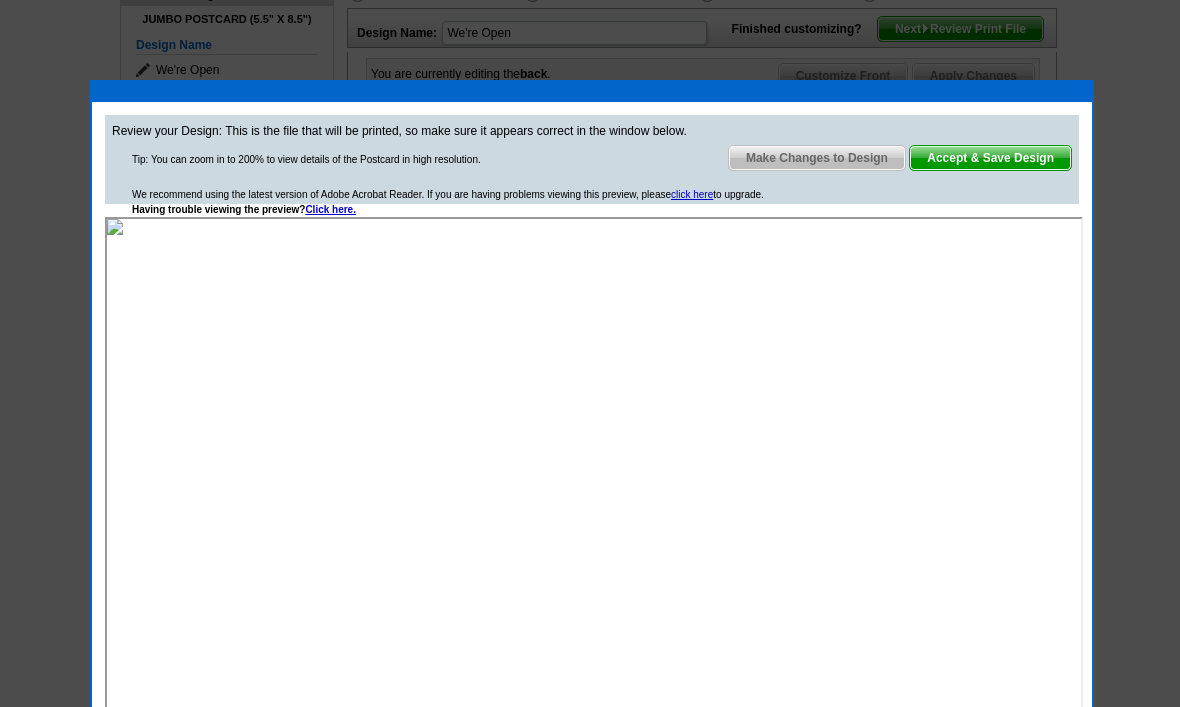 scroll, scrollTop: 0, scrollLeft: 0, axis: both 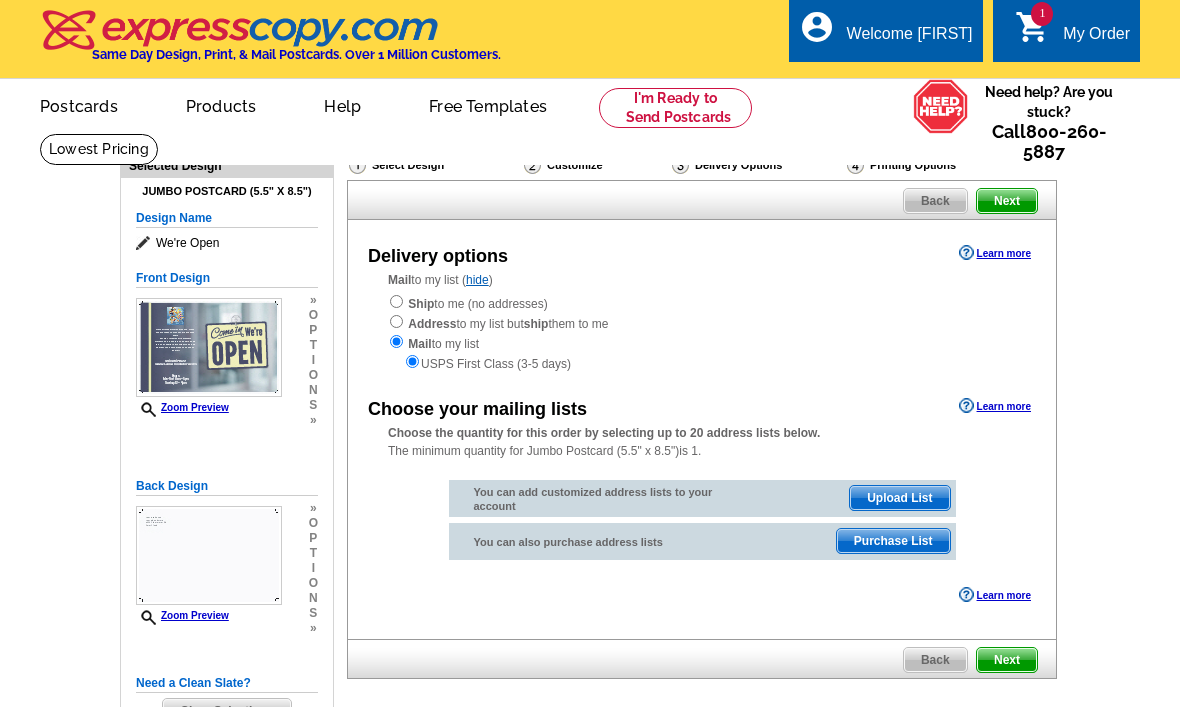 click on "Mail" at bounding box center [399, 280] 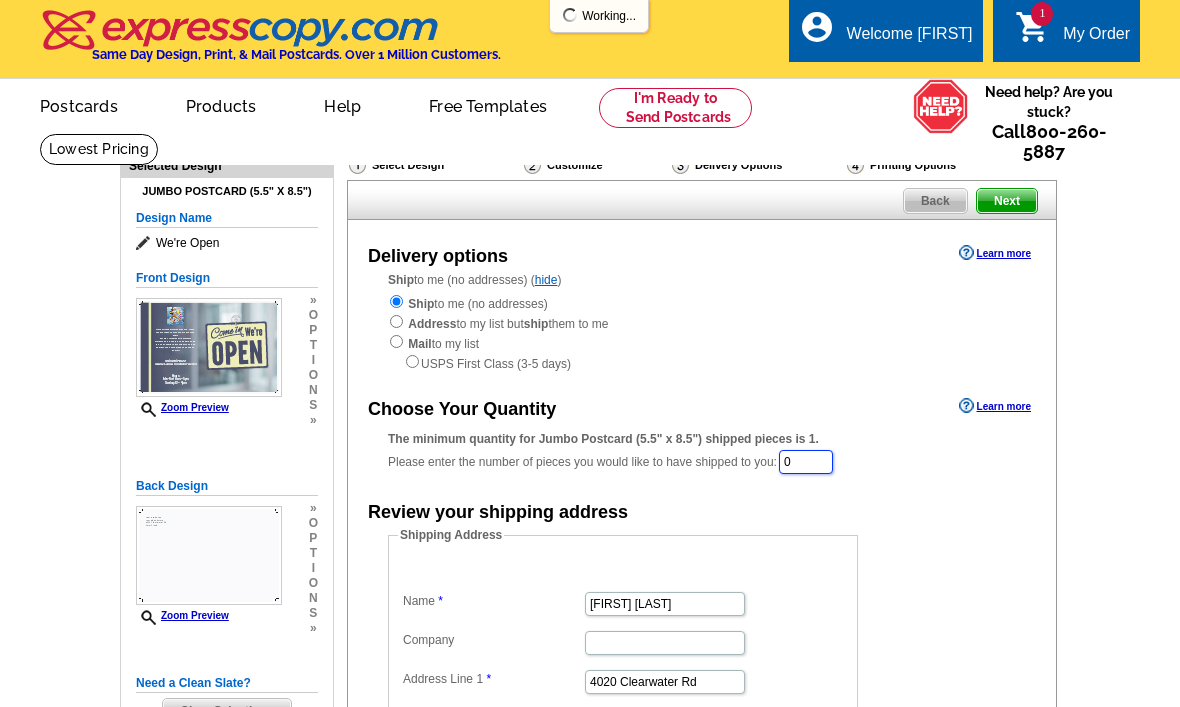 click on "0" at bounding box center (806, 462) 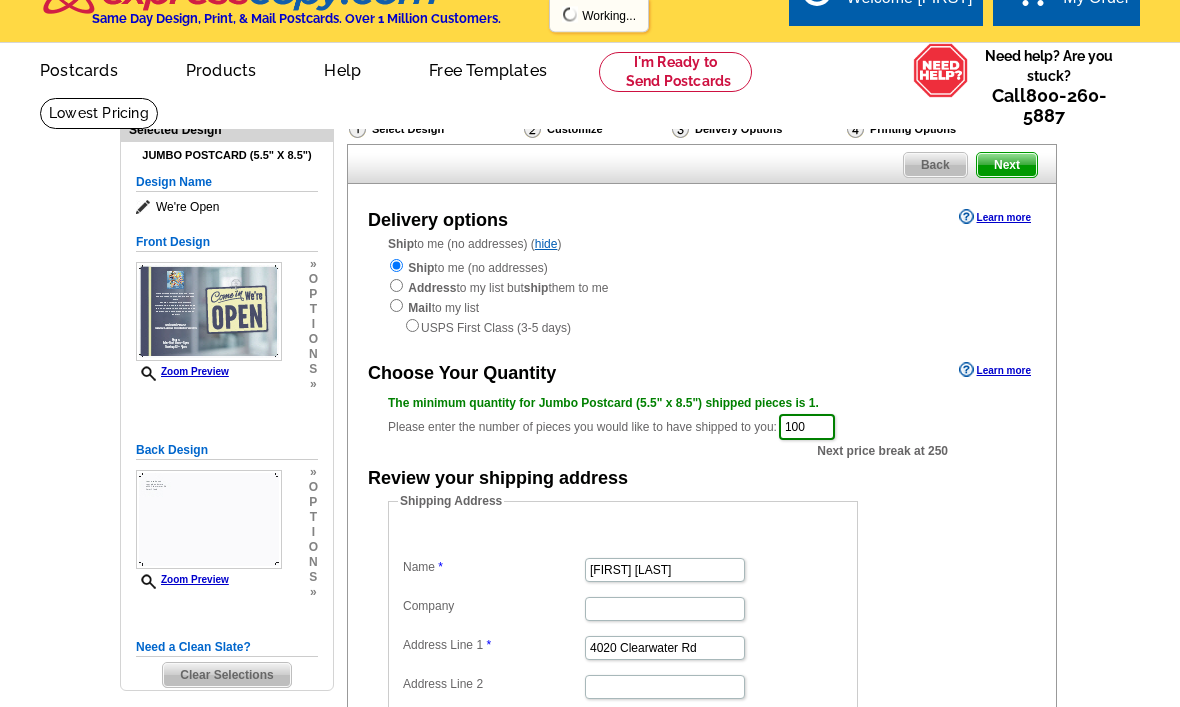 scroll, scrollTop: 0, scrollLeft: 0, axis: both 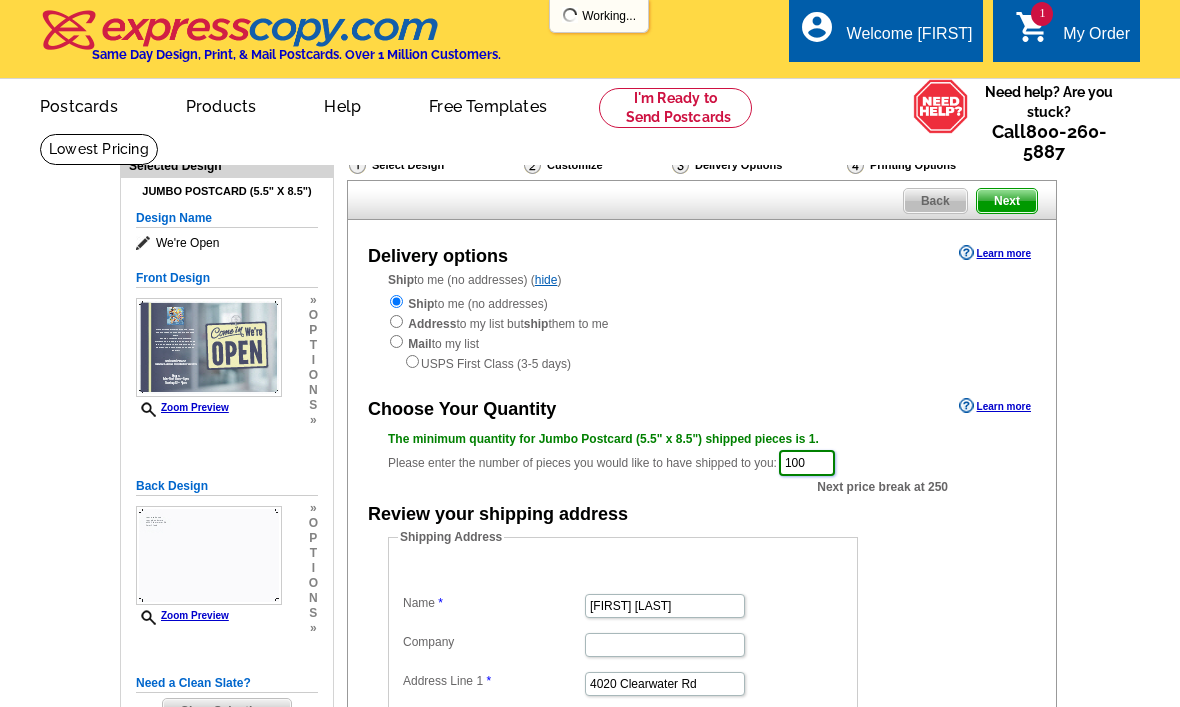 type on "100" 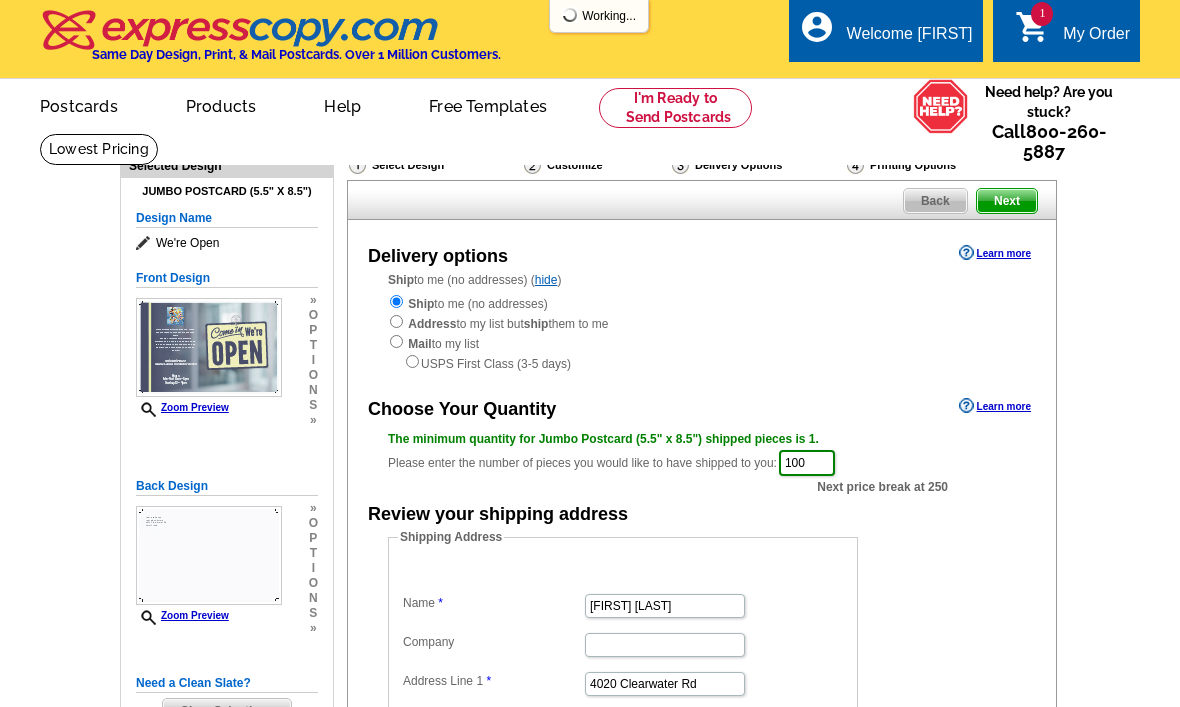 click on "Next" at bounding box center [1007, 201] 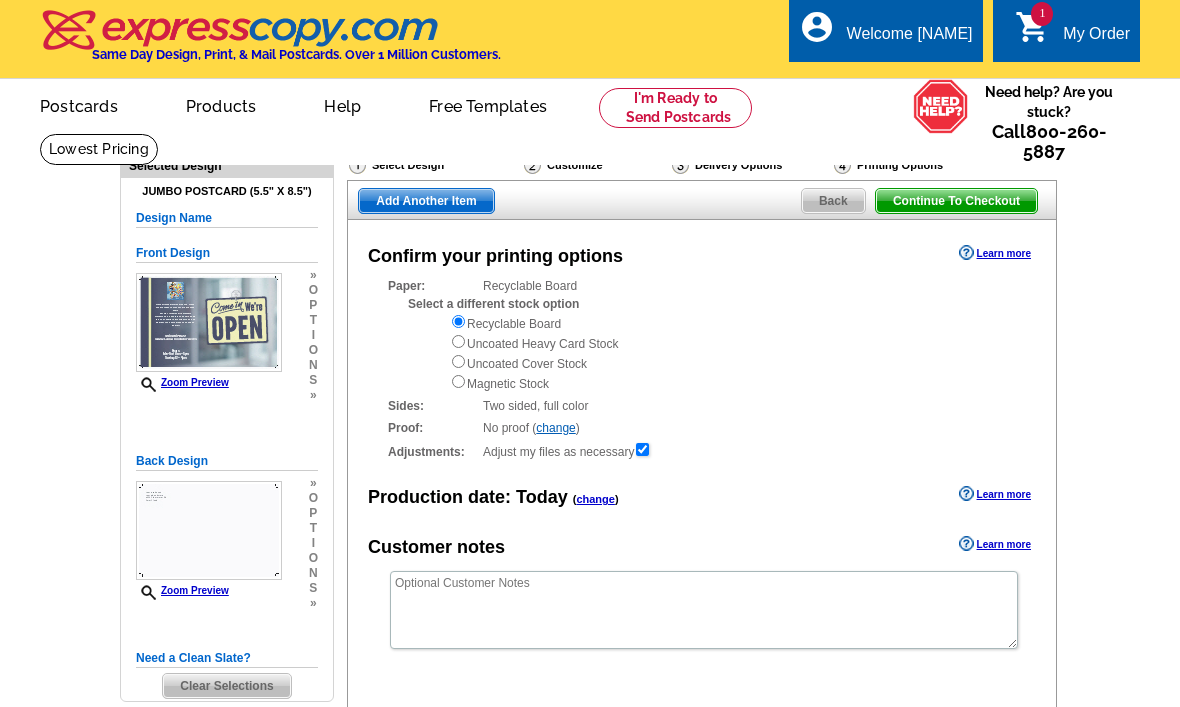 scroll, scrollTop: 0, scrollLeft: 0, axis: both 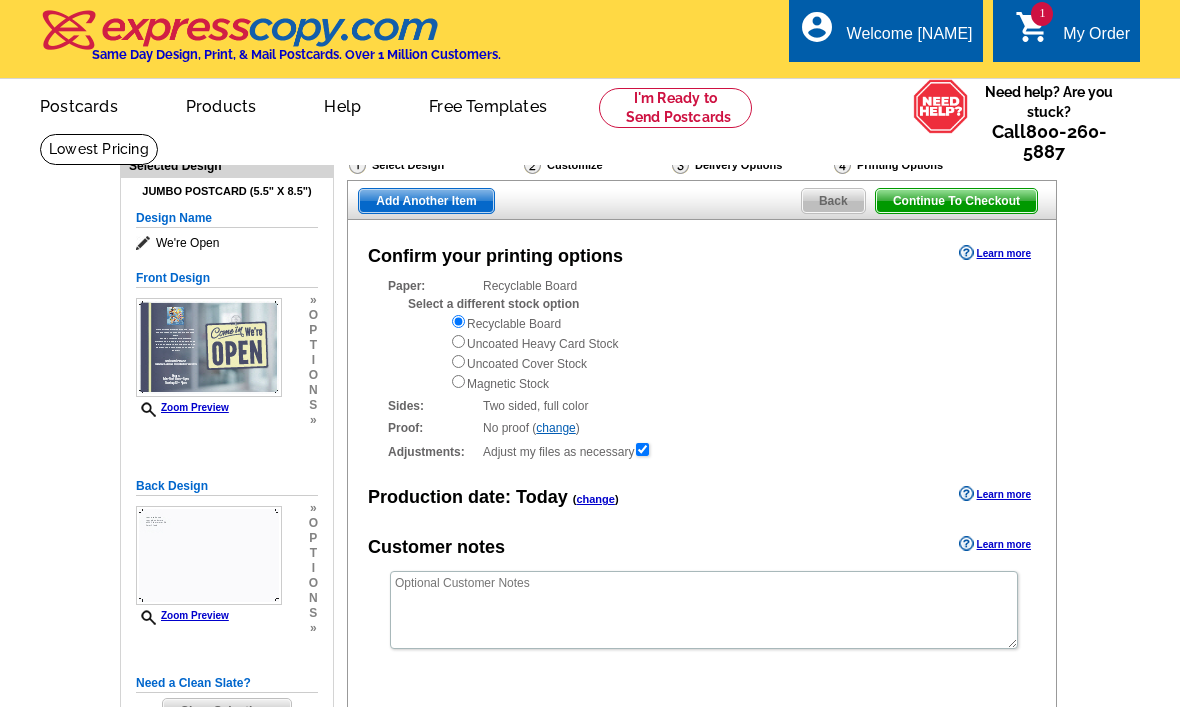 click on "Continue To Checkout" at bounding box center [956, 201] 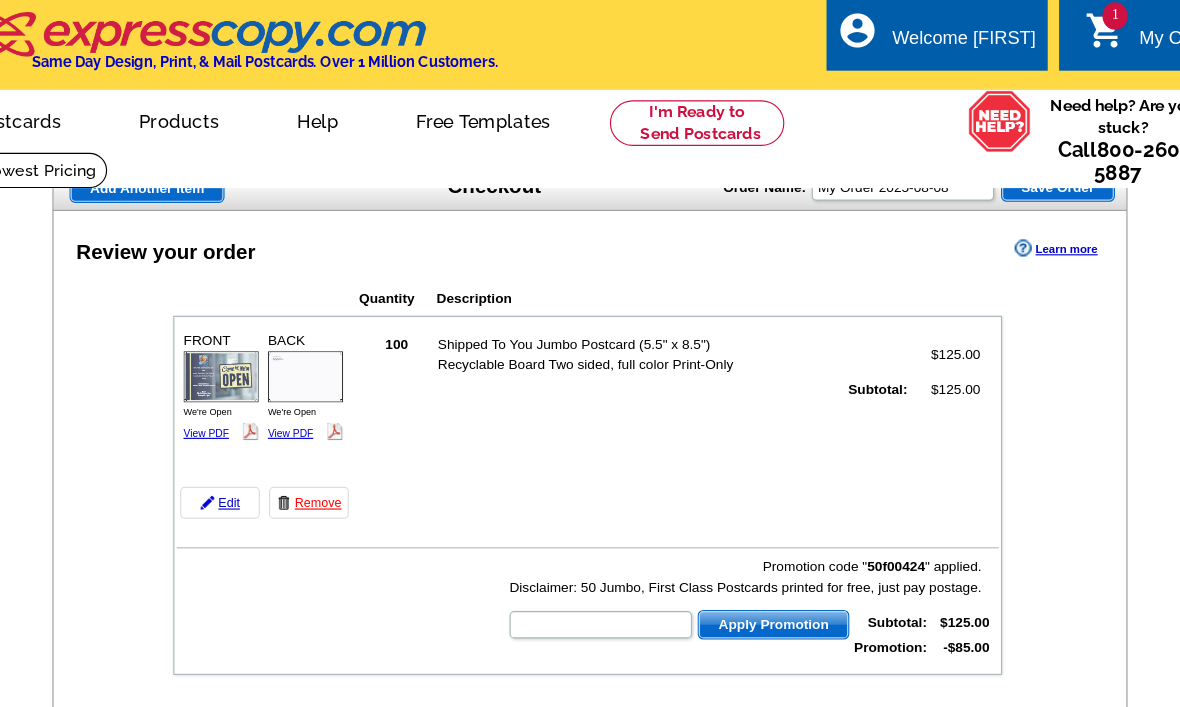 scroll, scrollTop: 0, scrollLeft: 64, axis: horizontal 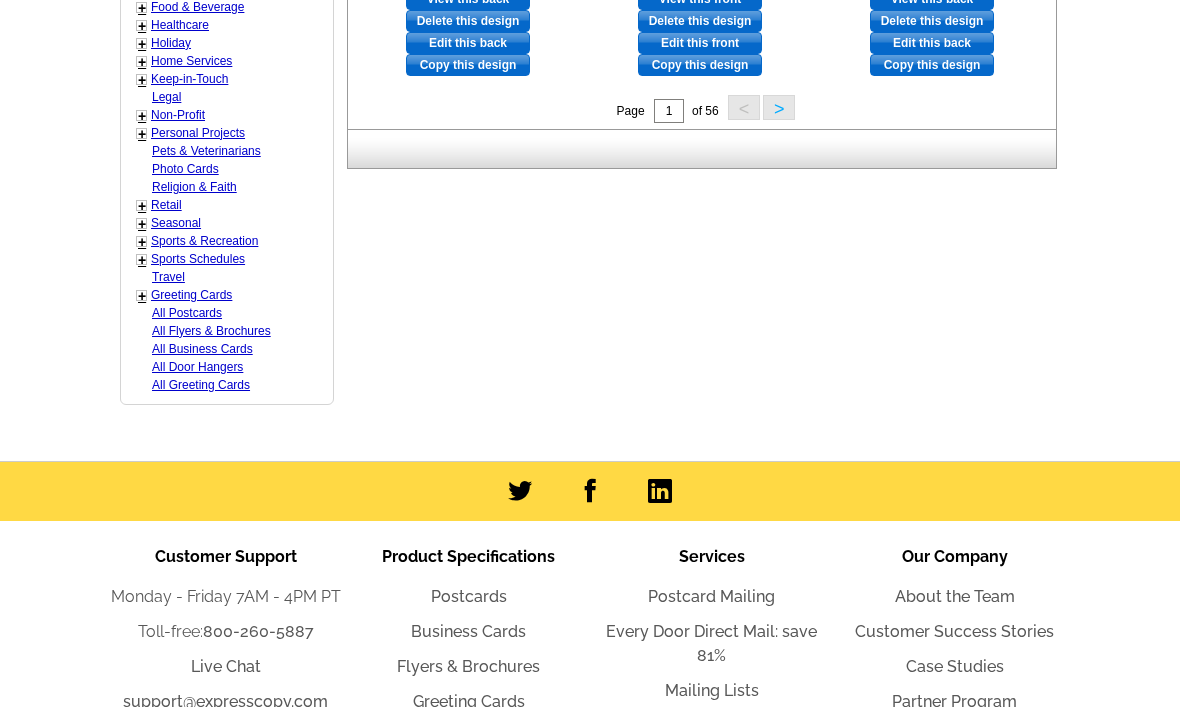 click on "Retail" at bounding box center [166, 205] 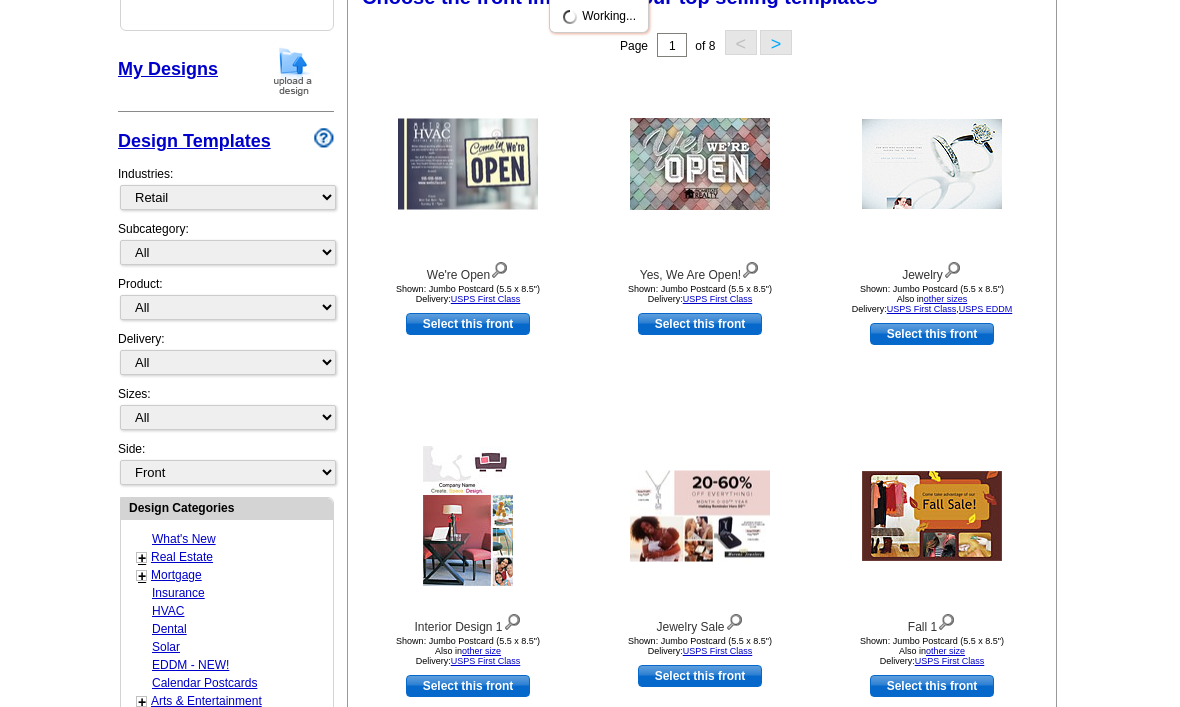 scroll, scrollTop: 293, scrollLeft: 0, axis: vertical 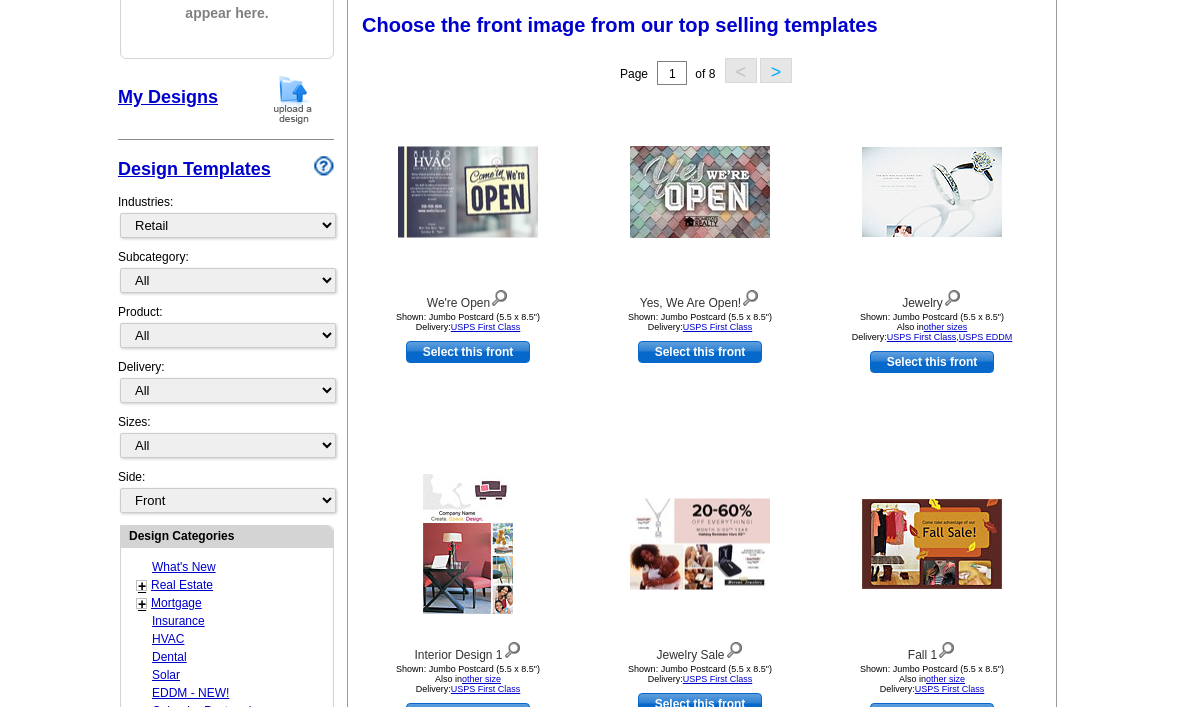 click on ">" at bounding box center (776, 70) 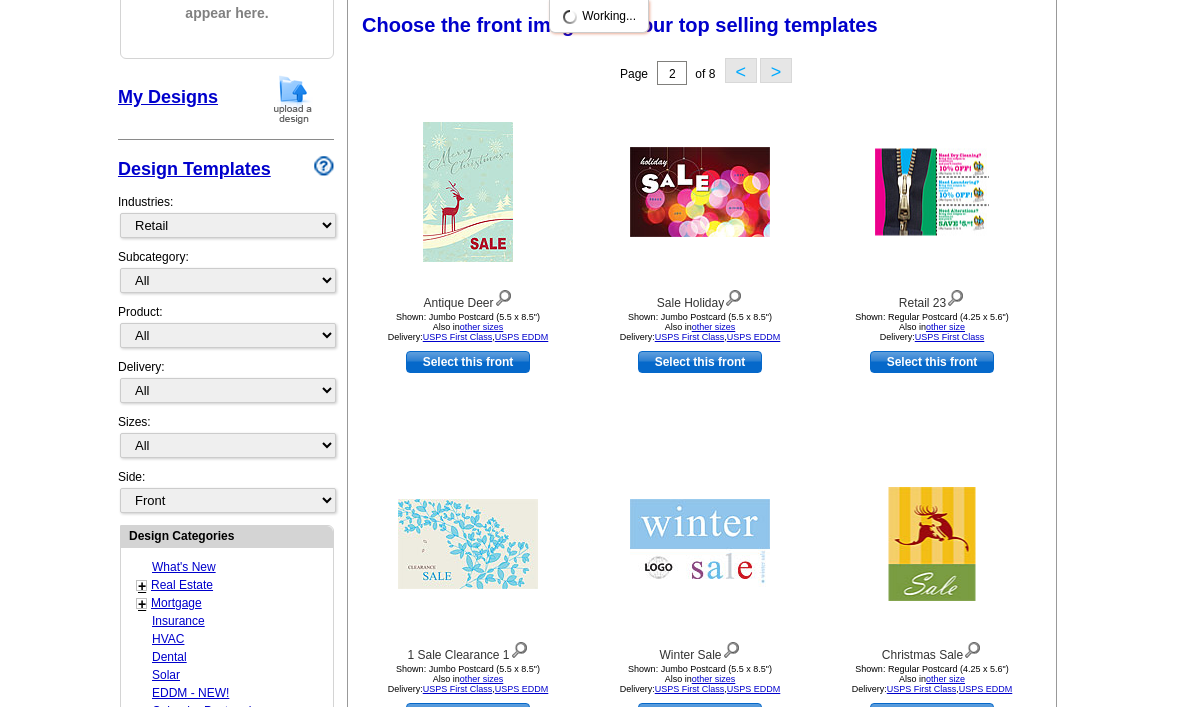 click on "<" at bounding box center [741, 70] 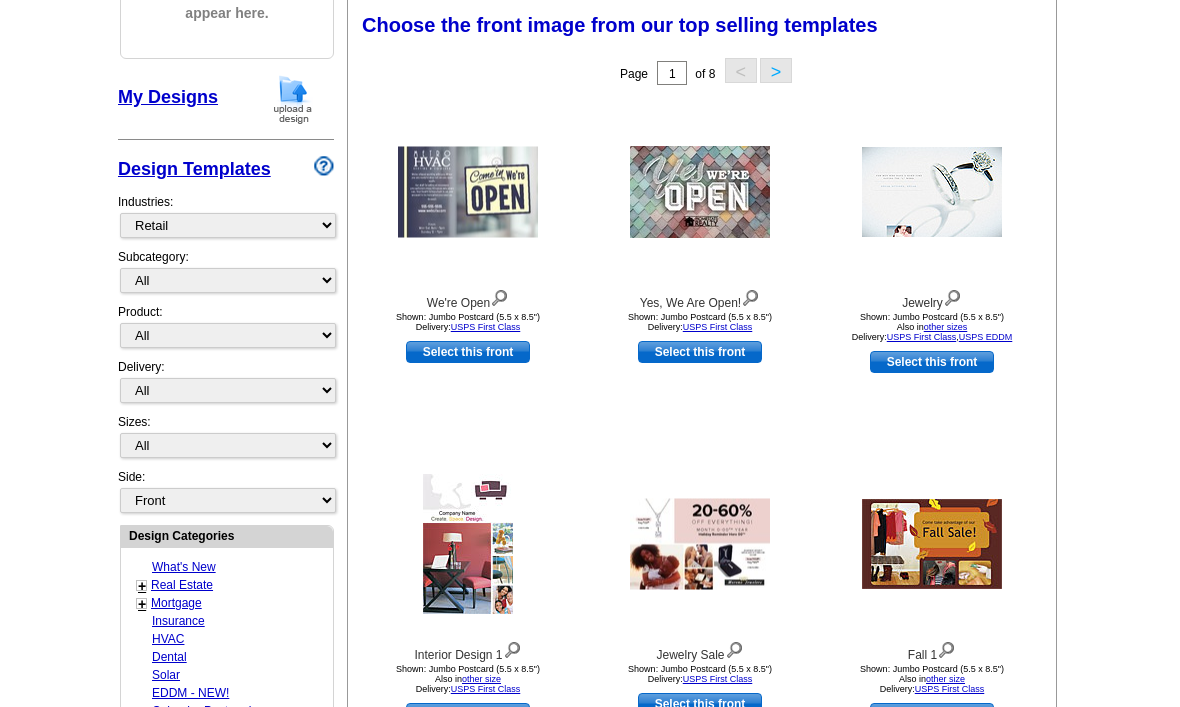 click on "Select this front" at bounding box center (700, 352) 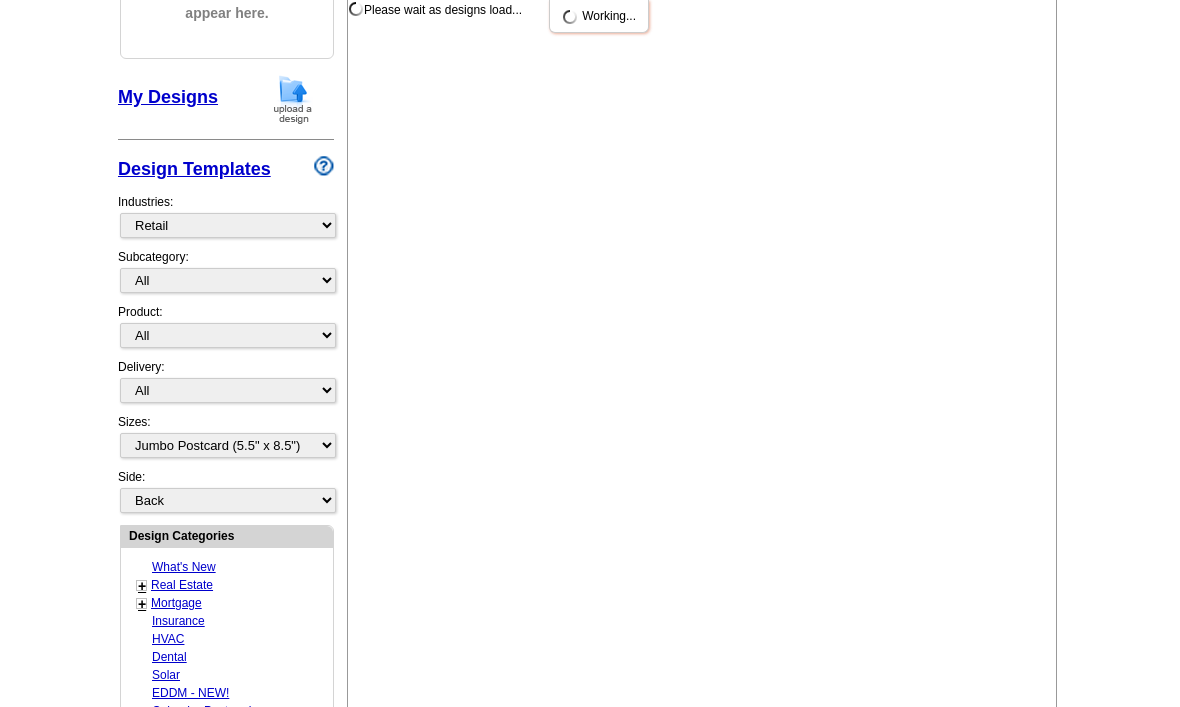 click on "Please wait as designs load...
Choose the front image from our top selling templates
Select one of the templates below for the front of your print order.
Next Step: Choosing a Back
Page
1 of 8
<
>
We're Open
USPS First Class
Select this front ,  1" at bounding box center [702, 418] 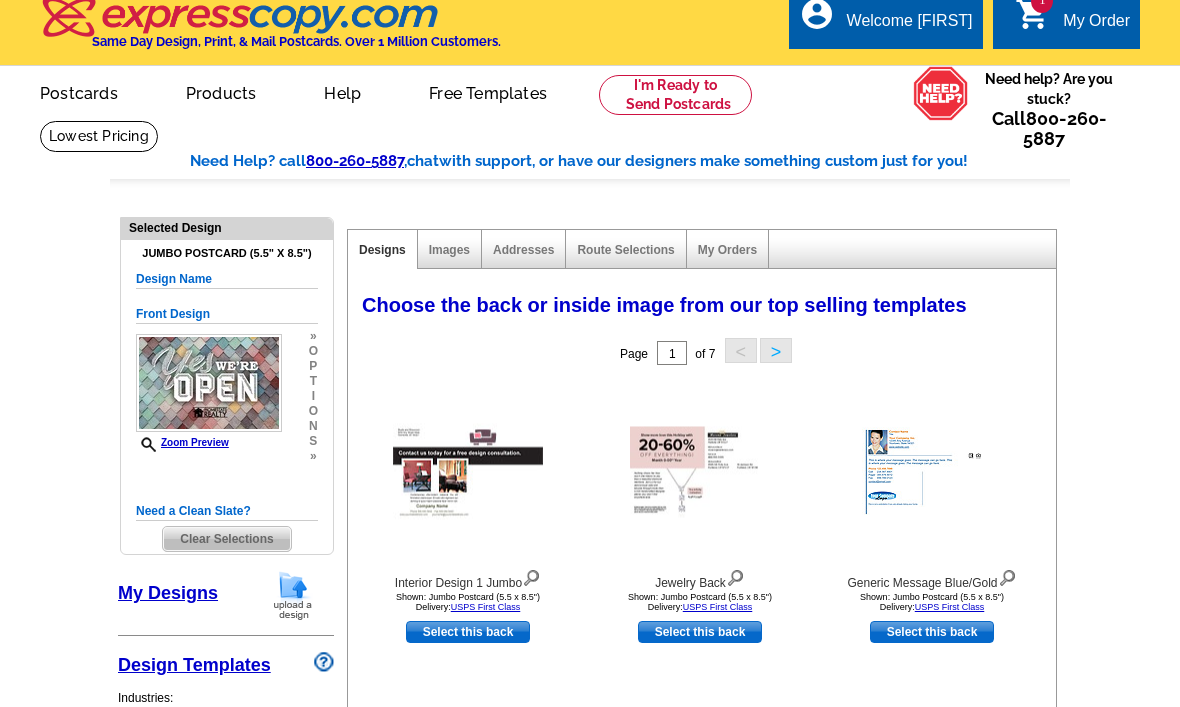 scroll, scrollTop: 14, scrollLeft: 0, axis: vertical 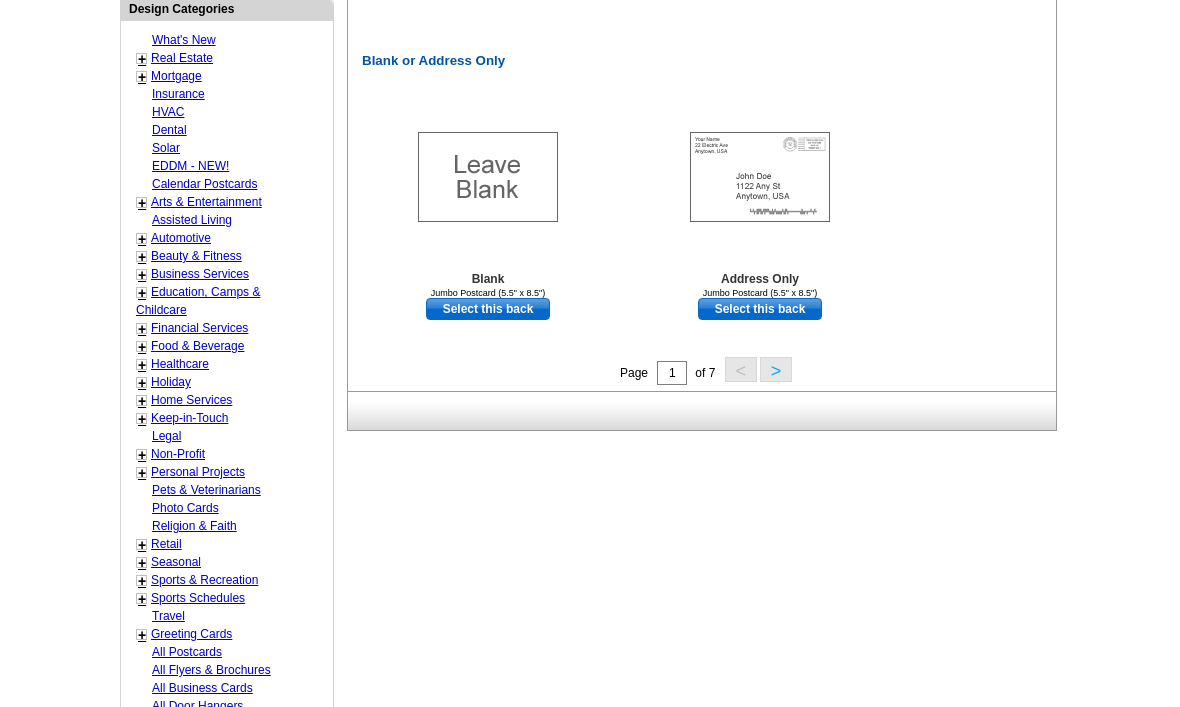 click on "Select this back" at bounding box center (760, 310) 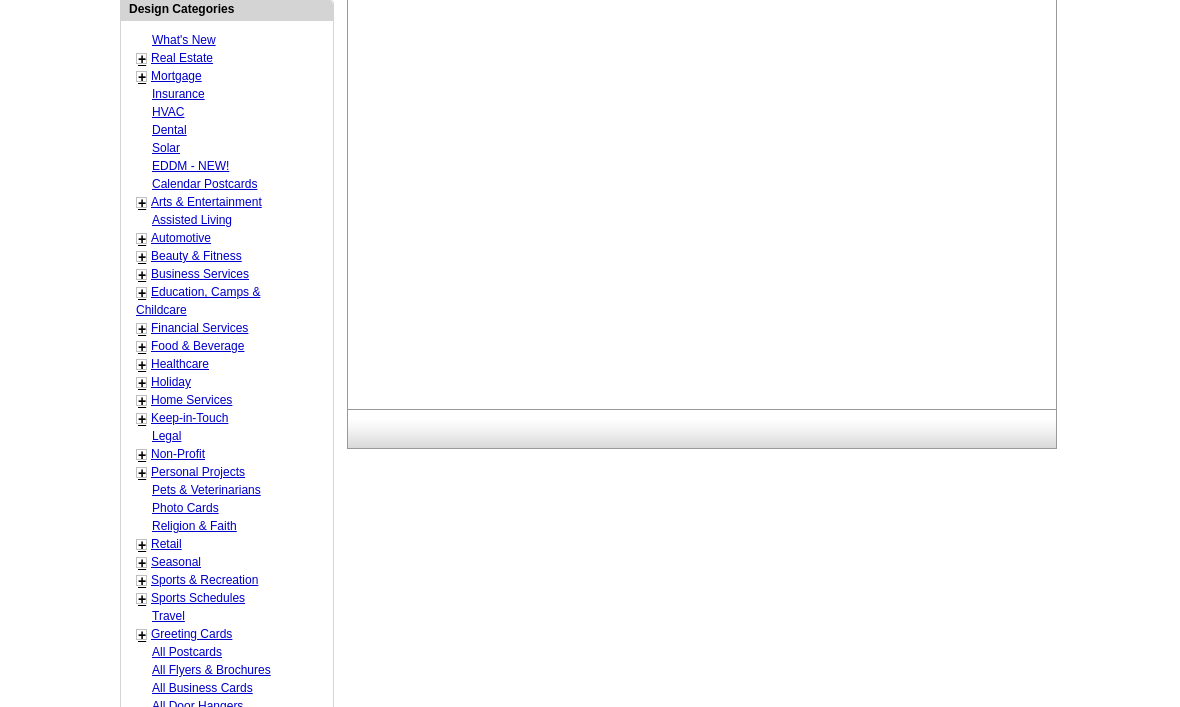 scroll, scrollTop: 1036, scrollLeft: 0, axis: vertical 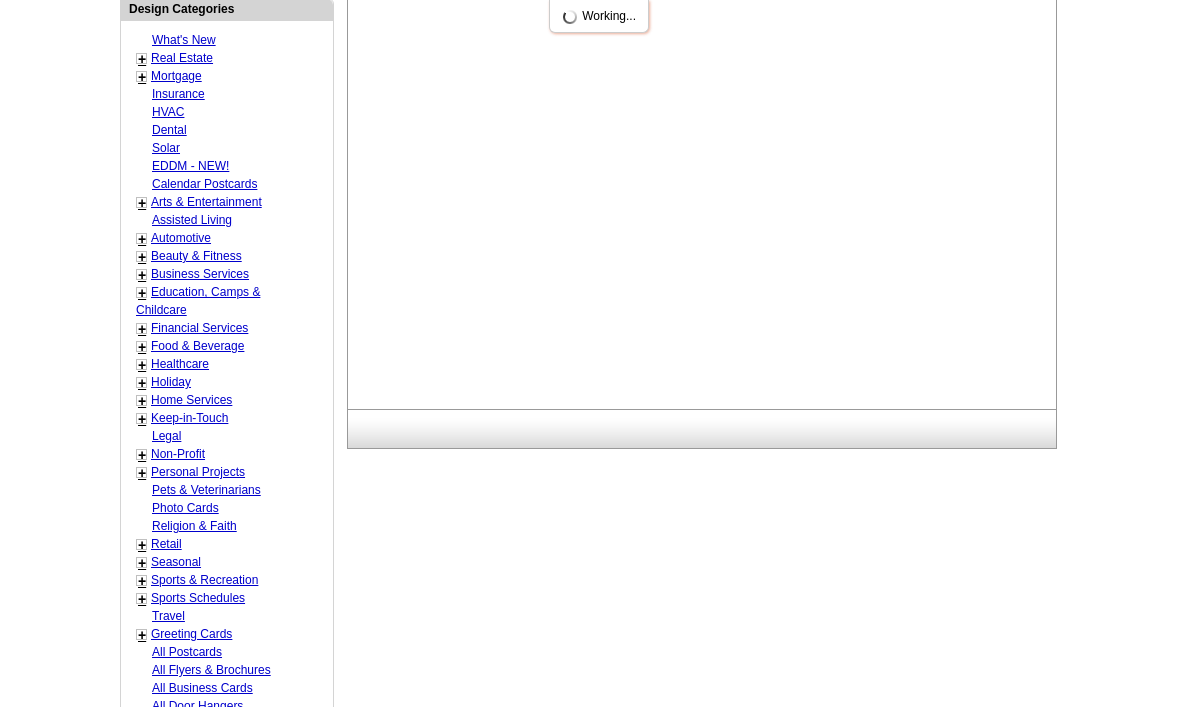 click on "Please wait as designs load...
You have selected a front.
Congratulations! You're almost halfway done.
Choose the back or inside image from our top selling templates
Select one of the template options below for the back/inside of your printing order.
Next Step: Customize Your Design
Page
1 of 7
<
>
USPS First Class
1" at bounding box center [702, -173] 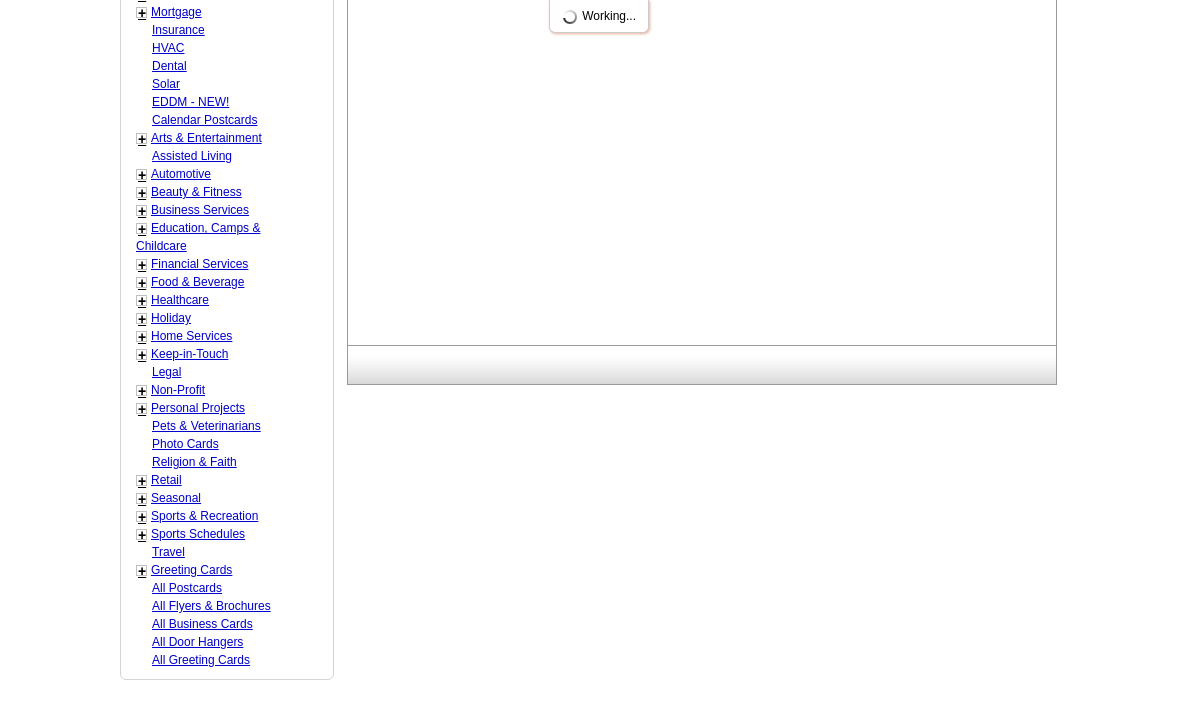 scroll, scrollTop: 1102, scrollLeft: 0, axis: vertical 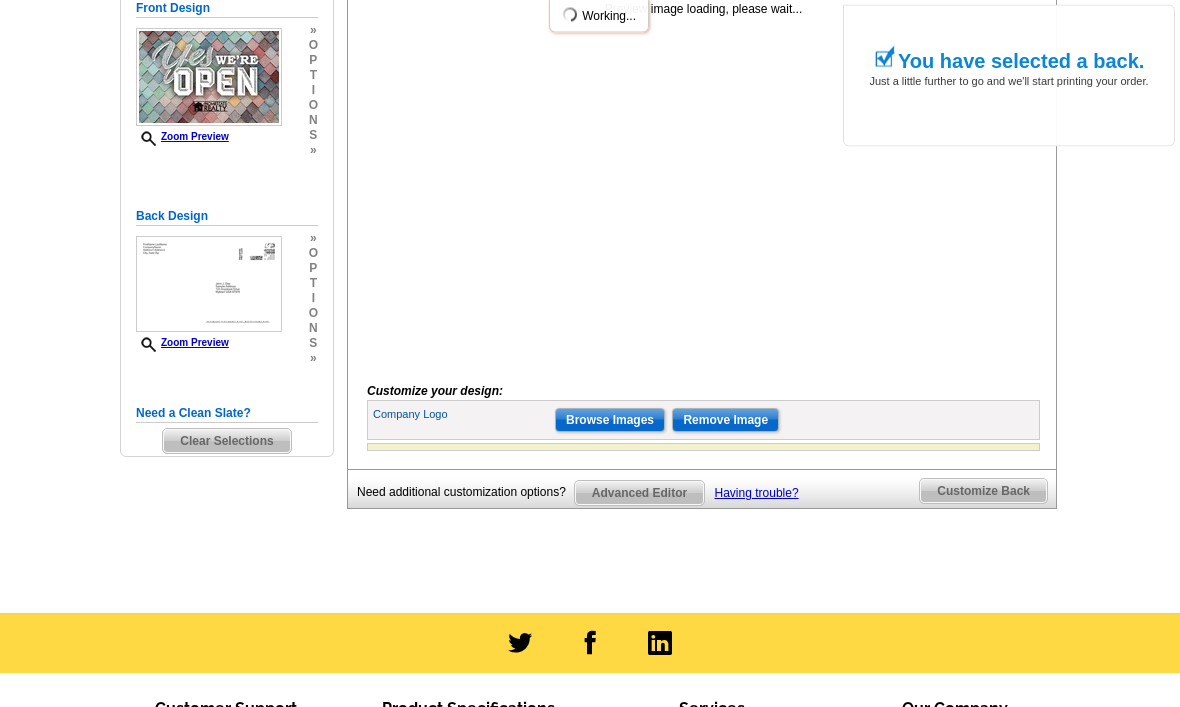 click on "Browse Images" at bounding box center [610, 421] 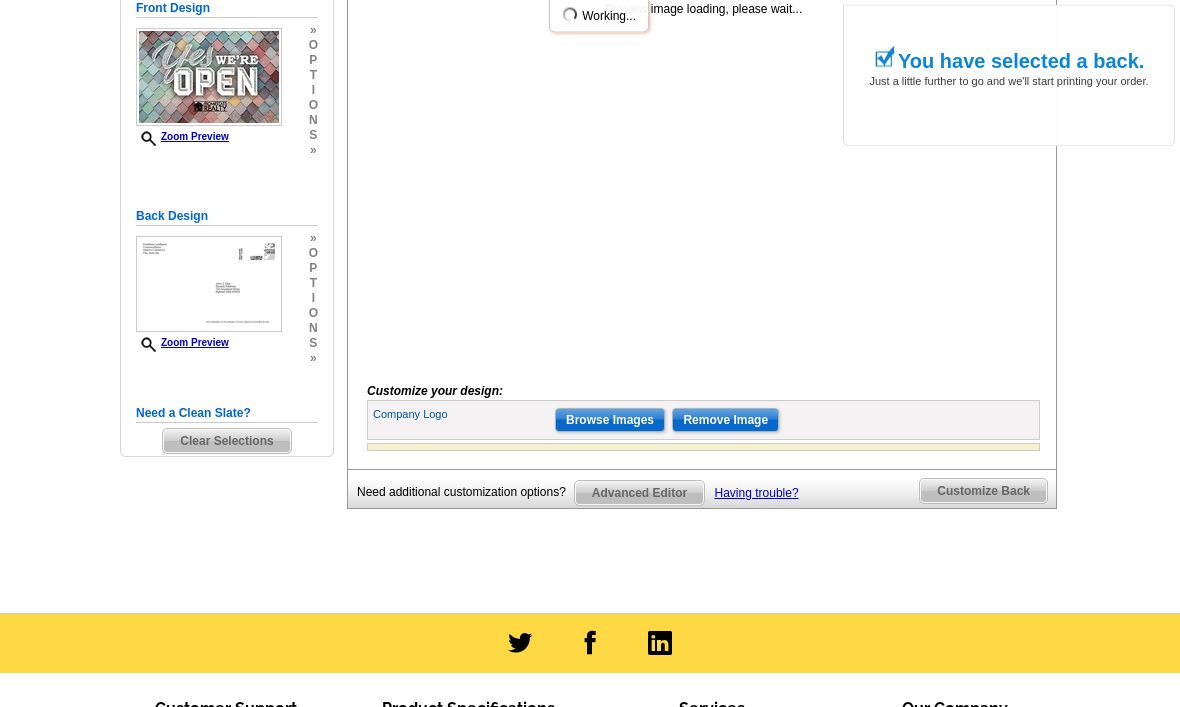 scroll, scrollTop: 344, scrollLeft: 0, axis: vertical 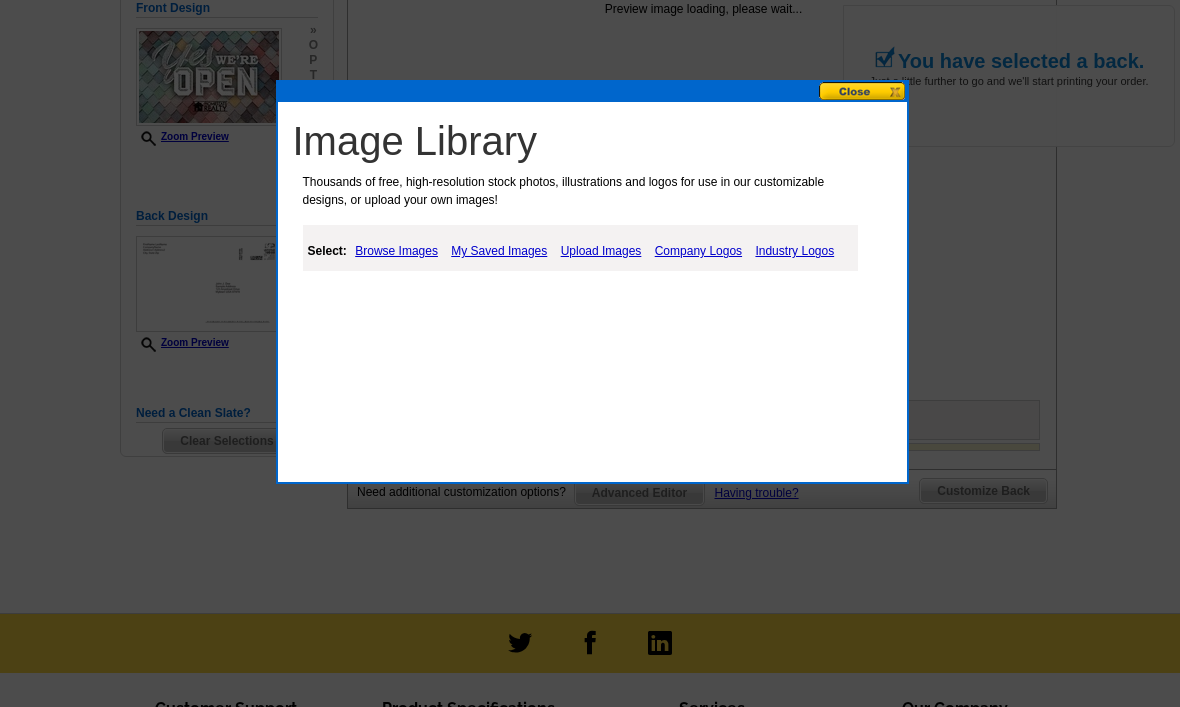 click on "My Saved Images" at bounding box center (499, 251) 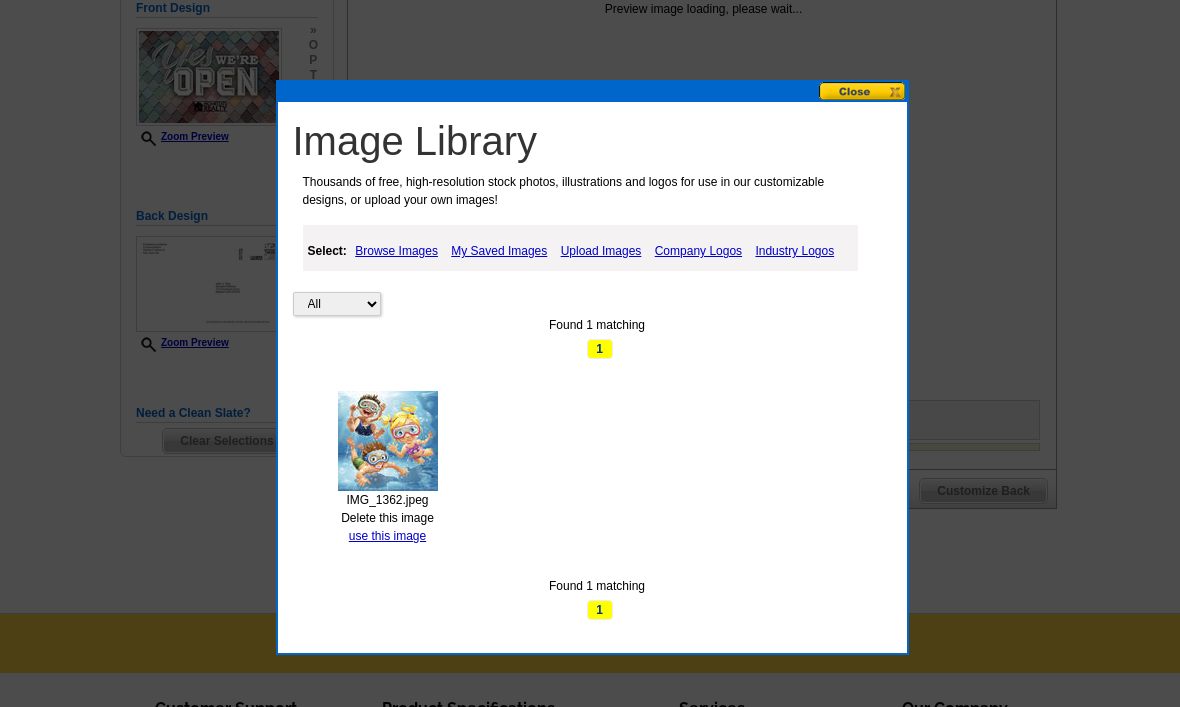 click on "use this image" at bounding box center (387, 536) 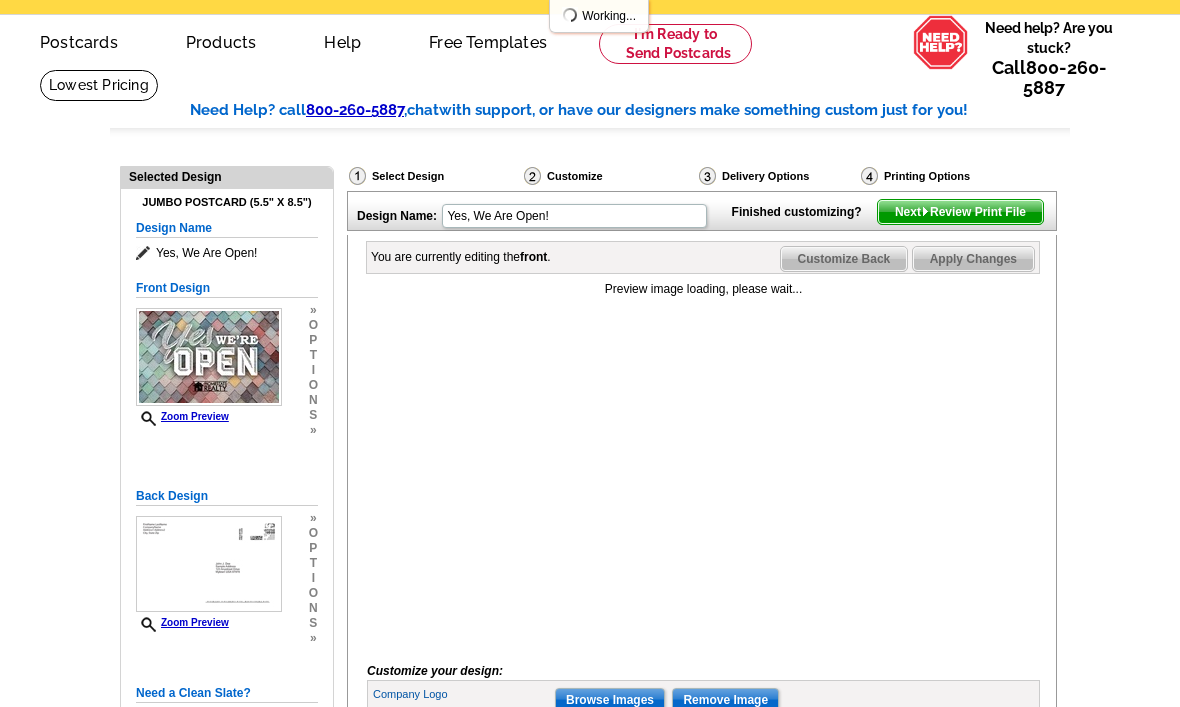 scroll, scrollTop: 67, scrollLeft: 0, axis: vertical 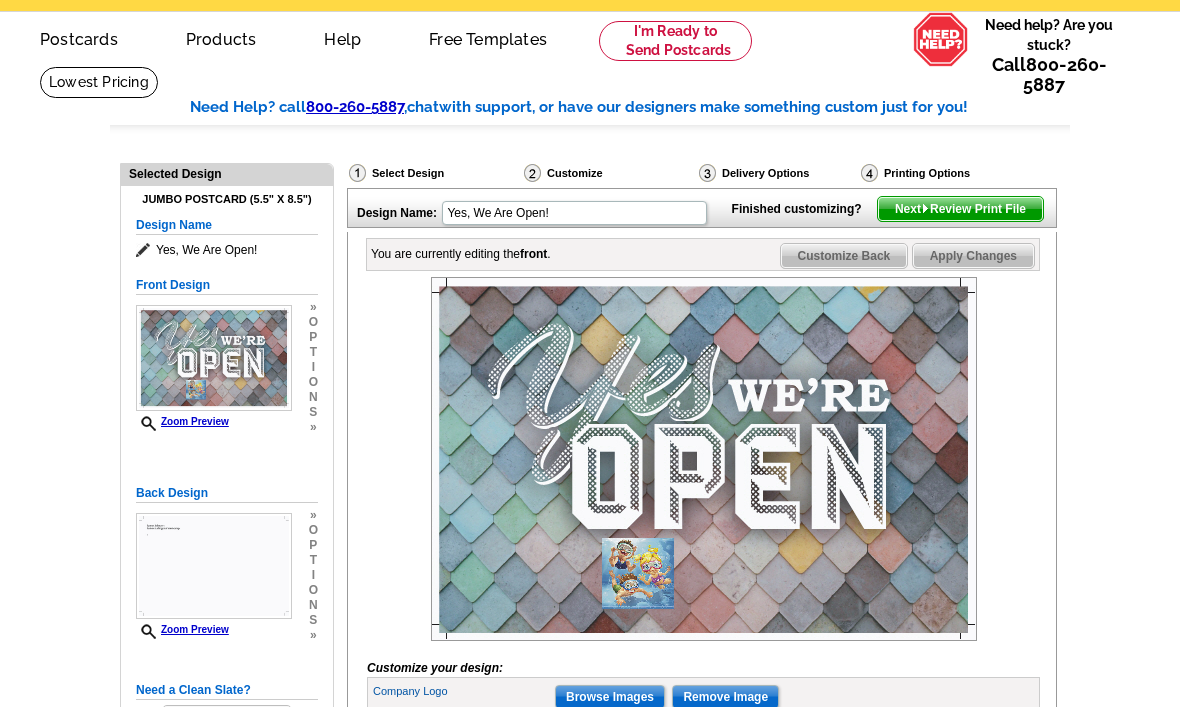 click on "Next   Review Print File" at bounding box center [960, 209] 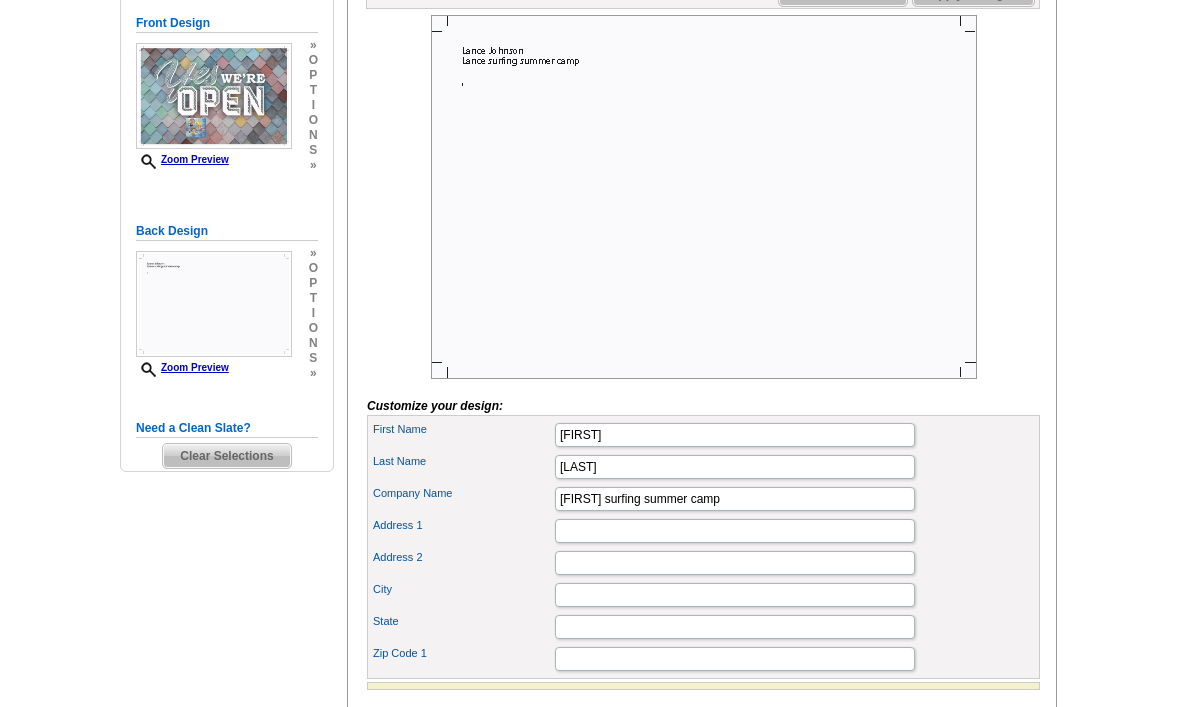 scroll, scrollTop: 327, scrollLeft: 0, axis: vertical 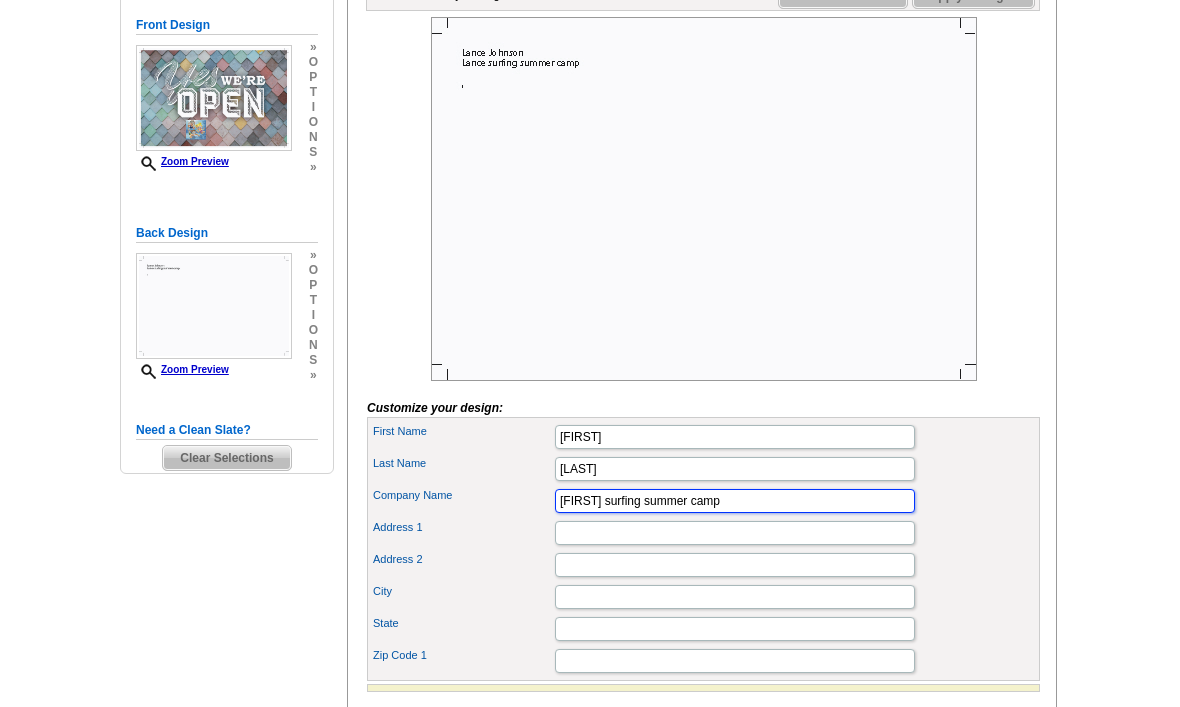 click on "Lance surfing summer camp" at bounding box center [735, 501] 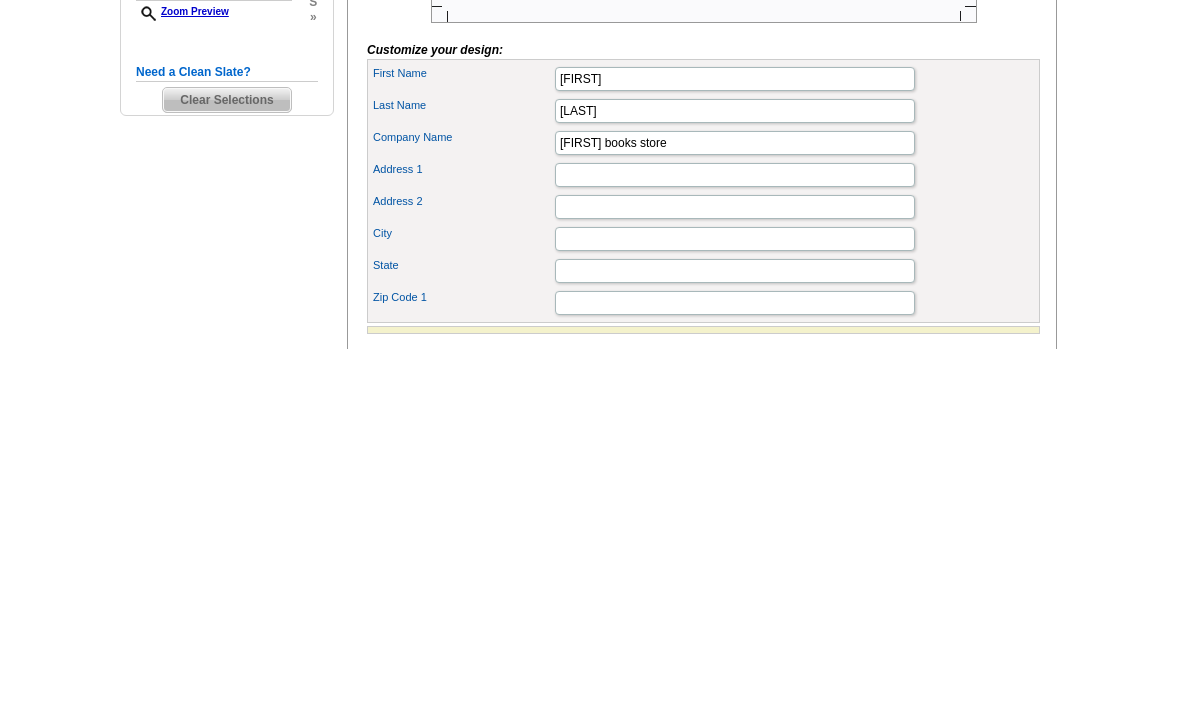 scroll, scrollTop: 685, scrollLeft: 0, axis: vertical 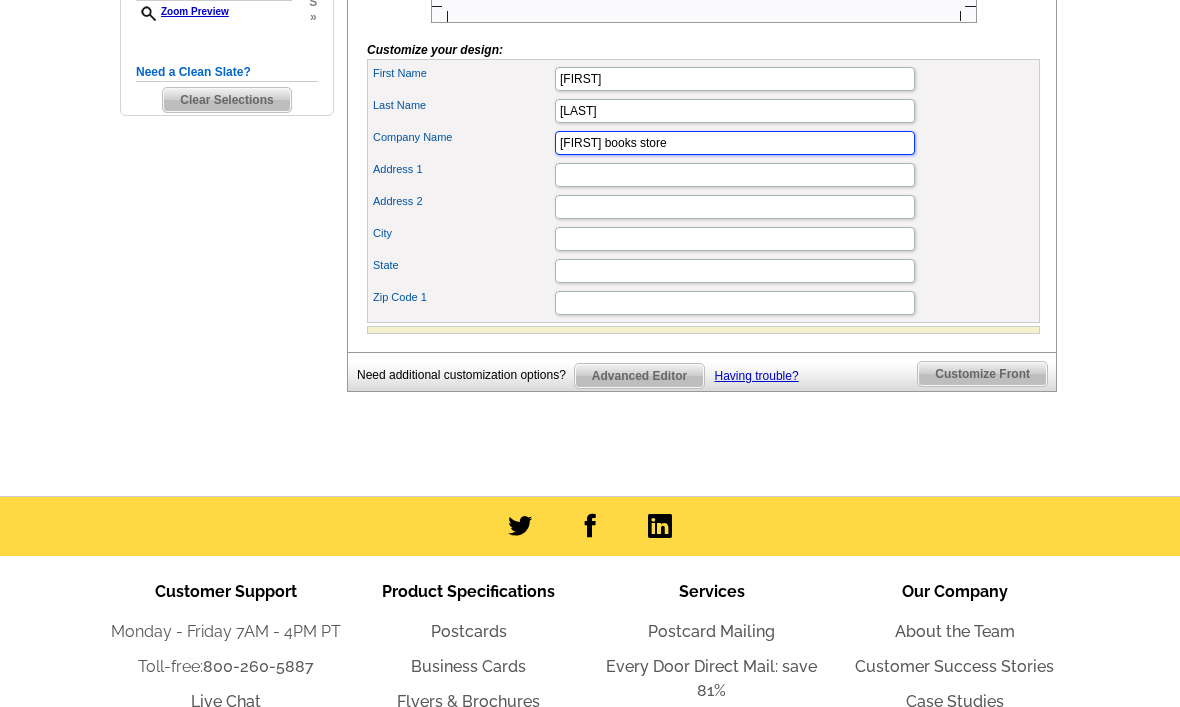 type on "Lance books store" 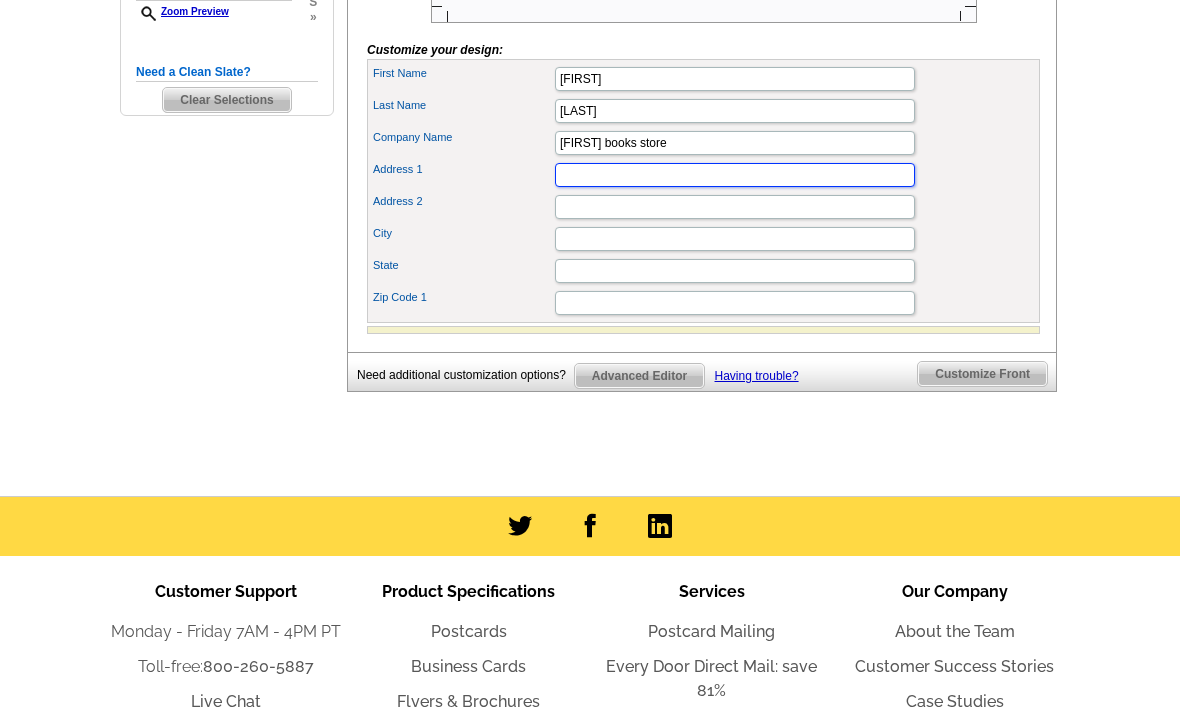 click on "Address 1" at bounding box center [735, 175] 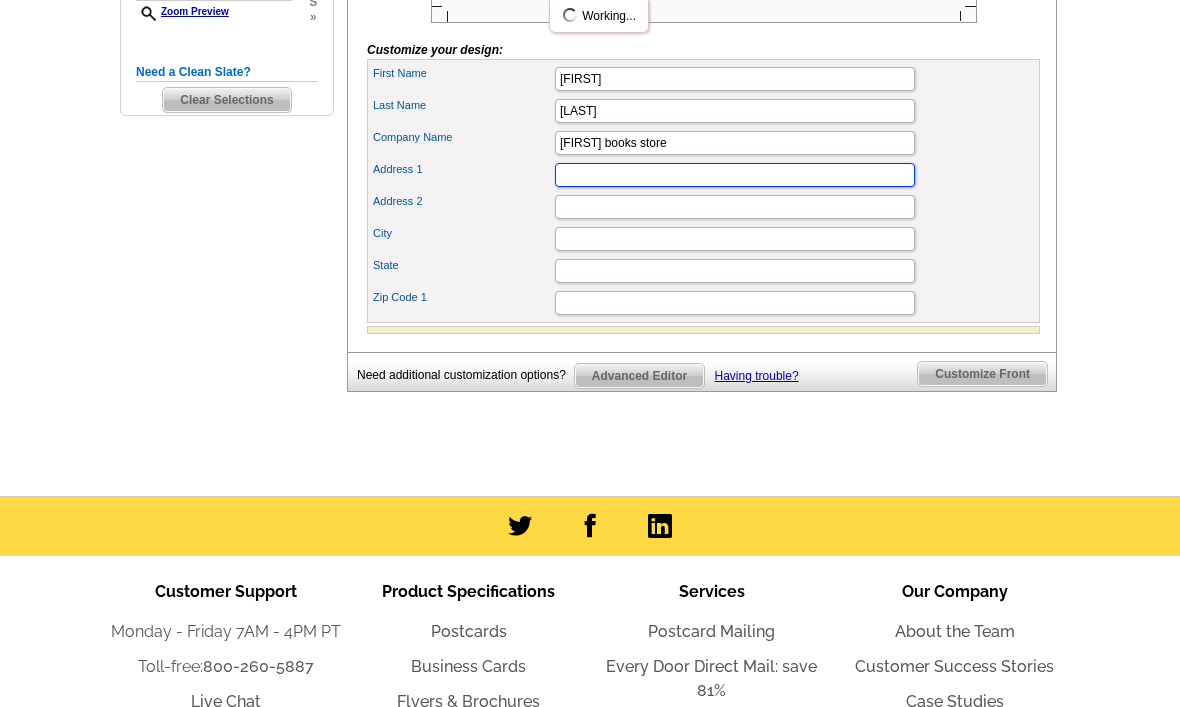 scroll, scrollTop: 0, scrollLeft: 0, axis: both 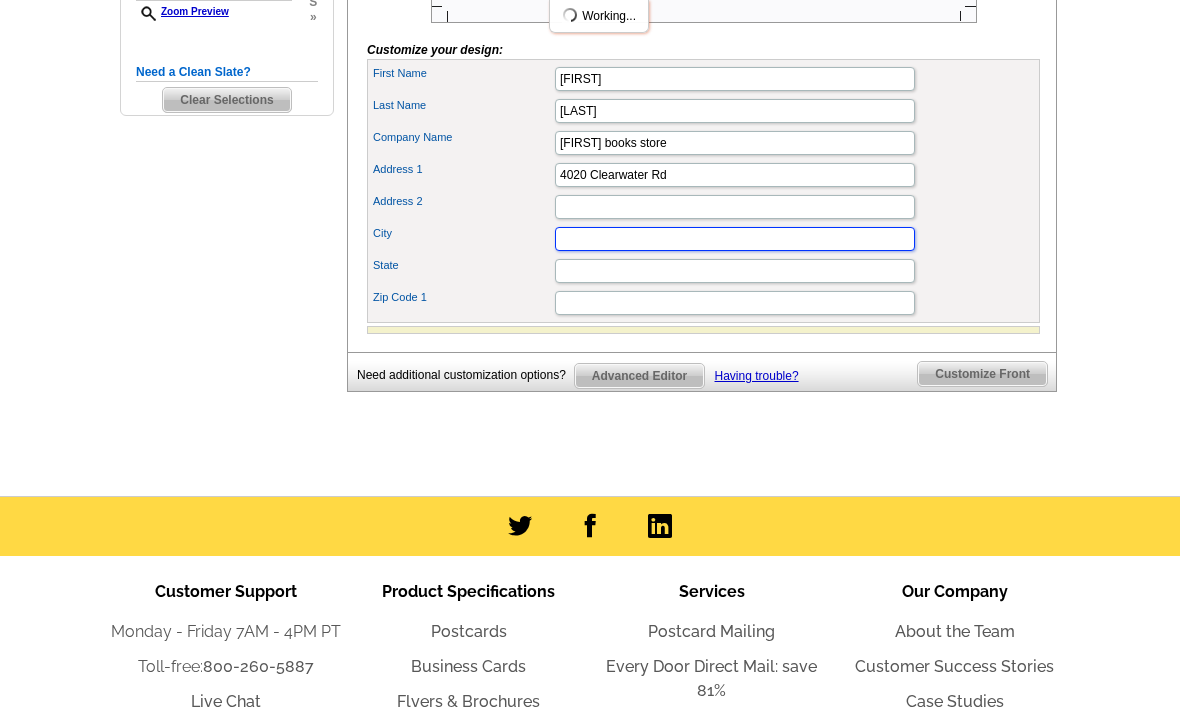 type on "Saint Cloud" 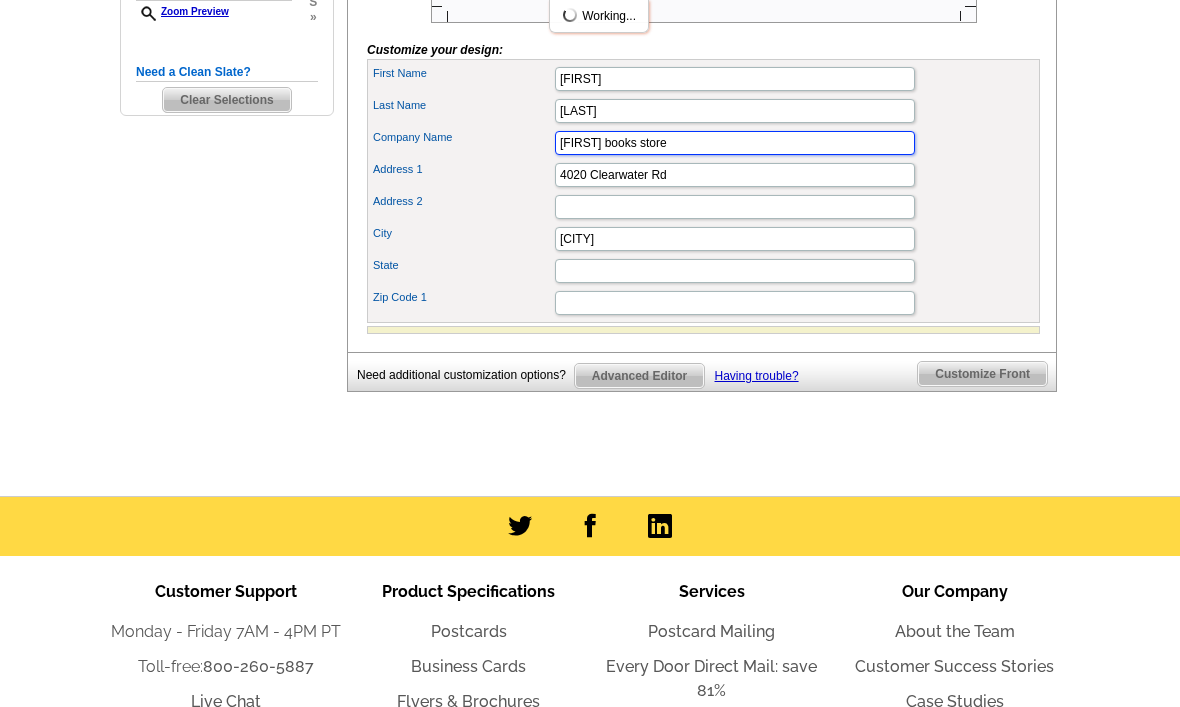 click on "Lance books store" at bounding box center (735, 143) 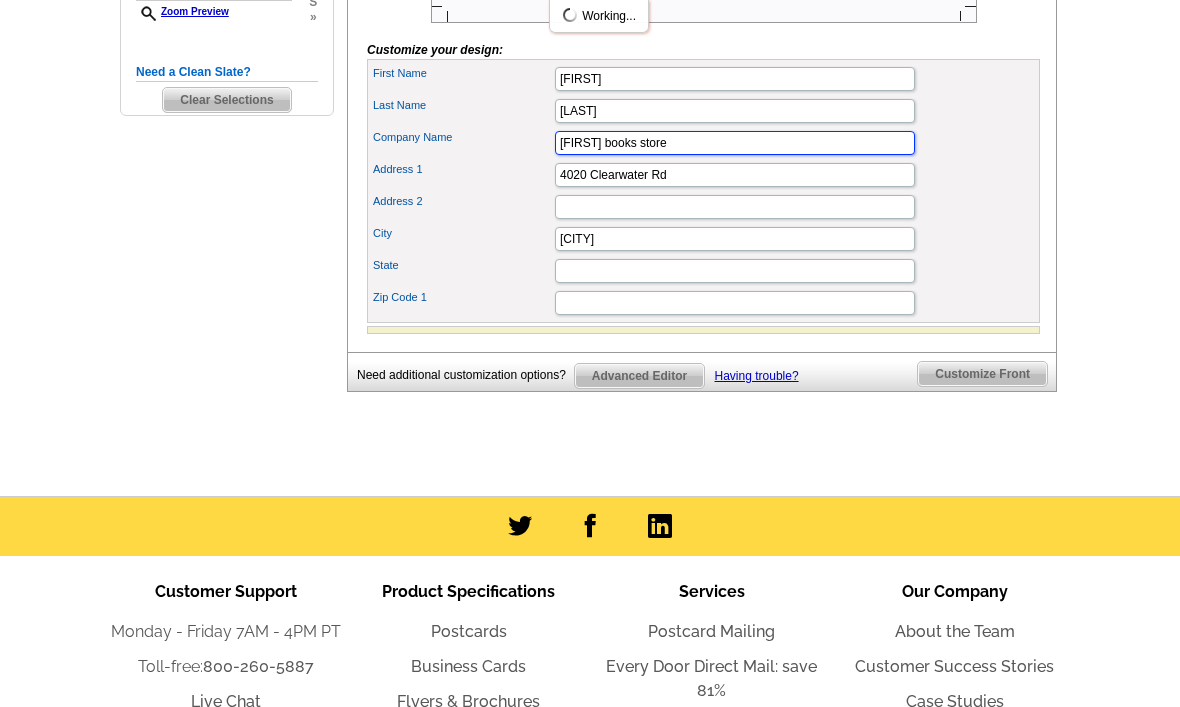 type on "MN" 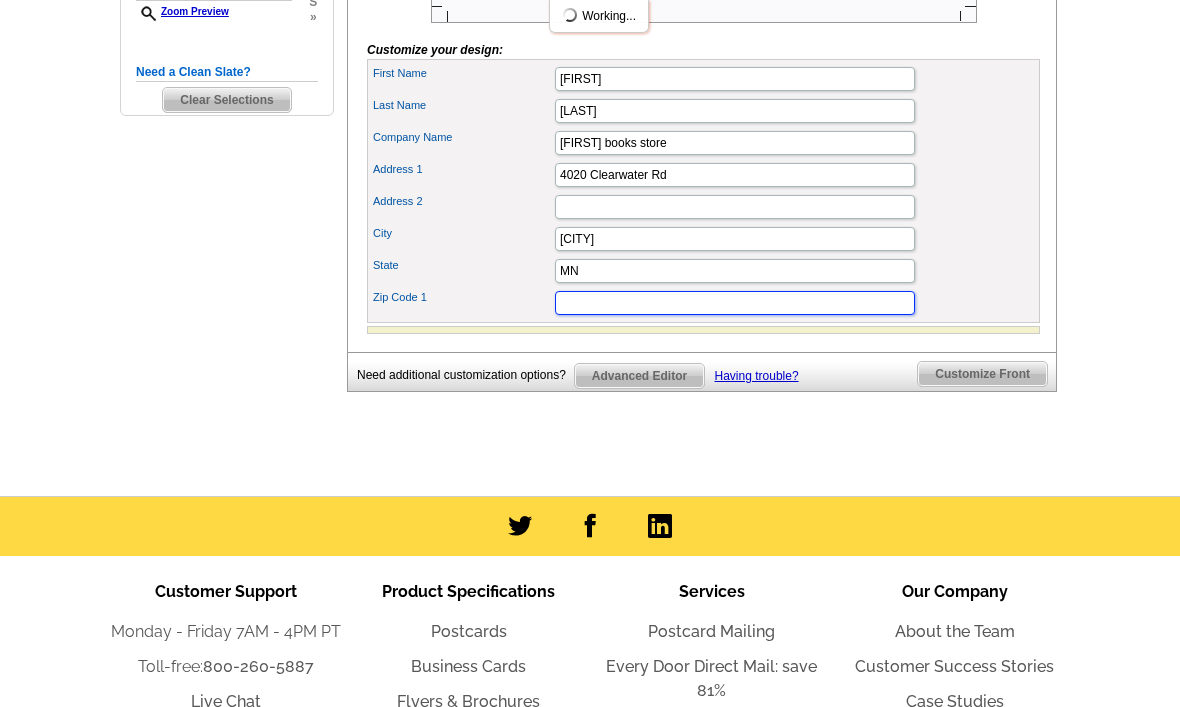 type on "56301" 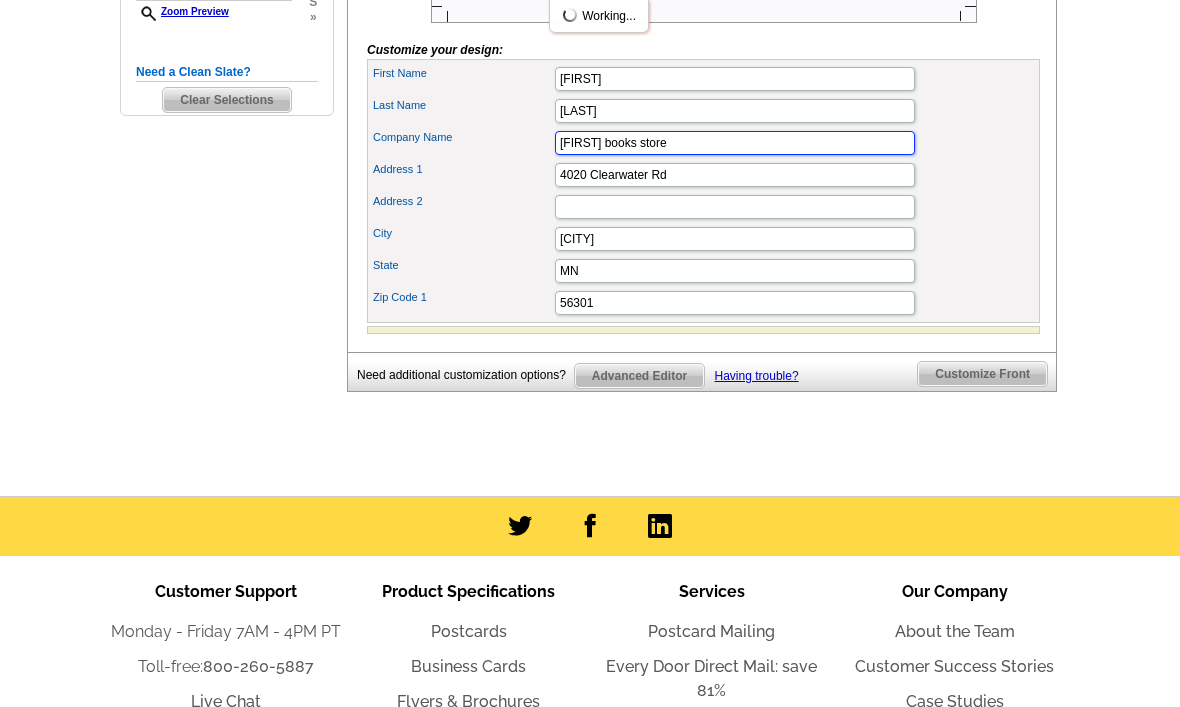 click on "Lance books store" at bounding box center (735, 143) 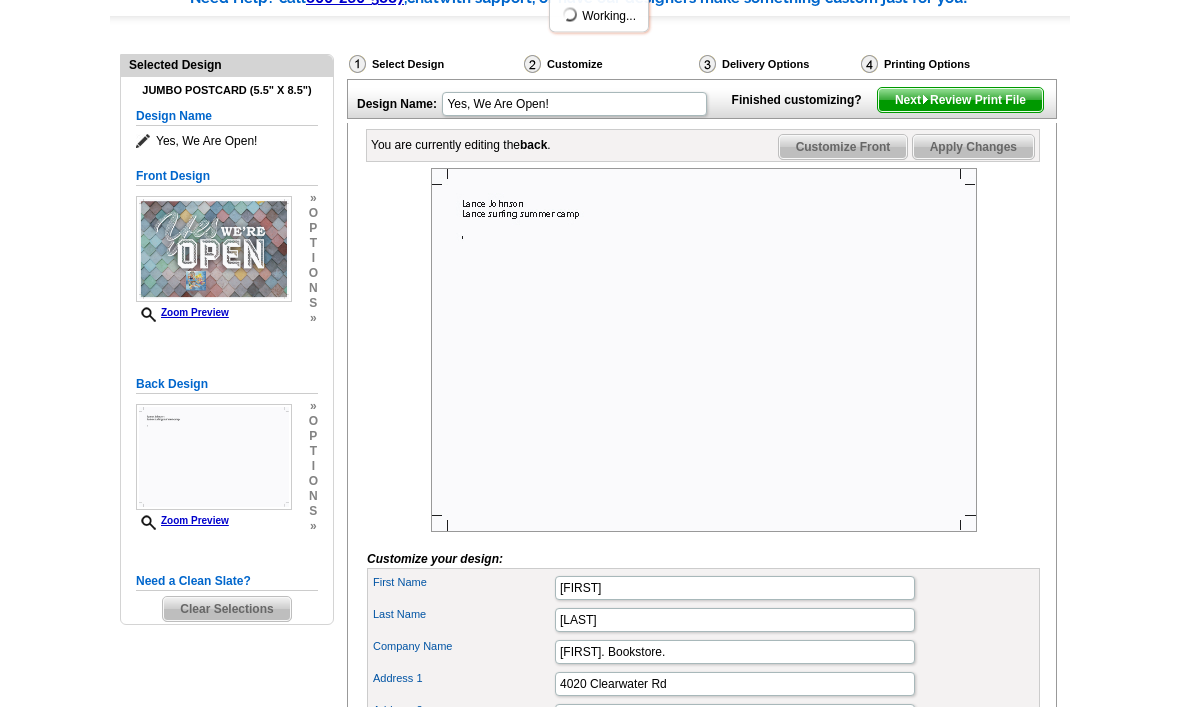 scroll, scrollTop: 0, scrollLeft: 0, axis: both 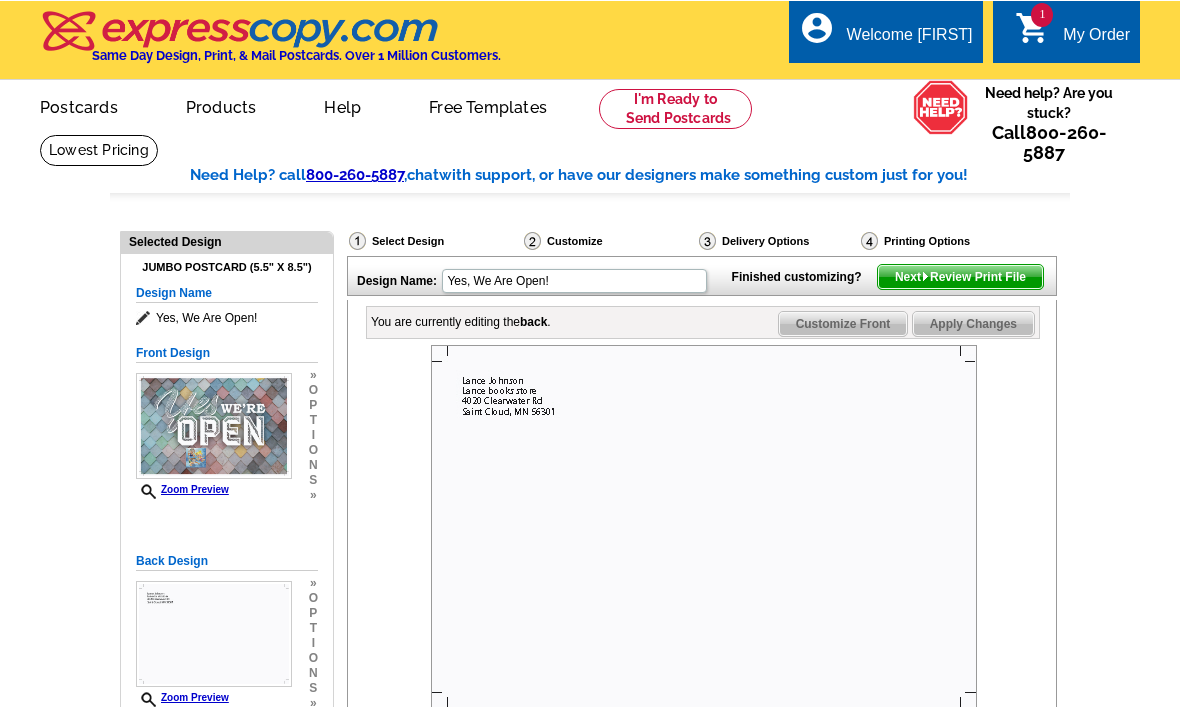 type on "Lance. Bookstore." 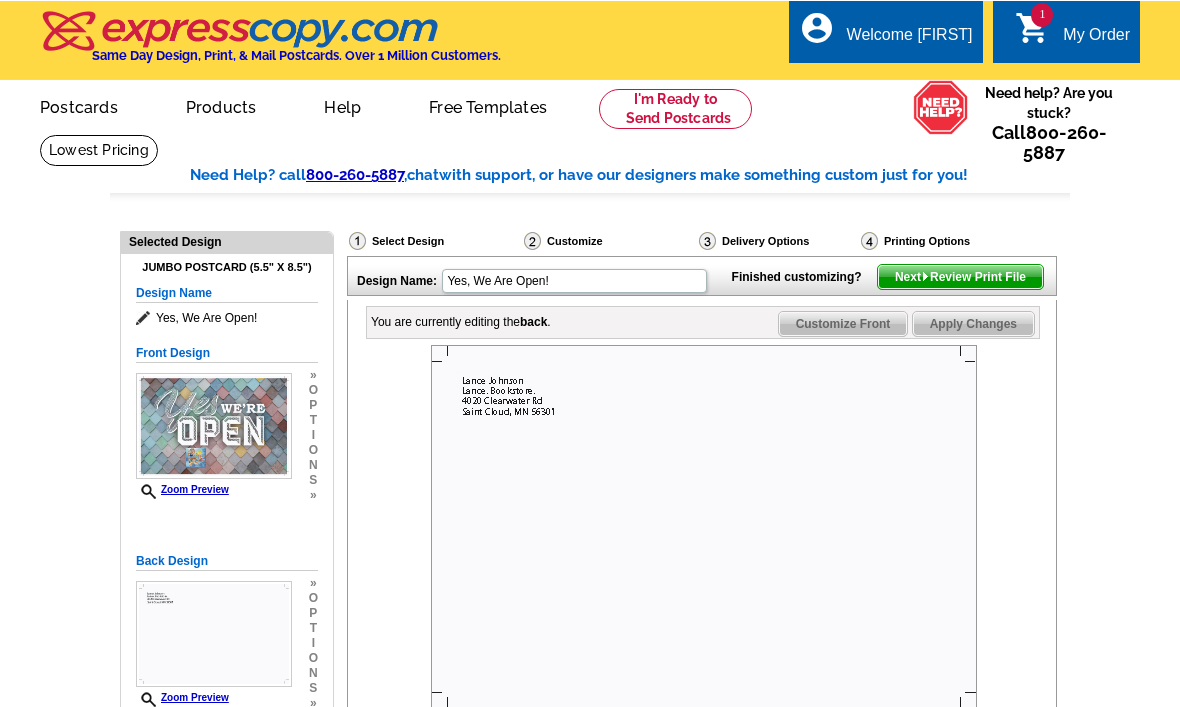 click on "Next   Review Print File" at bounding box center [960, 276] 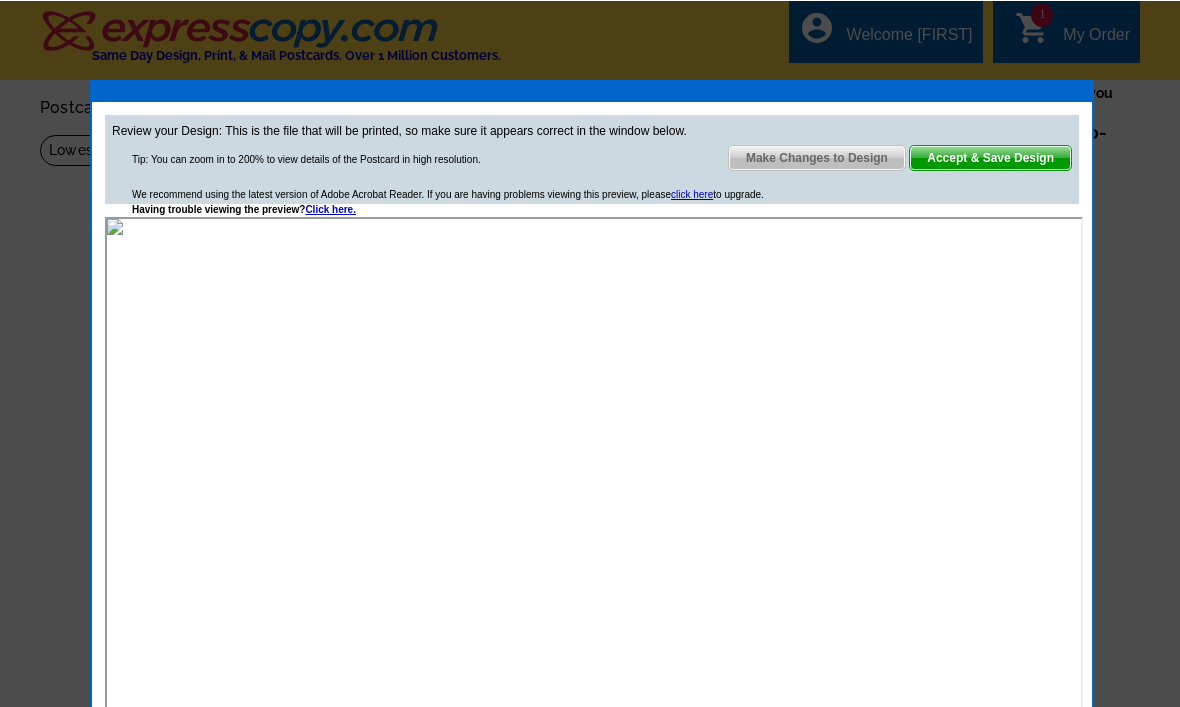scroll, scrollTop: 0, scrollLeft: 0, axis: both 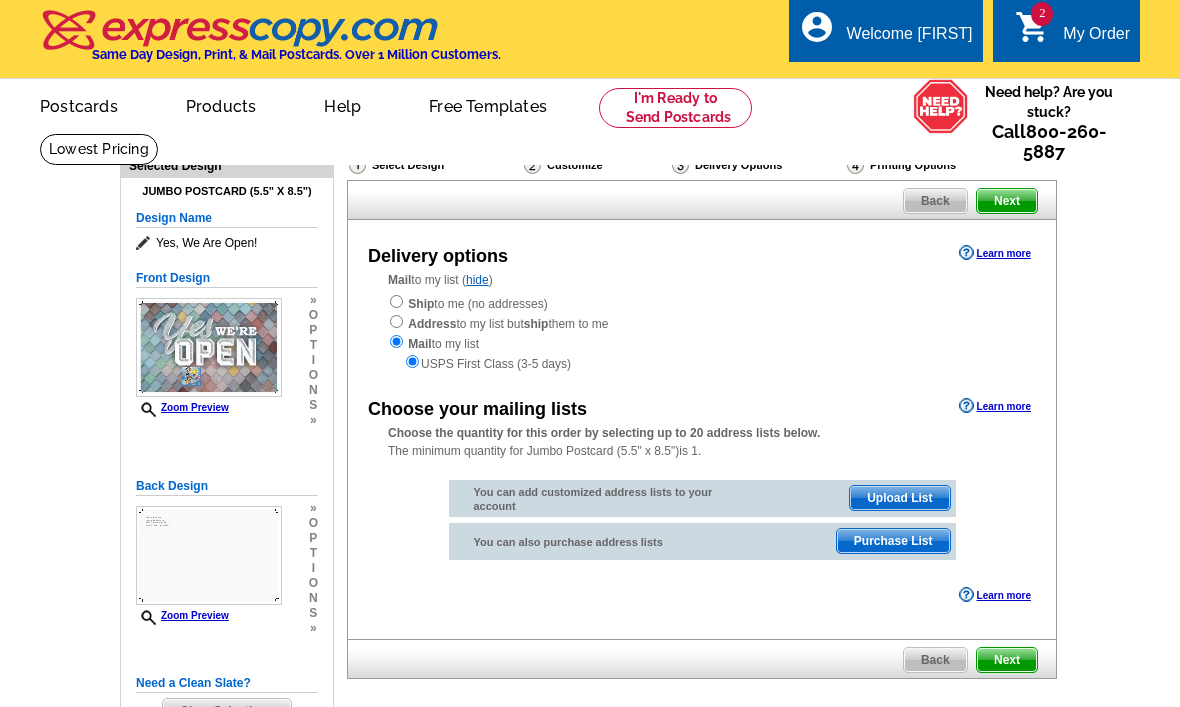 click on "Next" at bounding box center [1007, 201] 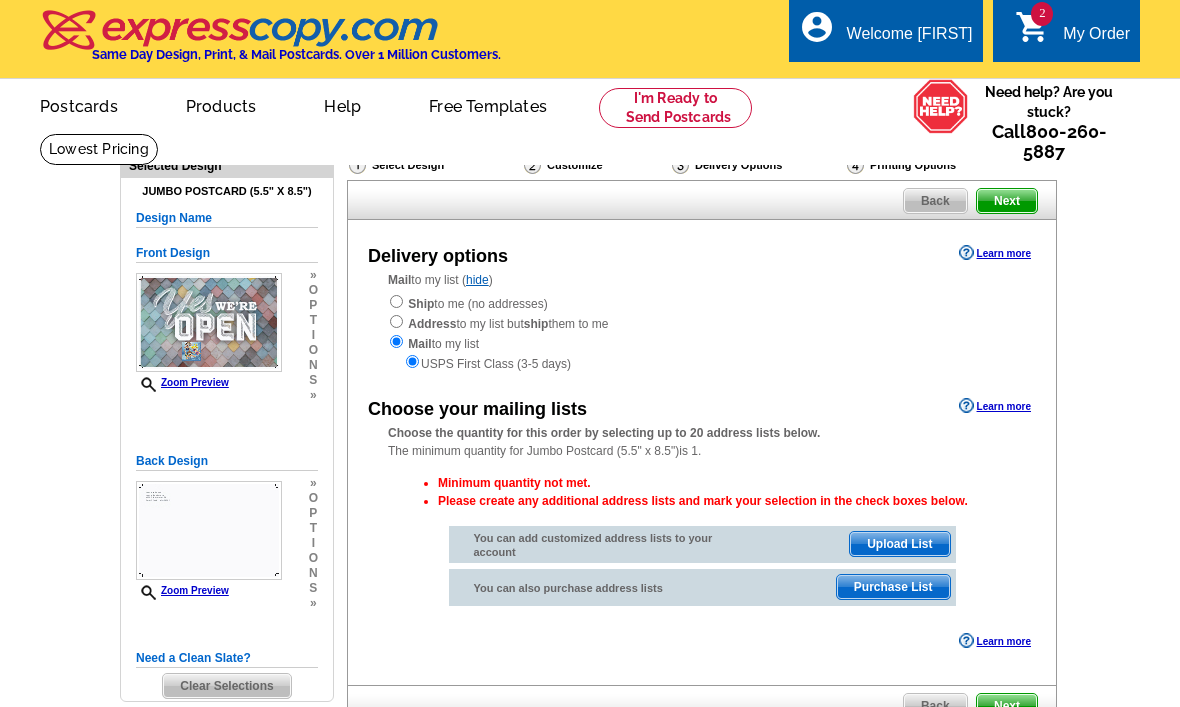 scroll, scrollTop: 0, scrollLeft: 0, axis: both 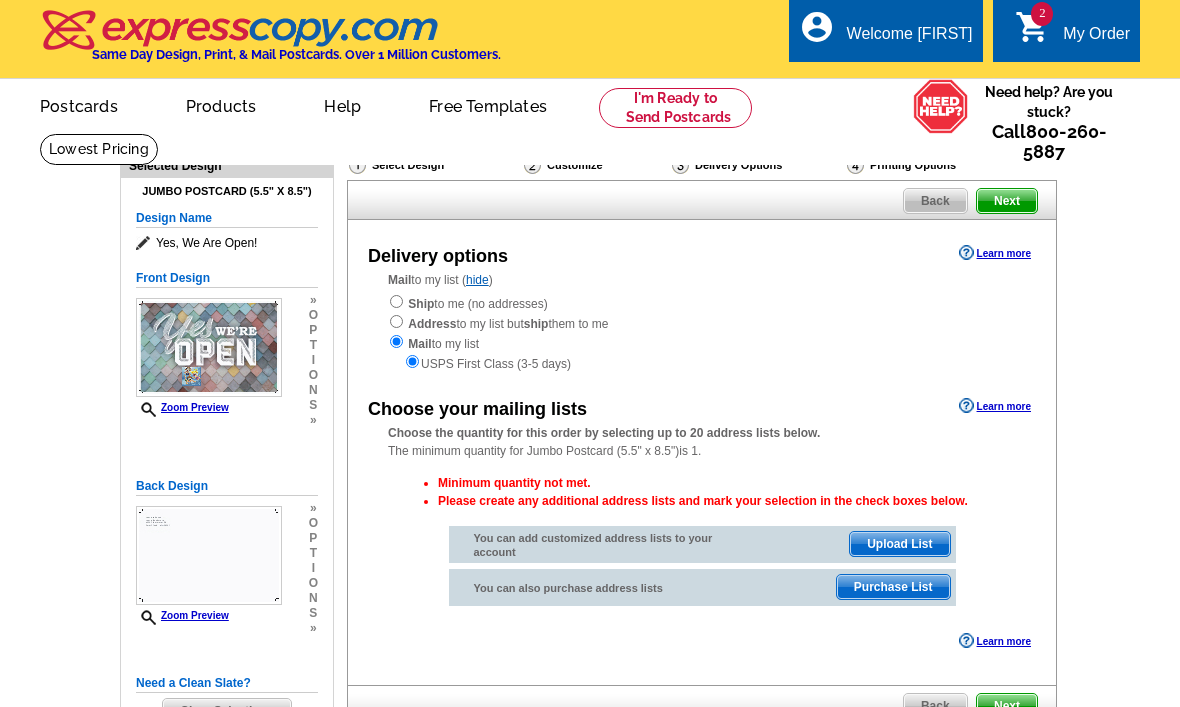 click on "Mail" at bounding box center (399, 280) 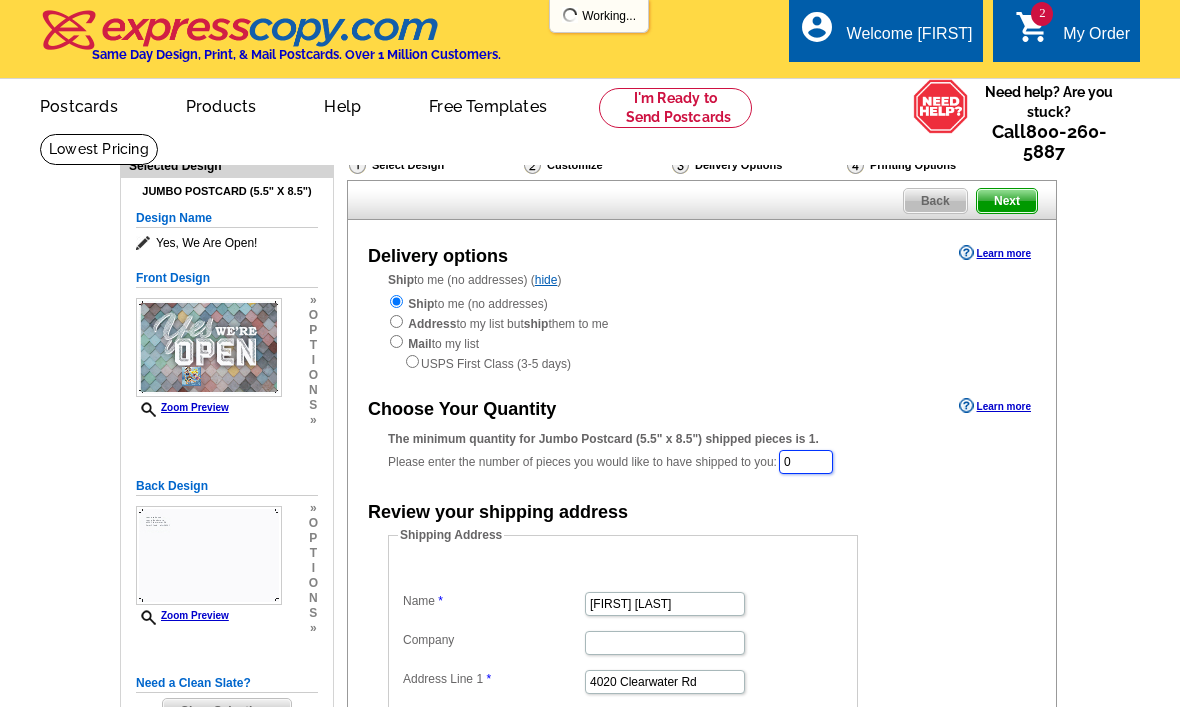 click on "0" at bounding box center [806, 462] 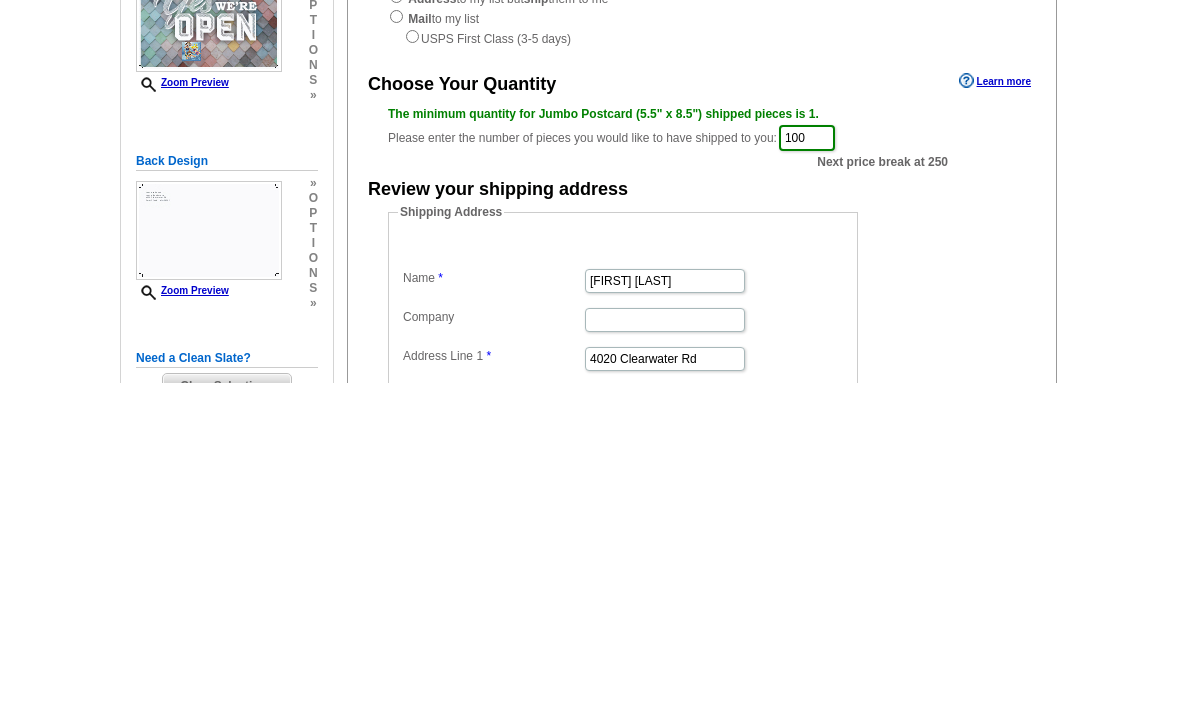 scroll, scrollTop: 325, scrollLeft: 0, axis: vertical 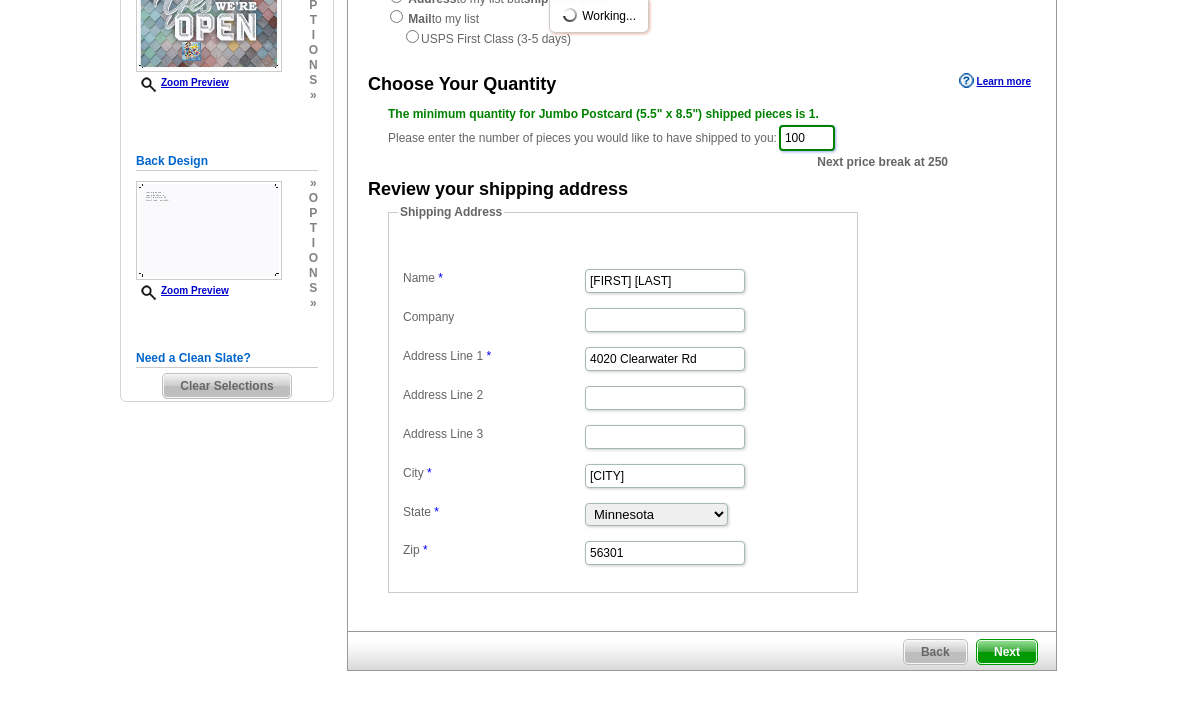 type on "100" 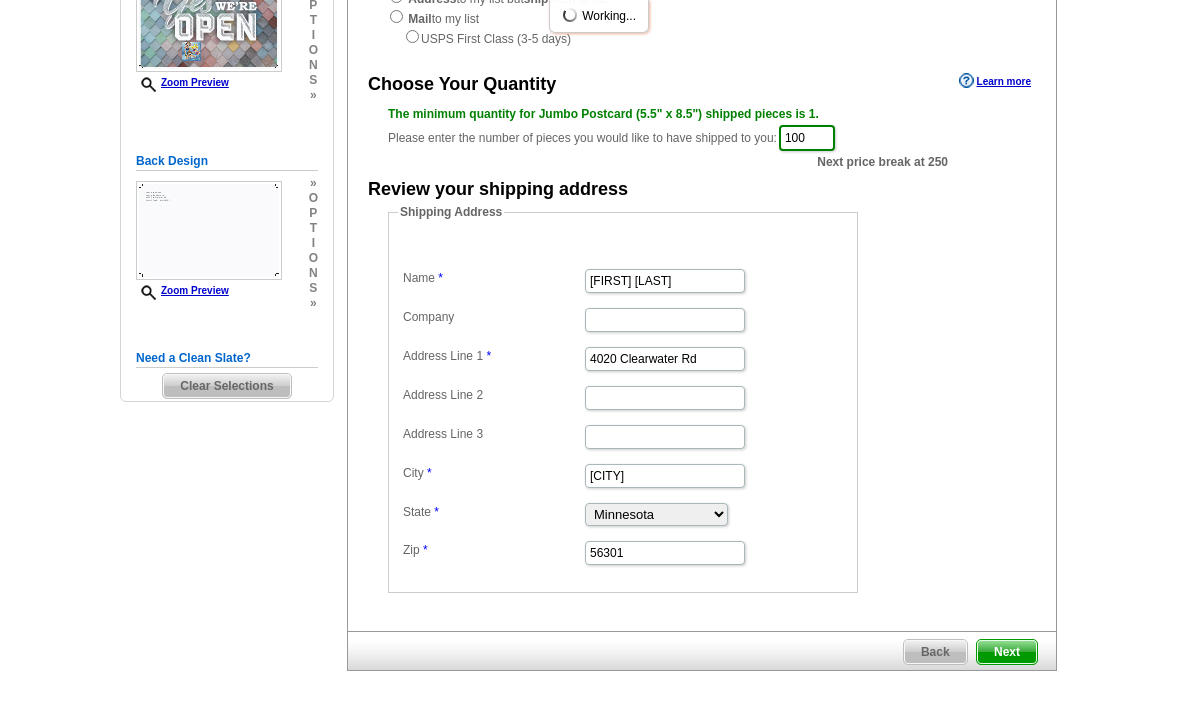 click on "Next" at bounding box center [1007, 652] 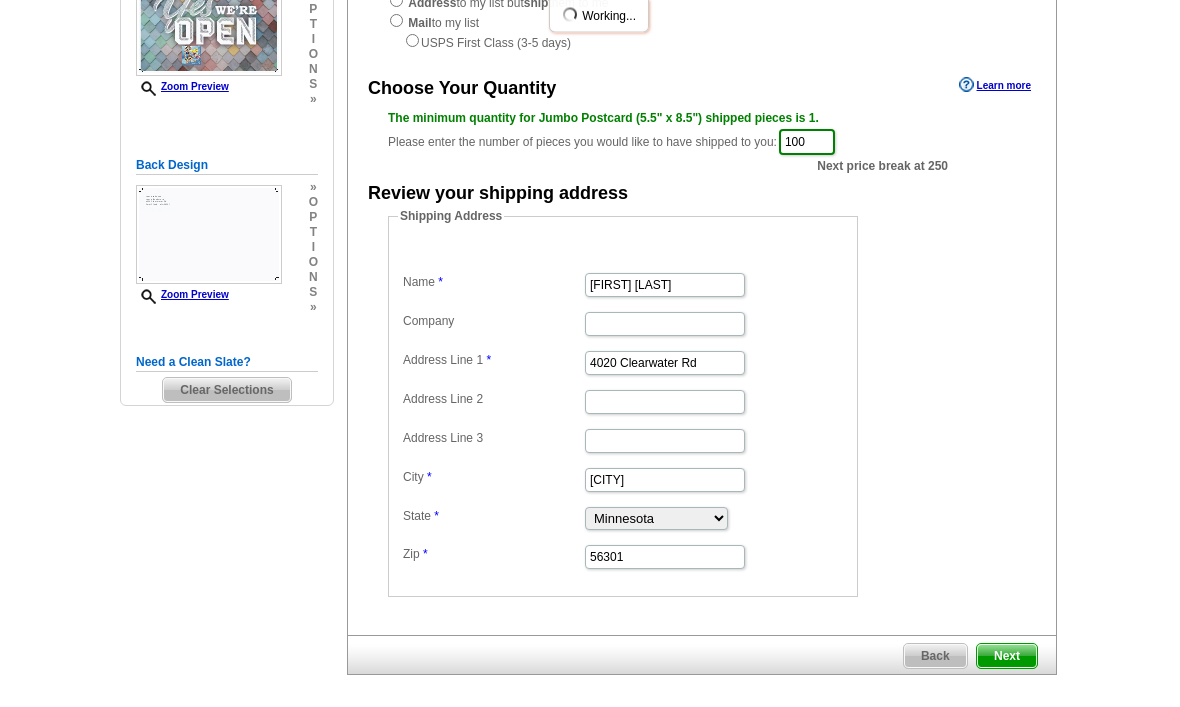 scroll, scrollTop: 321, scrollLeft: 0, axis: vertical 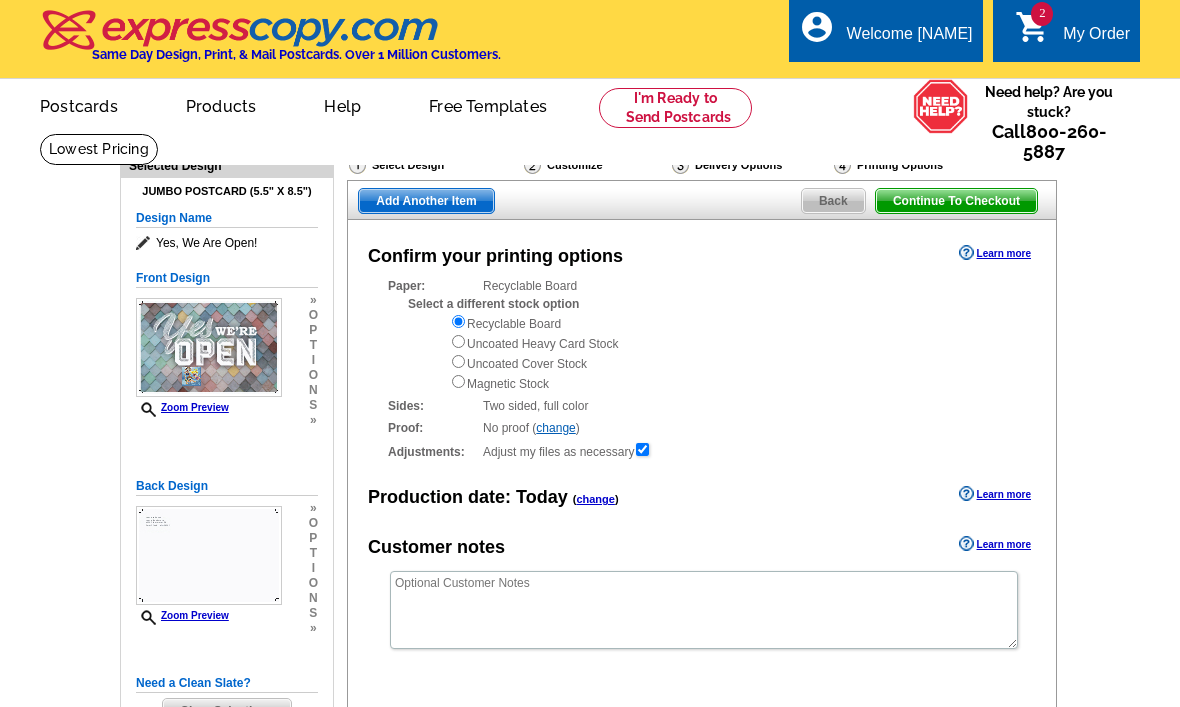 click on "Need Help? call  [PHONE] ,  chat  with support, or have our designers make something custom just for you!
Got it, no need for the selection guide next time.
Show Results
Selected Design
Jumbo Postcard (5.5" x 8.5")
Design Name
Yes, We Are Open!
Front Design
Zoom Preview
»
o
p
t
i
o
n
s
»
o" at bounding box center [590, 529] 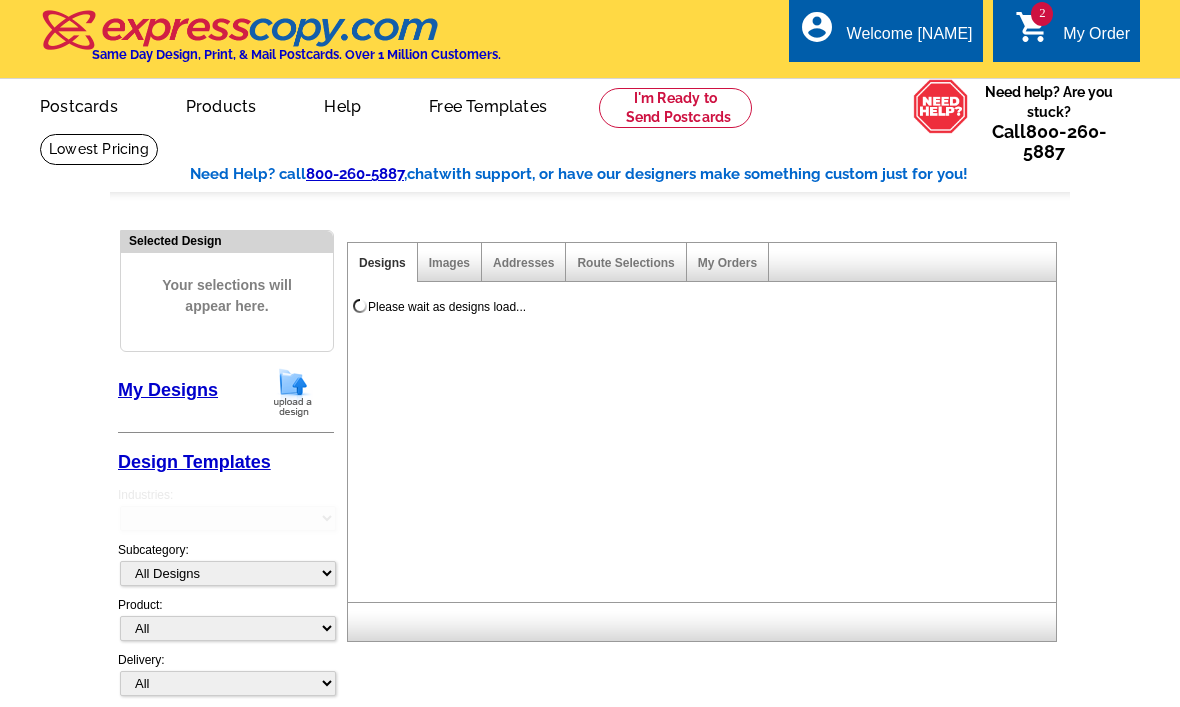 scroll, scrollTop: 0, scrollLeft: 0, axis: both 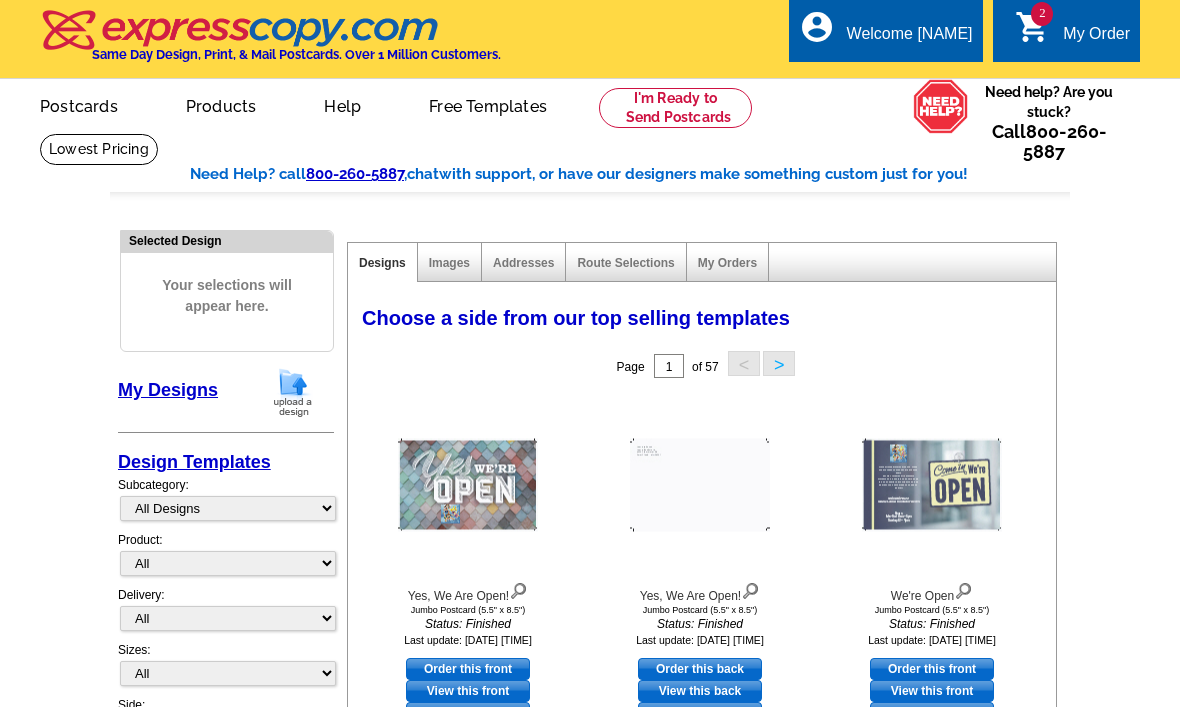 click on "My Order" at bounding box center (1096, 39) 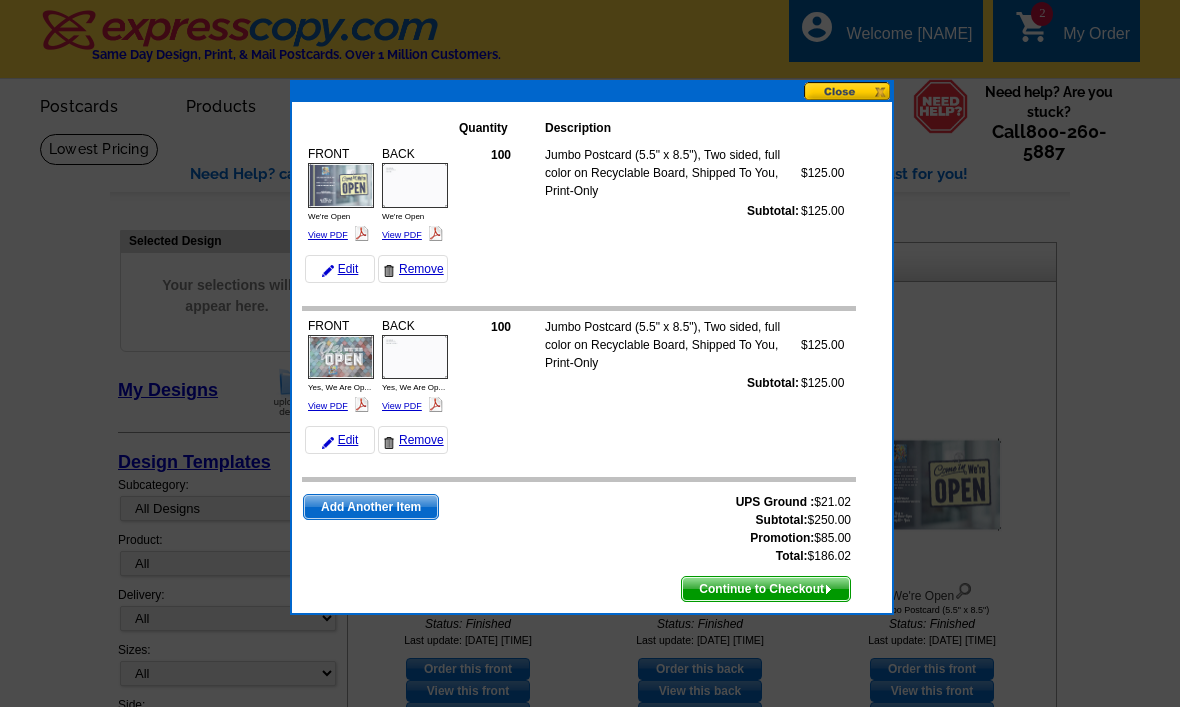 click at bounding box center [848, 91] 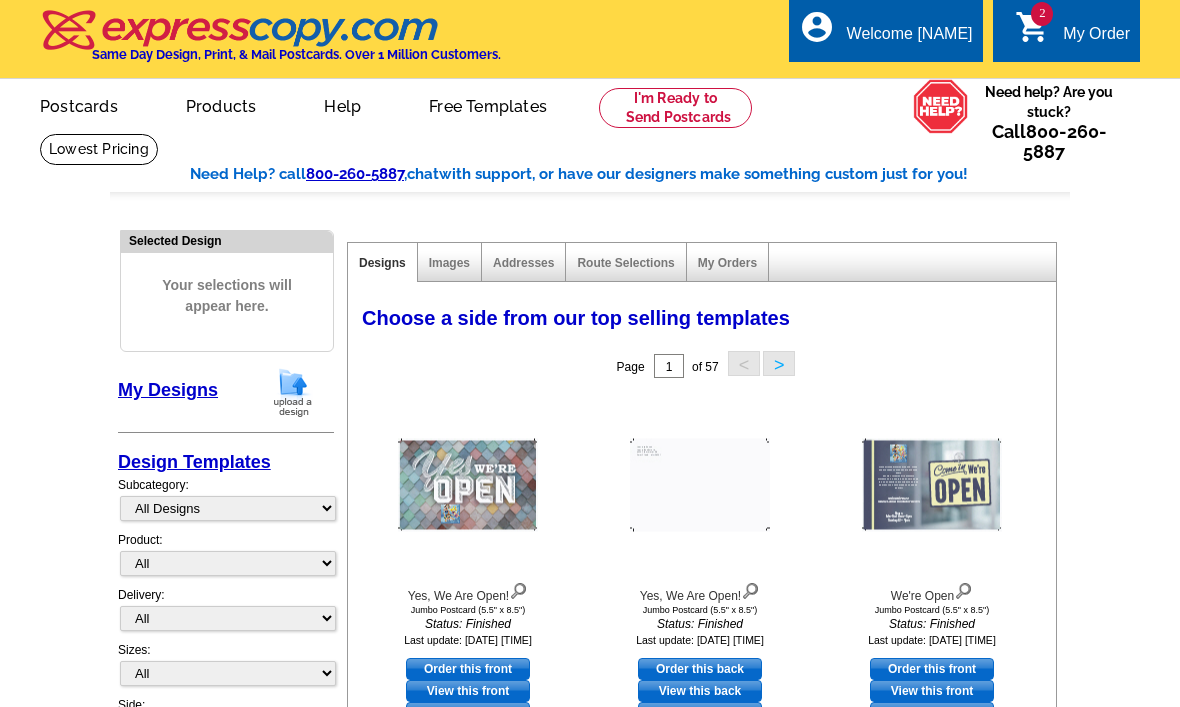click at bounding box center (240, 30) 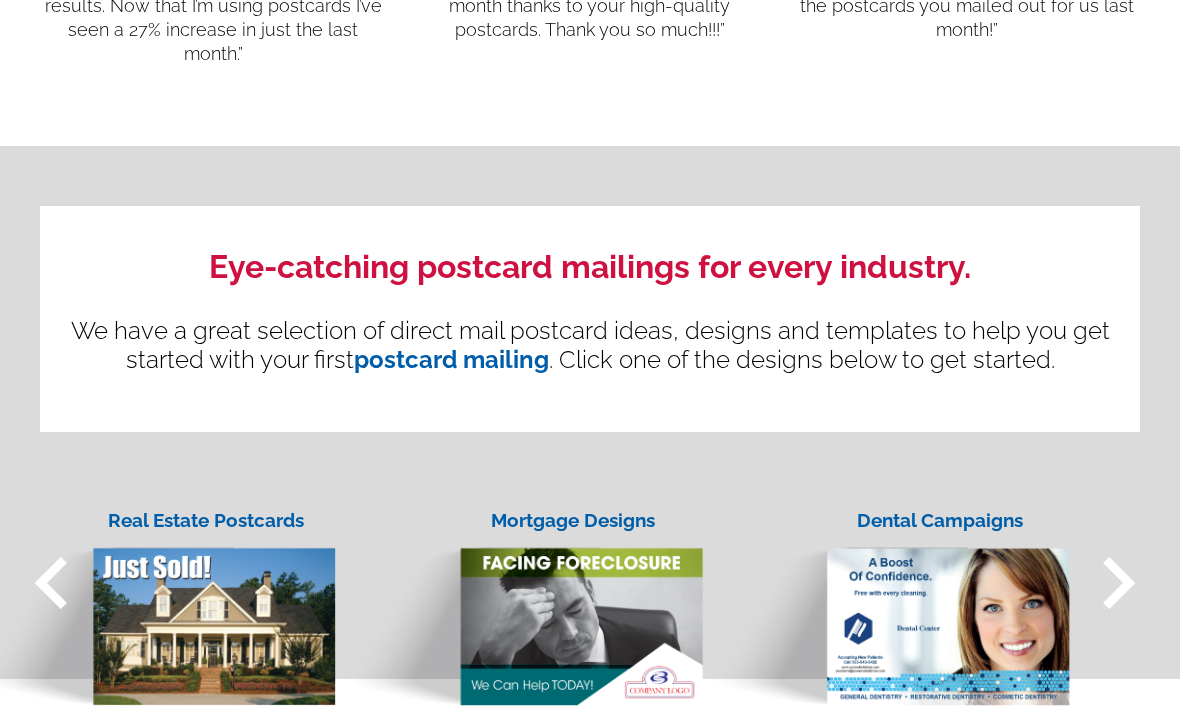 scroll, scrollTop: 1731, scrollLeft: 0, axis: vertical 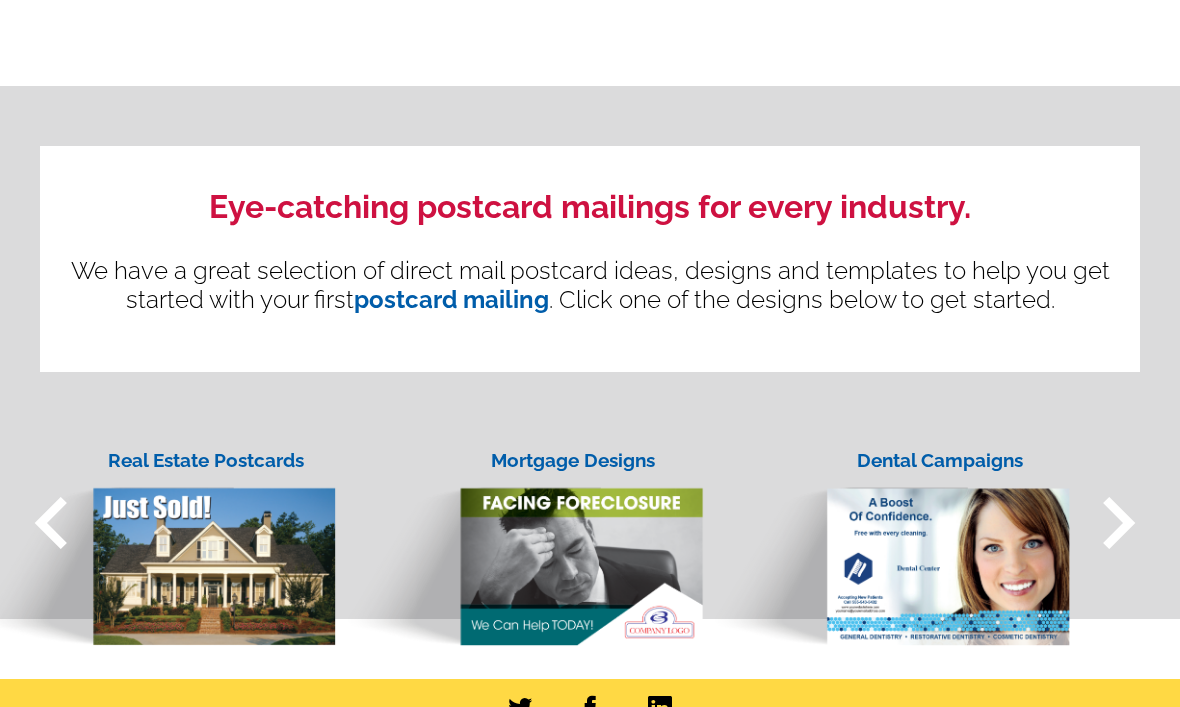 click on "keyboard_arrow_right" at bounding box center (1118, 524) 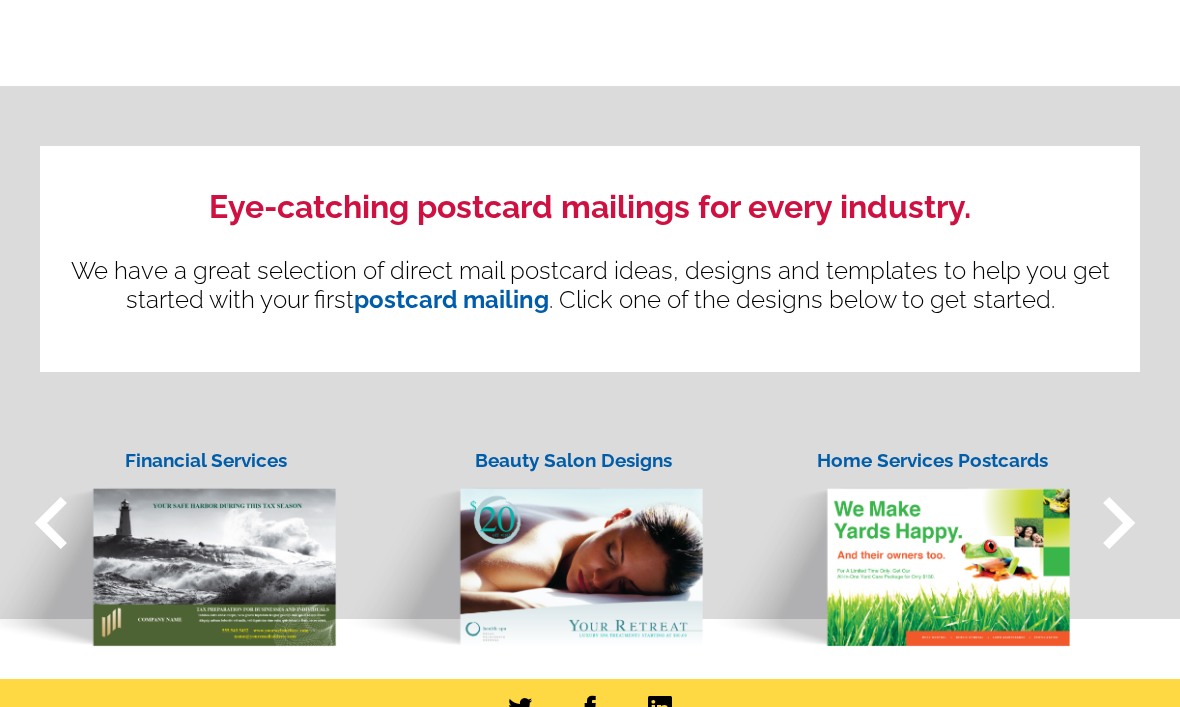 click on "keyboard_arrow_right" at bounding box center (1118, 524) 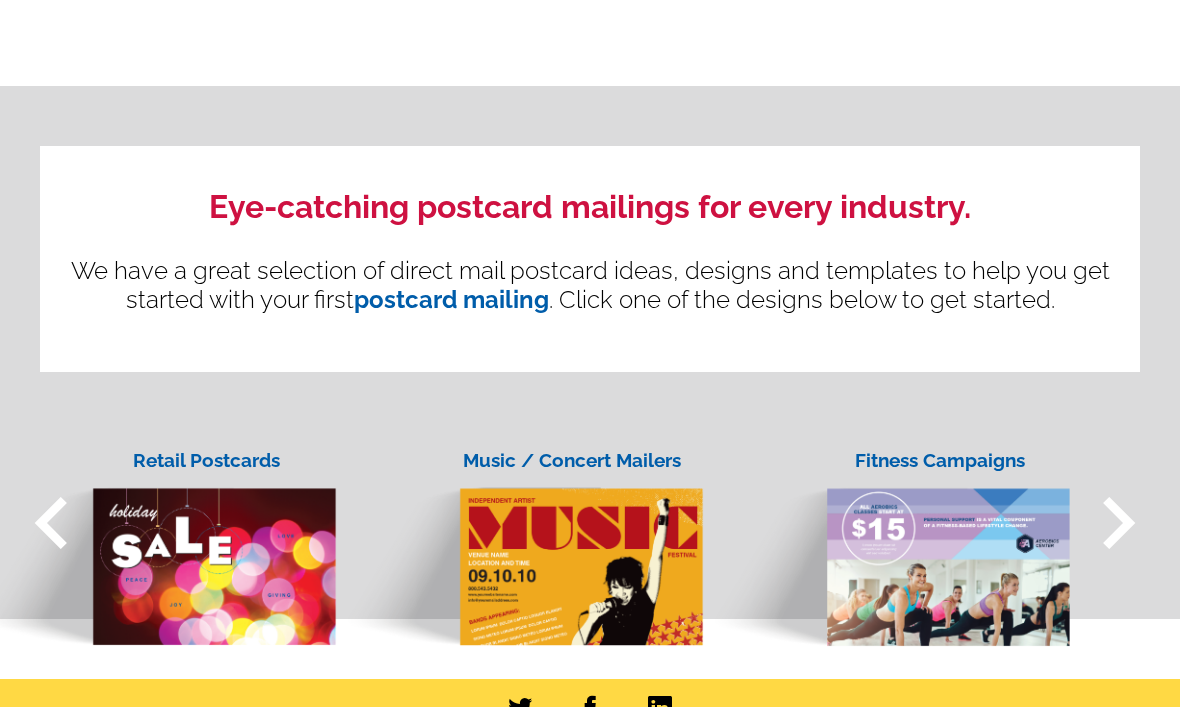 click on "keyboard_arrow_right" at bounding box center (1118, 524) 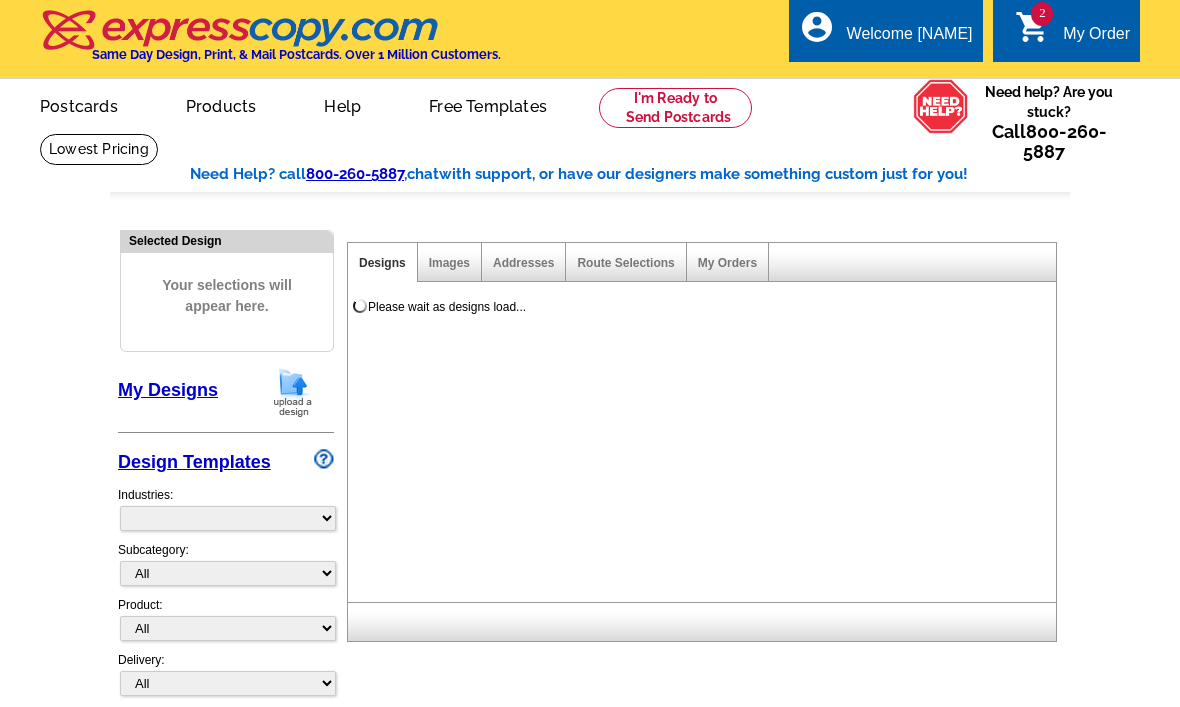 scroll, scrollTop: 0, scrollLeft: 0, axis: both 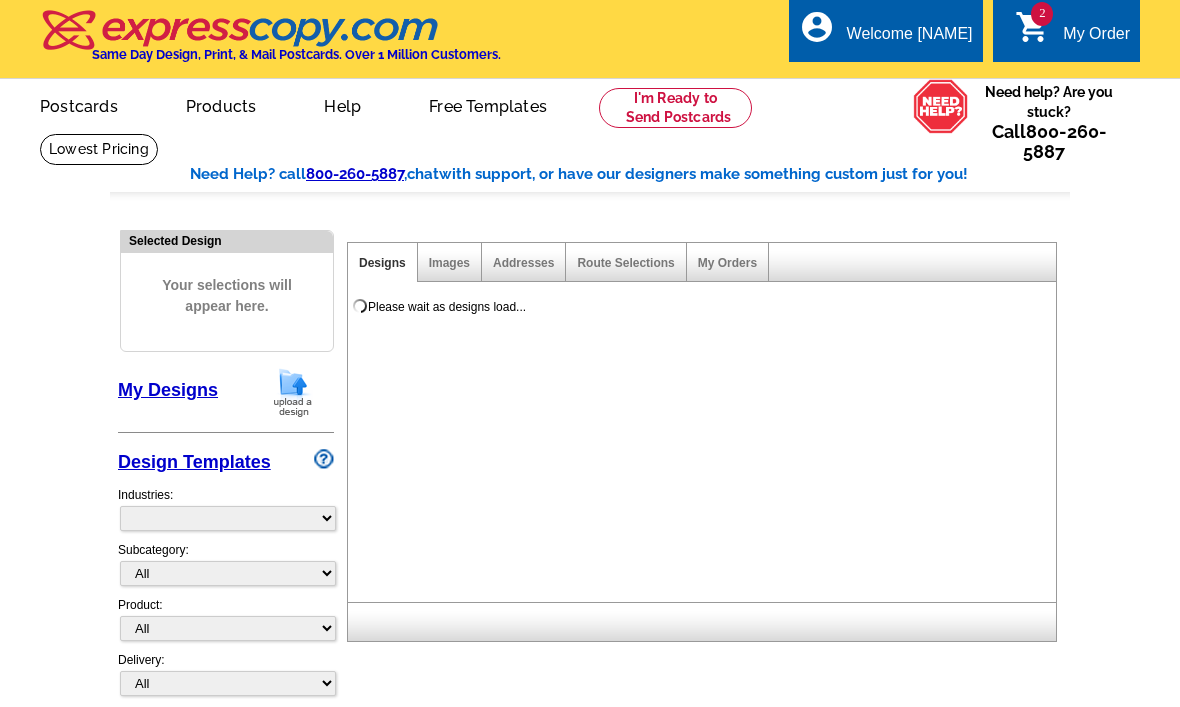 select on "811" 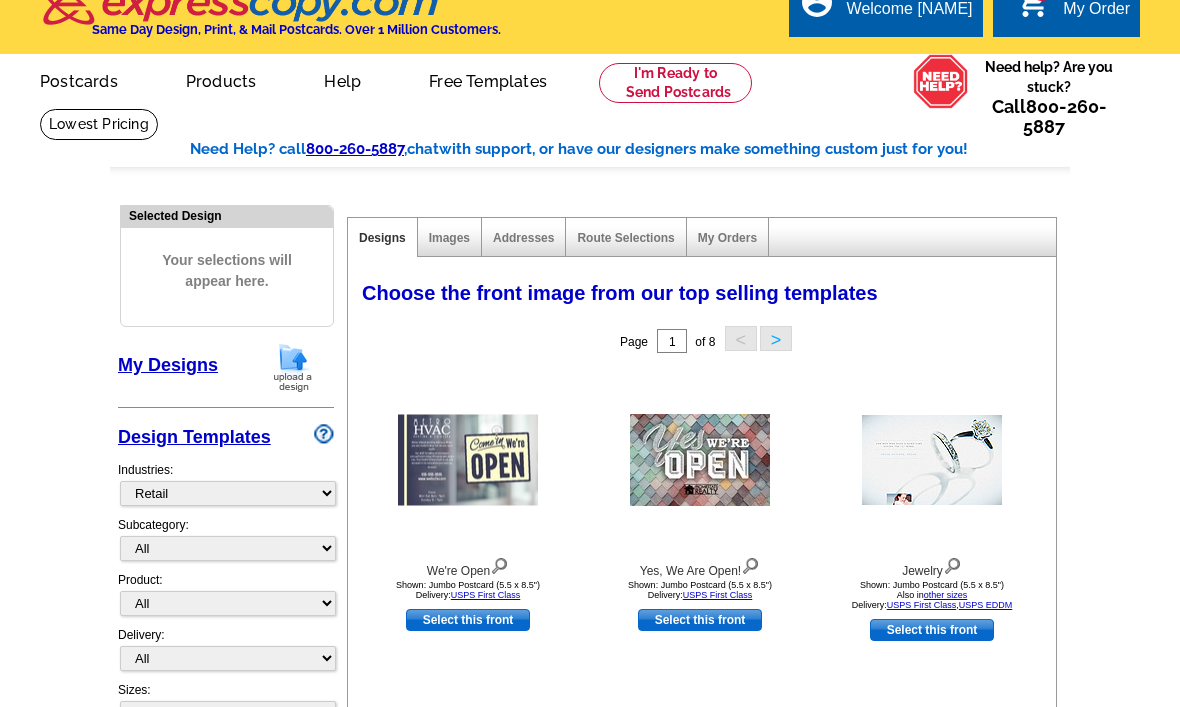 scroll, scrollTop: 0, scrollLeft: 0, axis: both 